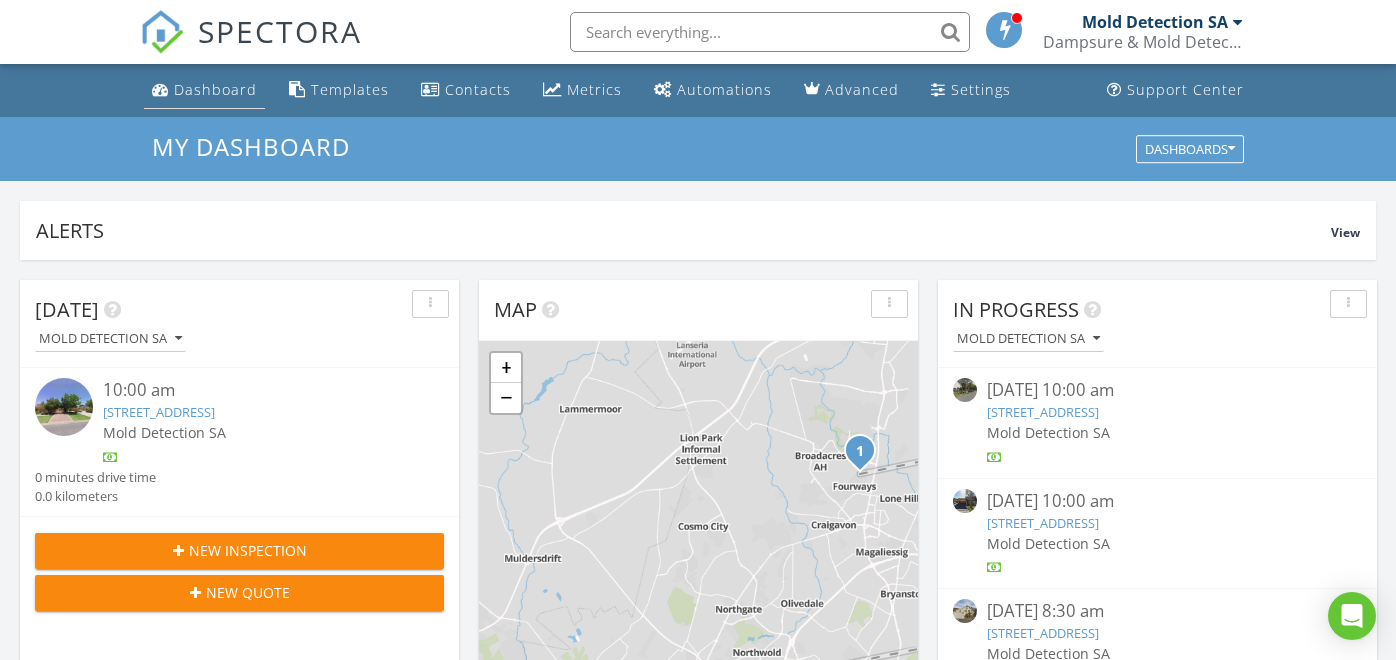 scroll, scrollTop: 0, scrollLeft: 0, axis: both 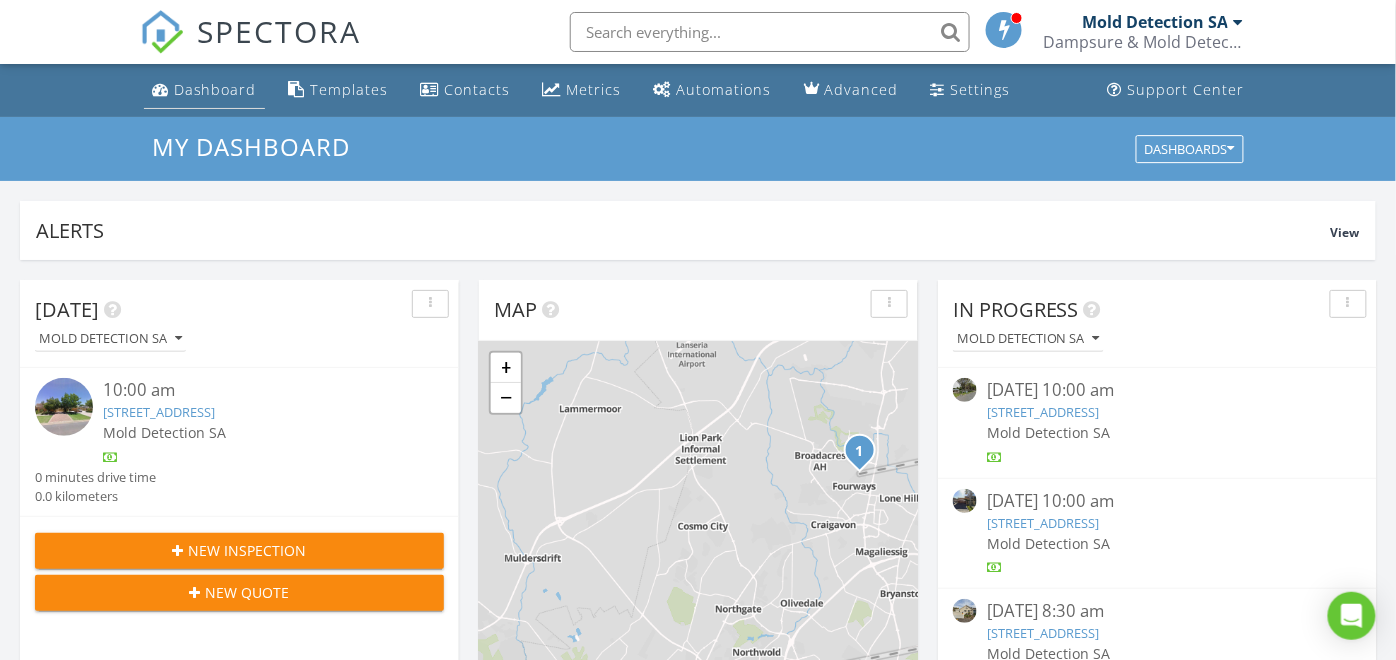 click on "Dashboard" at bounding box center [215, 89] 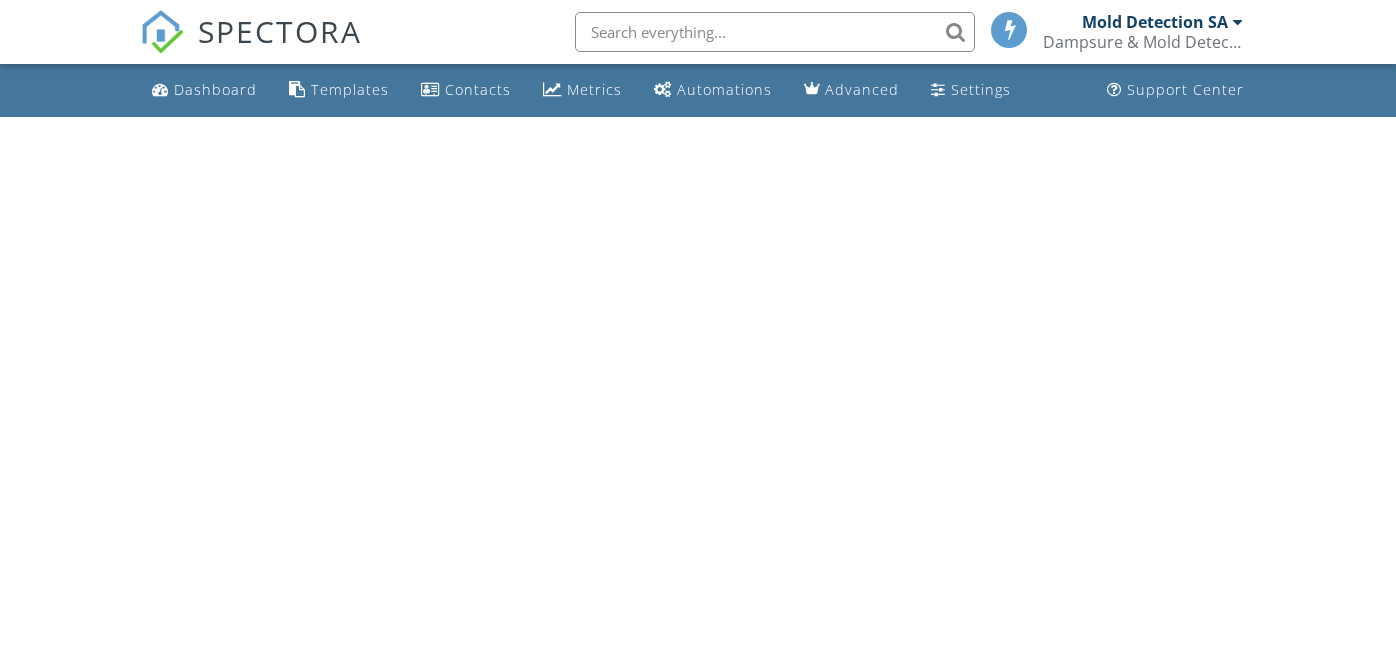 scroll, scrollTop: 0, scrollLeft: 0, axis: both 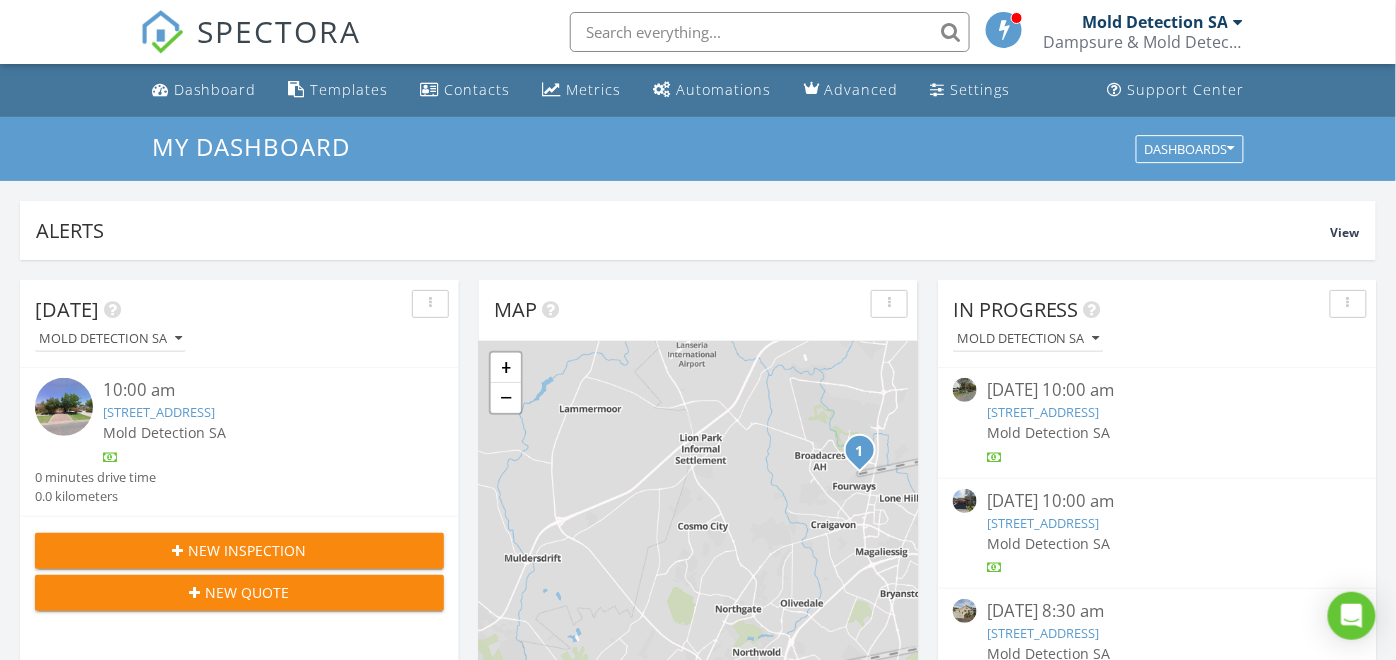 click on "New Inspection" at bounding box center (248, 550) 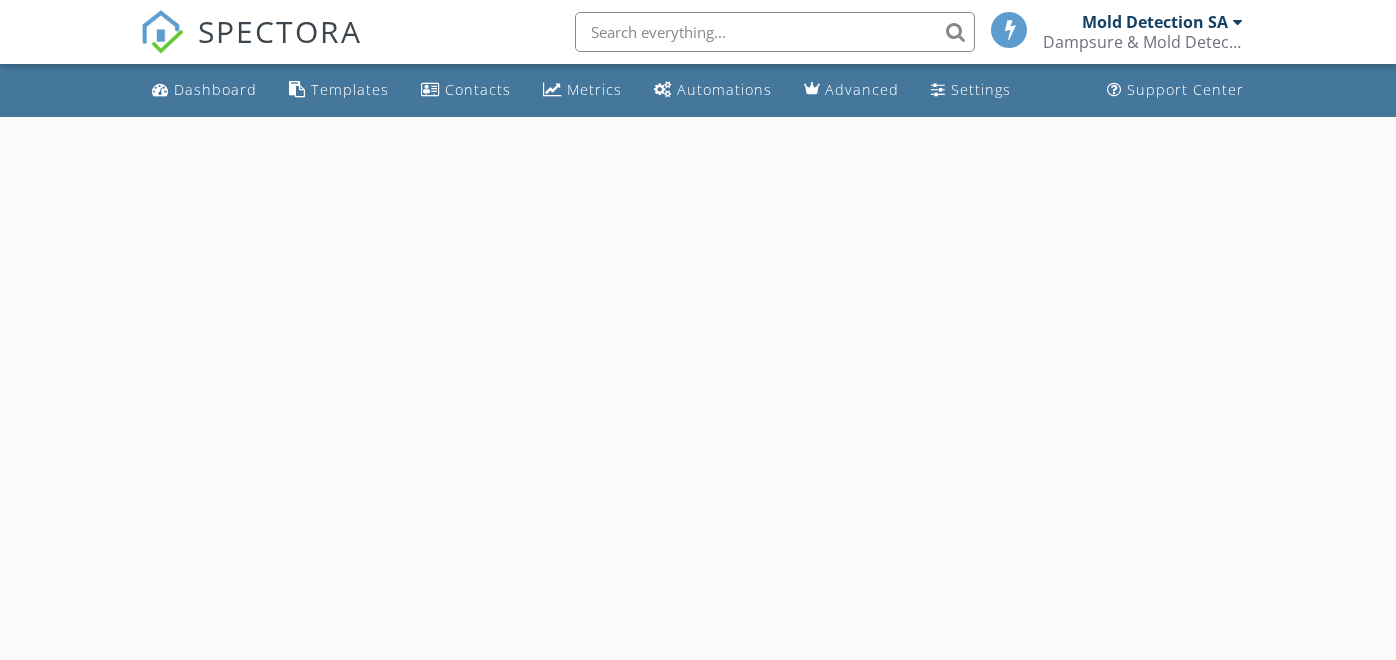 scroll, scrollTop: 0, scrollLeft: 0, axis: both 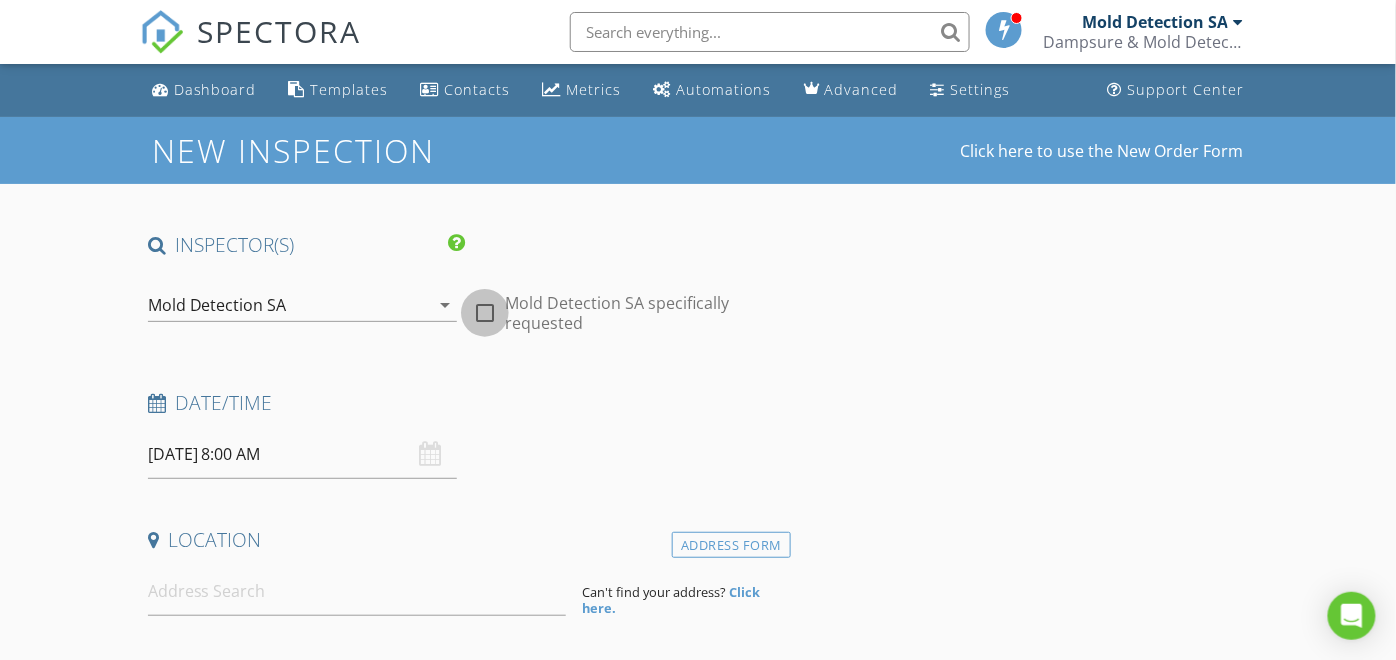 click at bounding box center [485, 313] 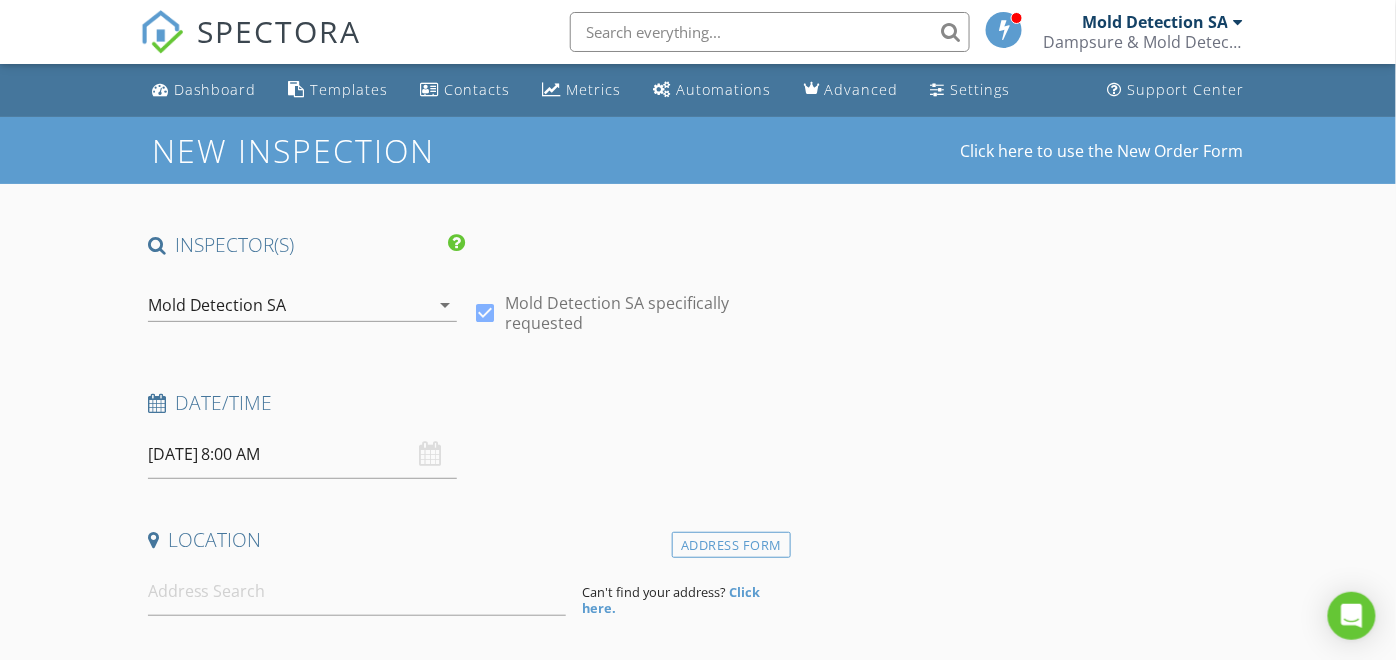 click on "07/15/2025 8:00 AM" at bounding box center [303, 454] 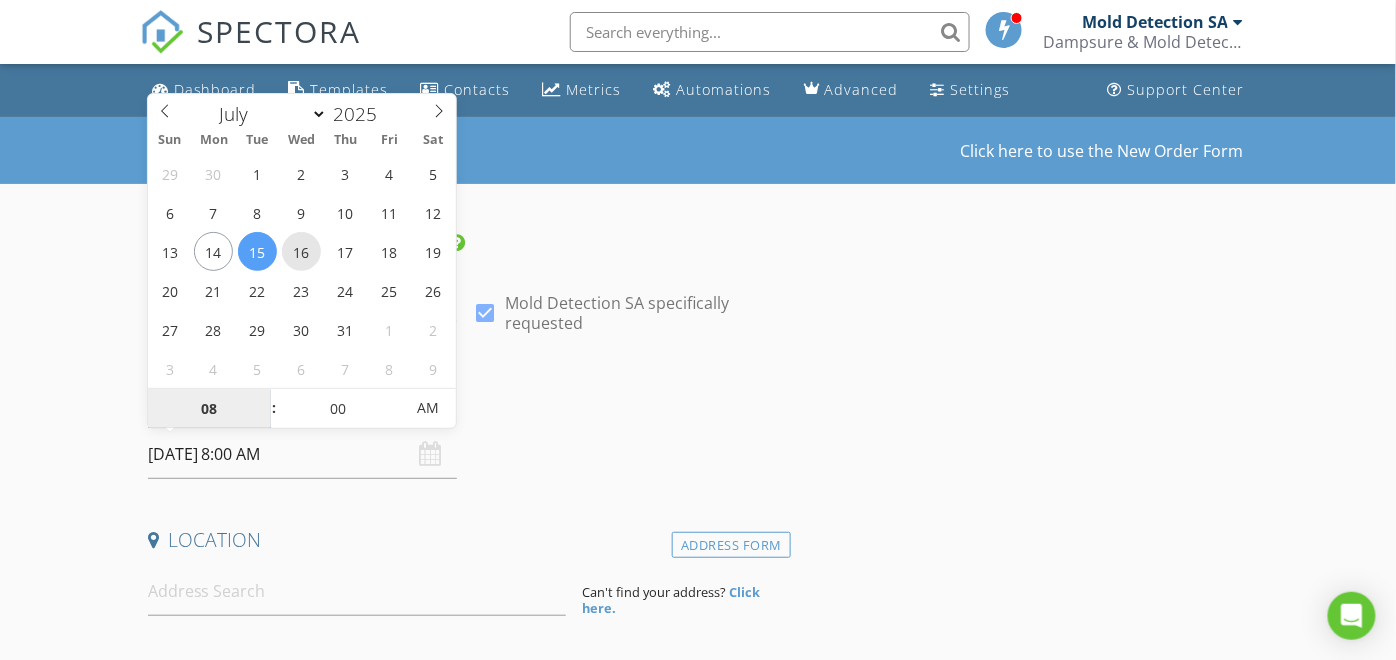 type on "07/16/2025 8:00 AM" 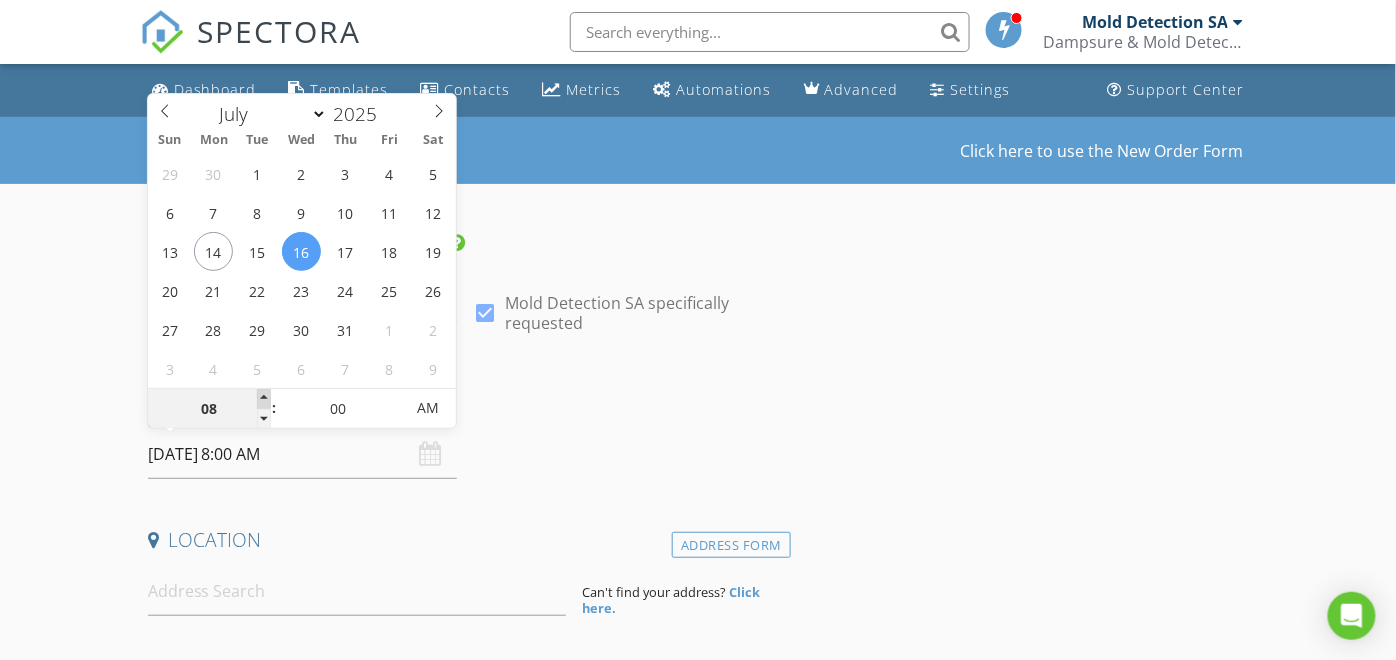 type on "09" 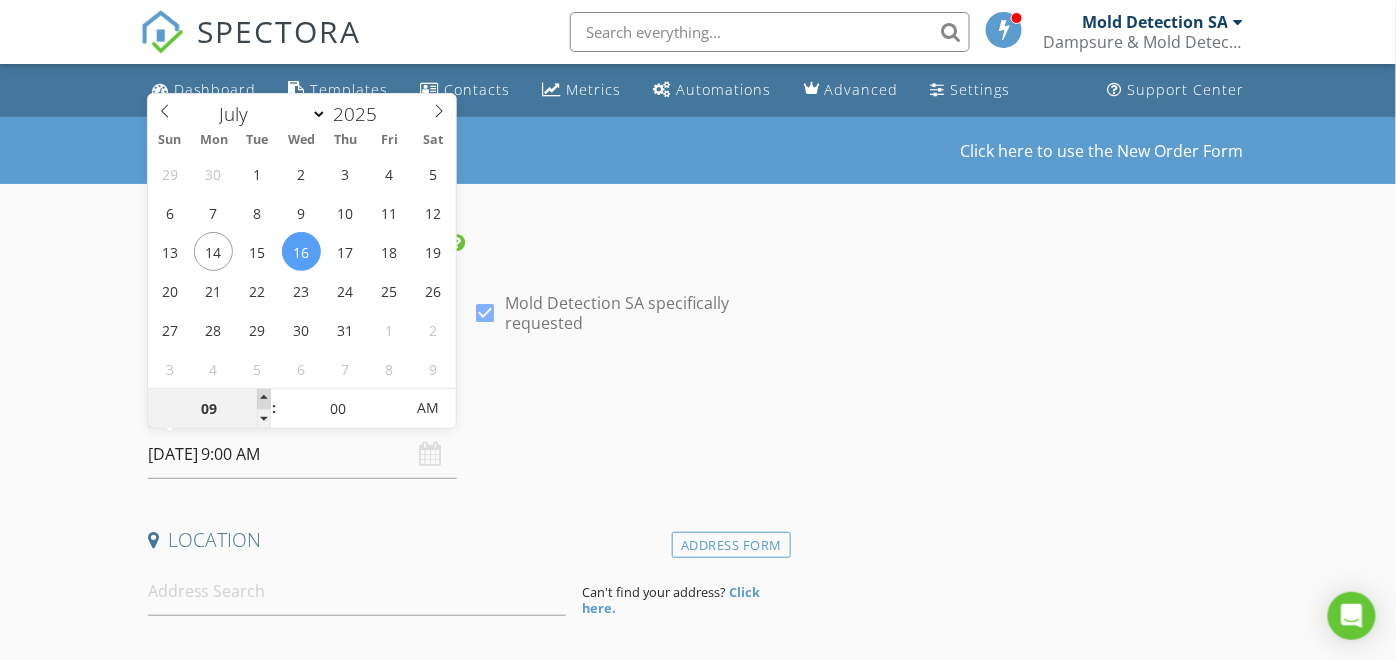 click at bounding box center [264, 399] 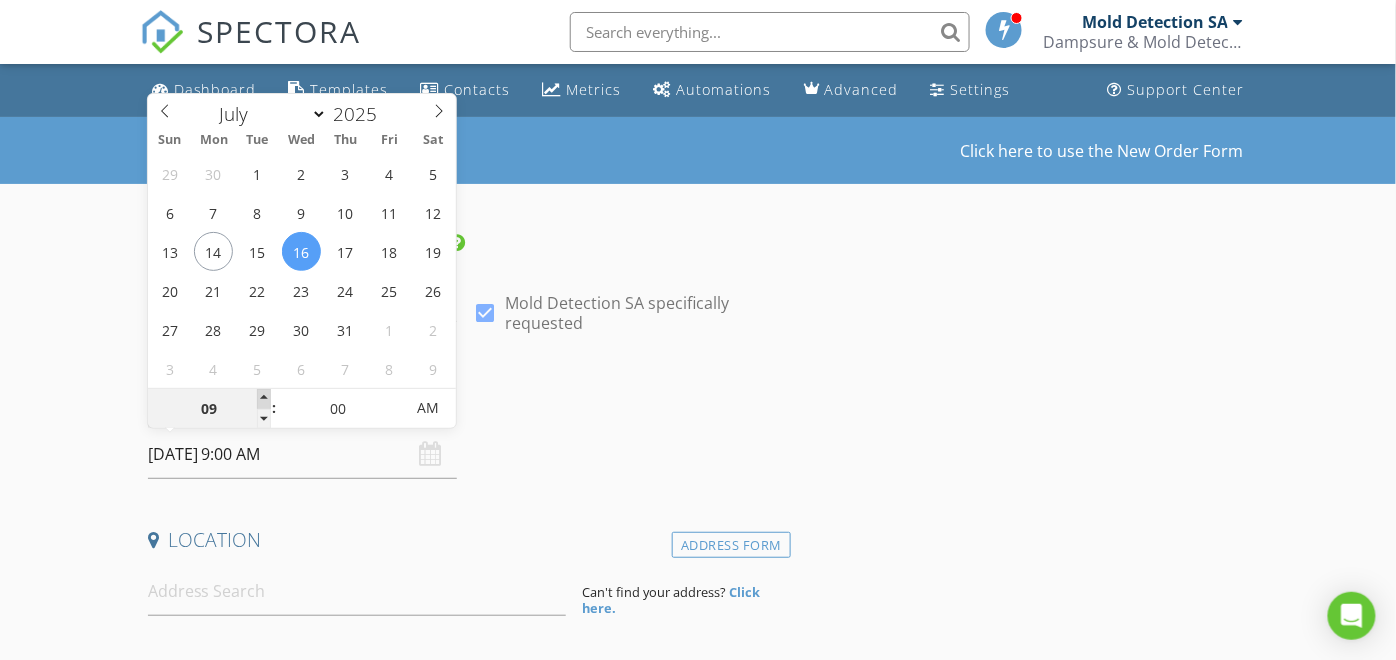 type on "10" 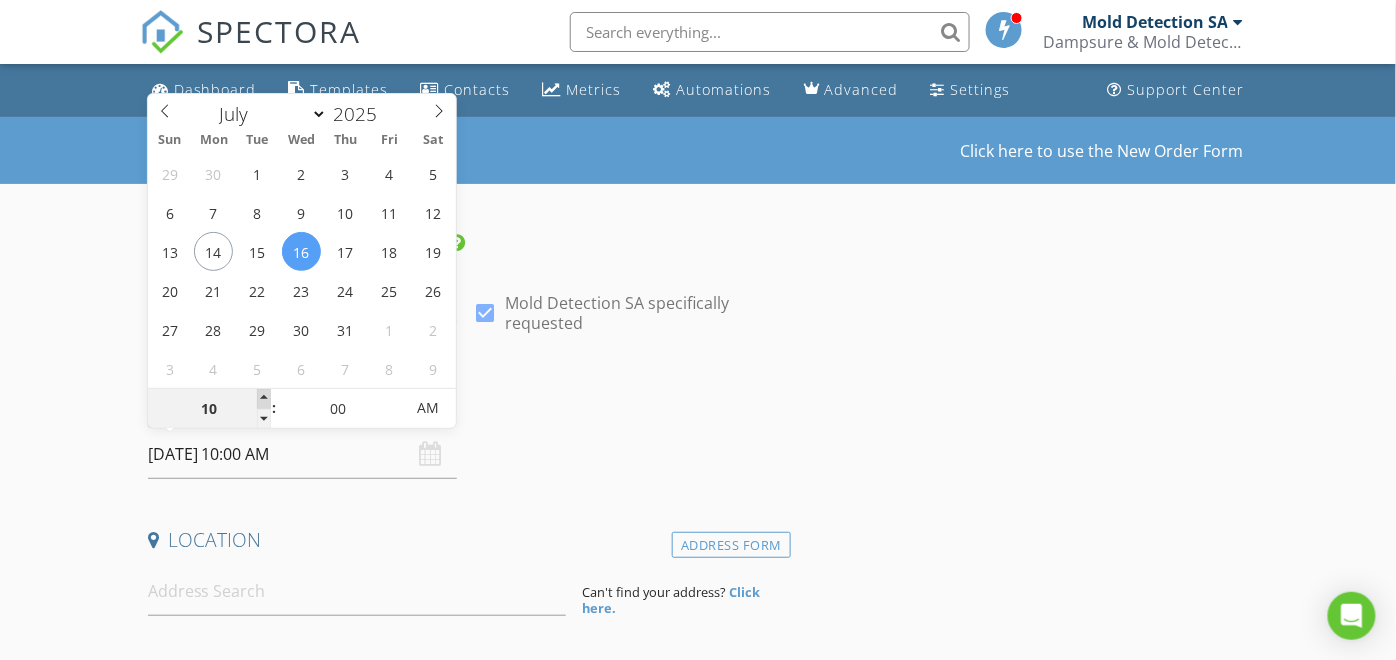 click at bounding box center [264, 399] 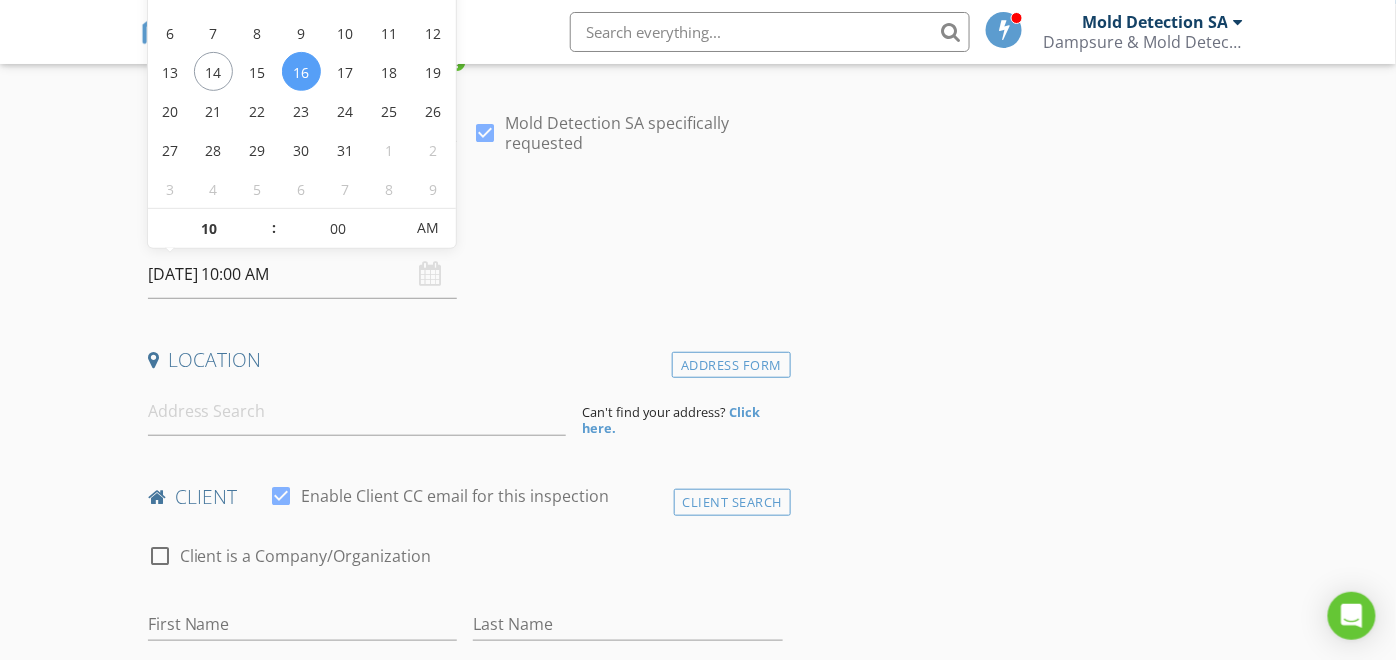 scroll, scrollTop: 222, scrollLeft: 0, axis: vertical 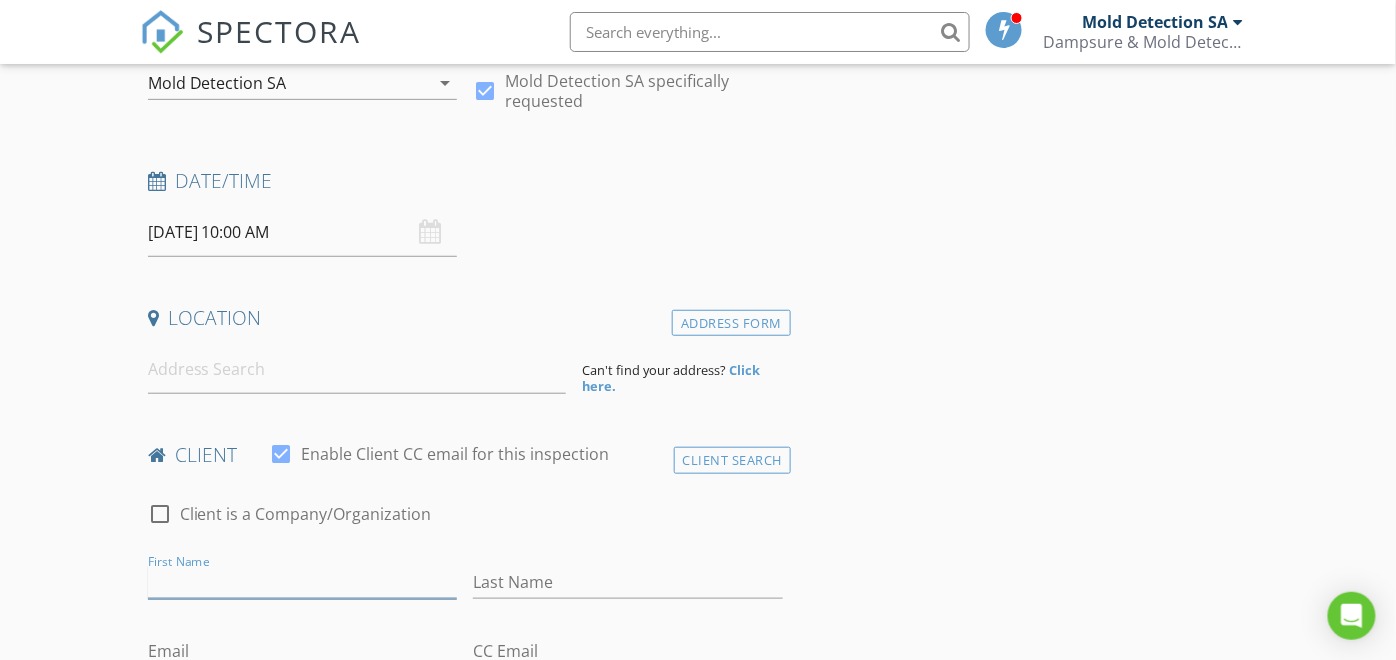click on "First Name" at bounding box center [303, 582] 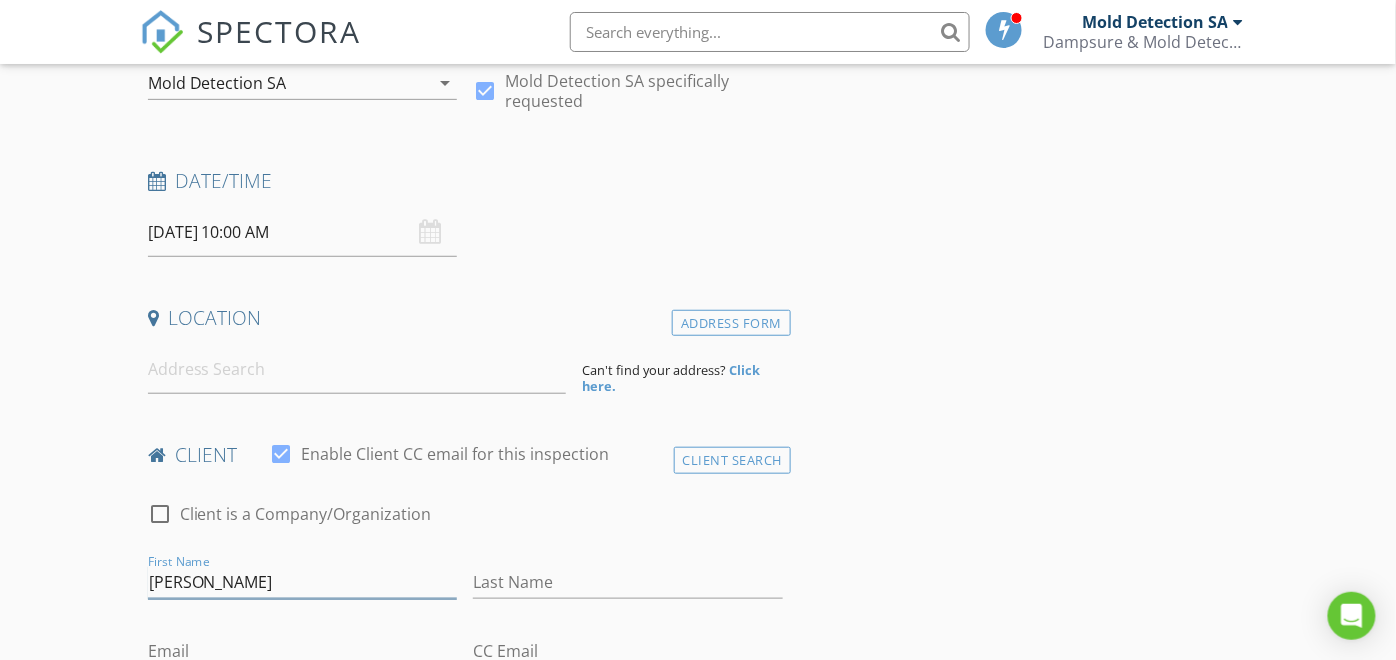 type on "Meryl Crawford" 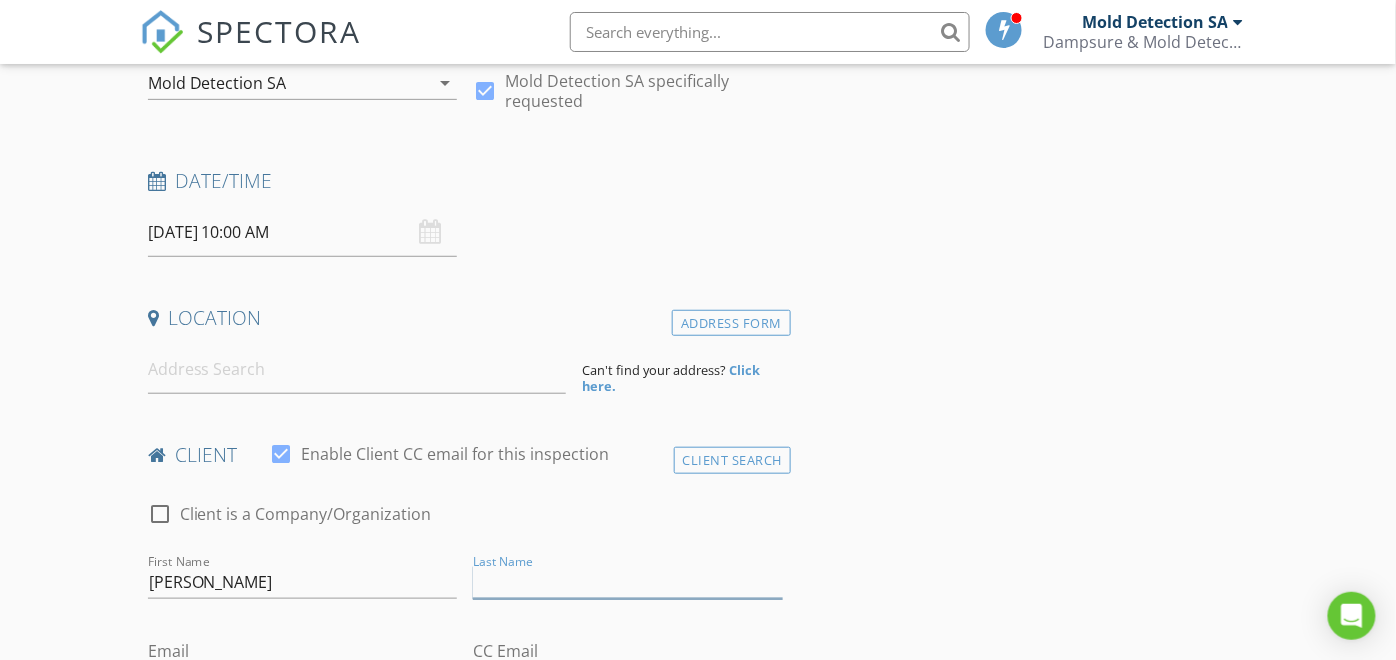 click on "Last Name" at bounding box center (628, 582) 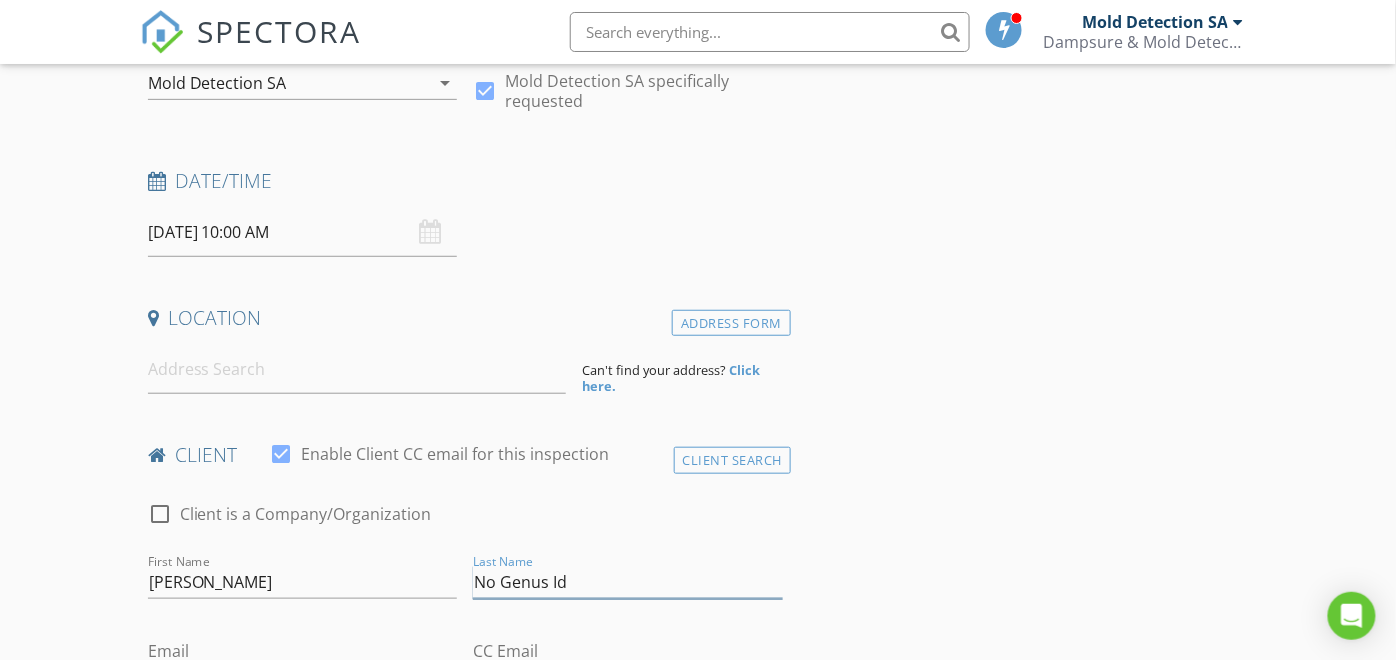type on "No Genus Id" 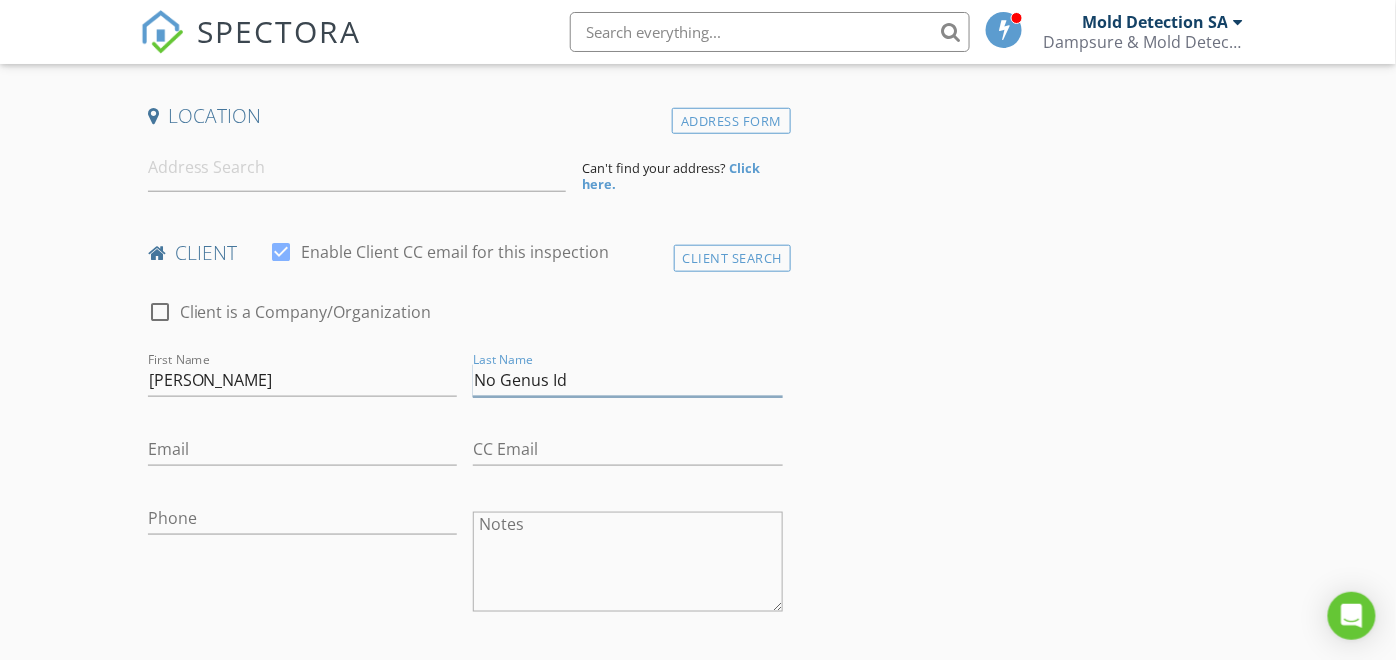 scroll, scrollTop: 444, scrollLeft: 0, axis: vertical 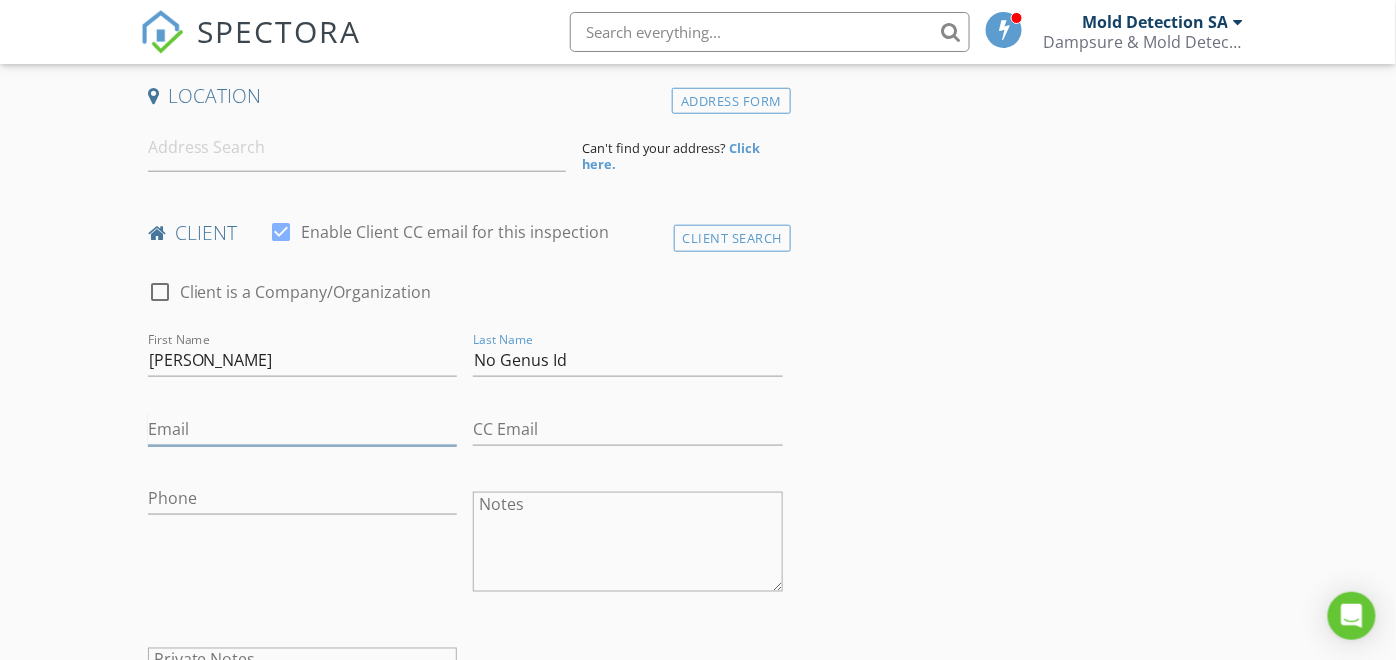 click on "Email" at bounding box center [303, 429] 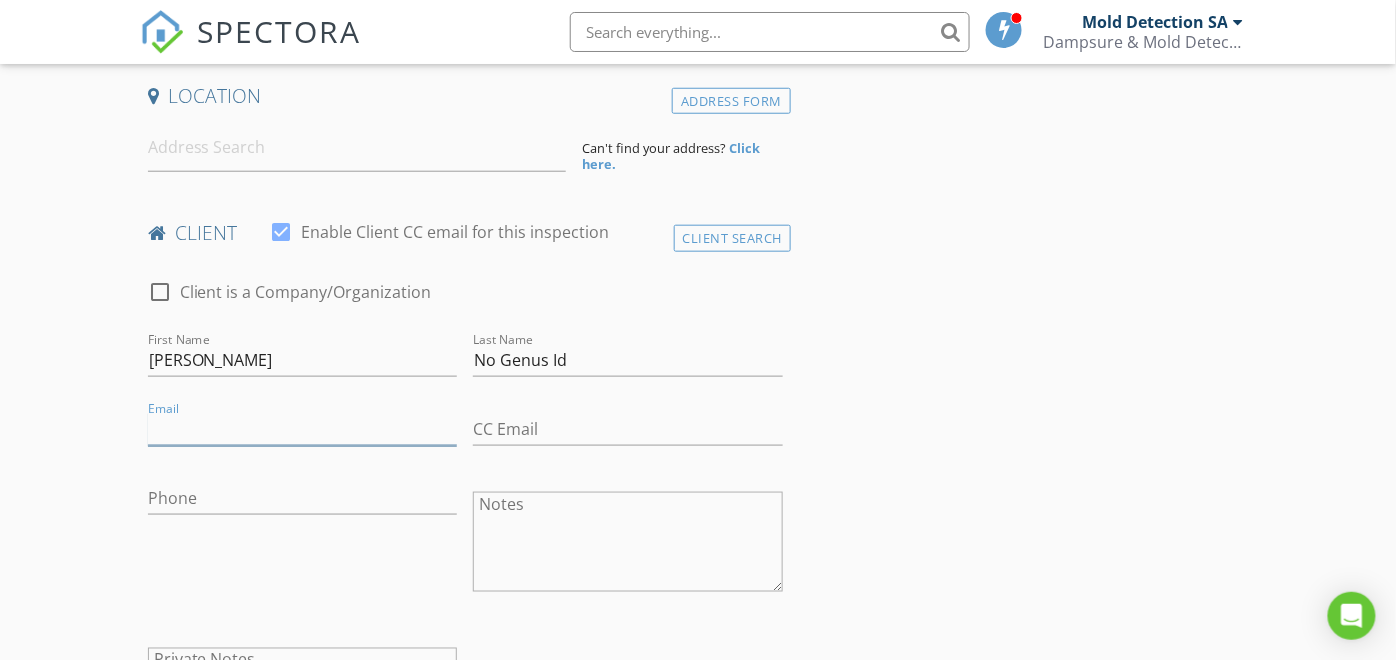 paste on "meryl@merylcrawfordinteriors.com" 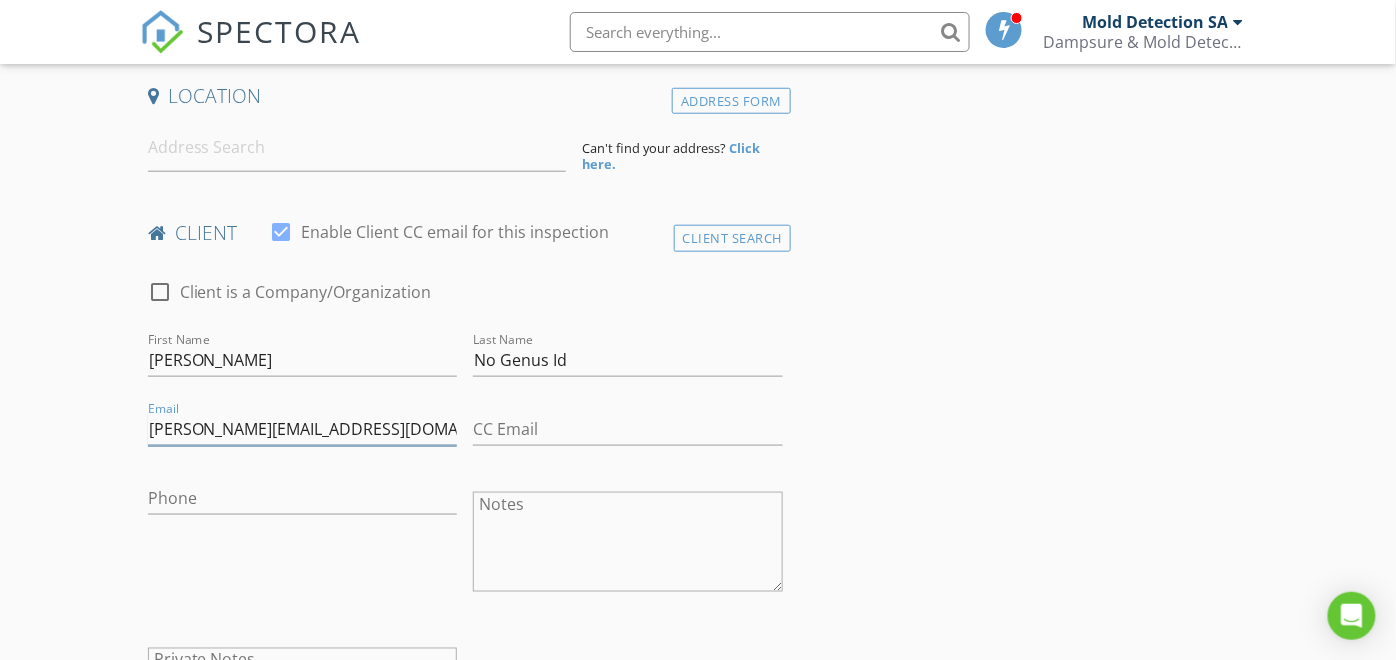 type on "meryl@merylcrawfordinteriors.com" 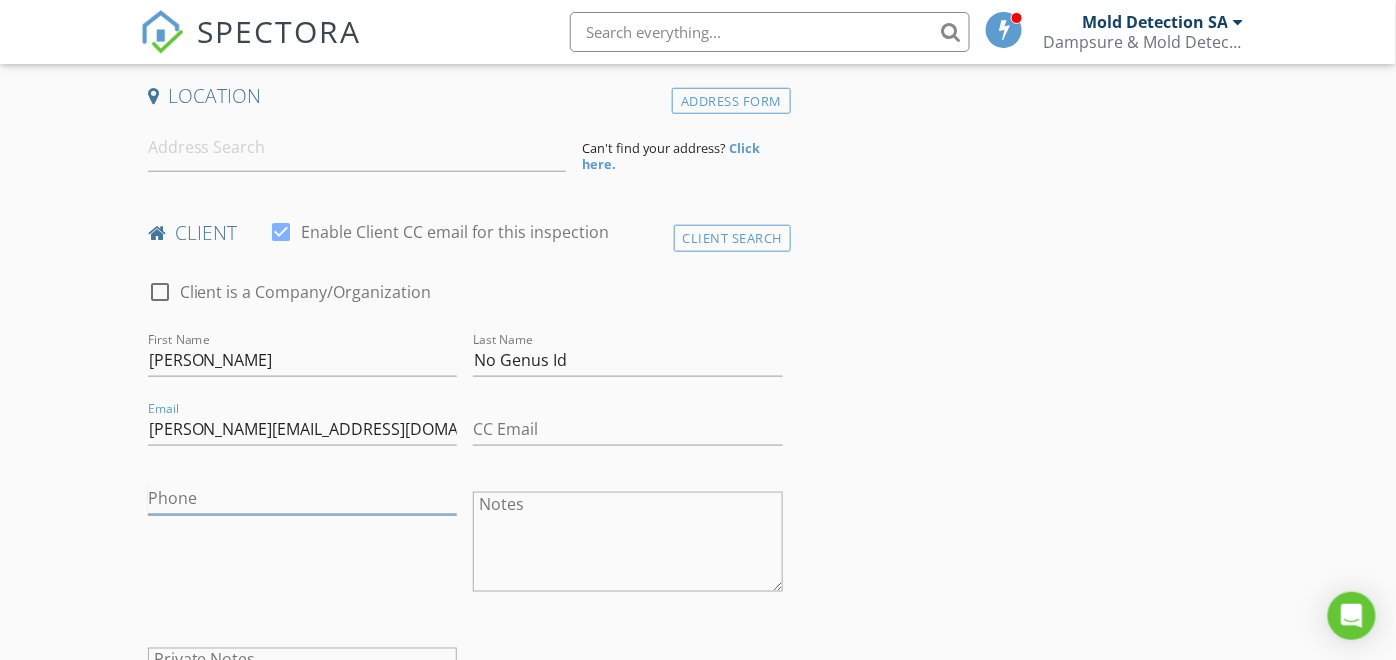 click on "Phone" at bounding box center (303, 498) 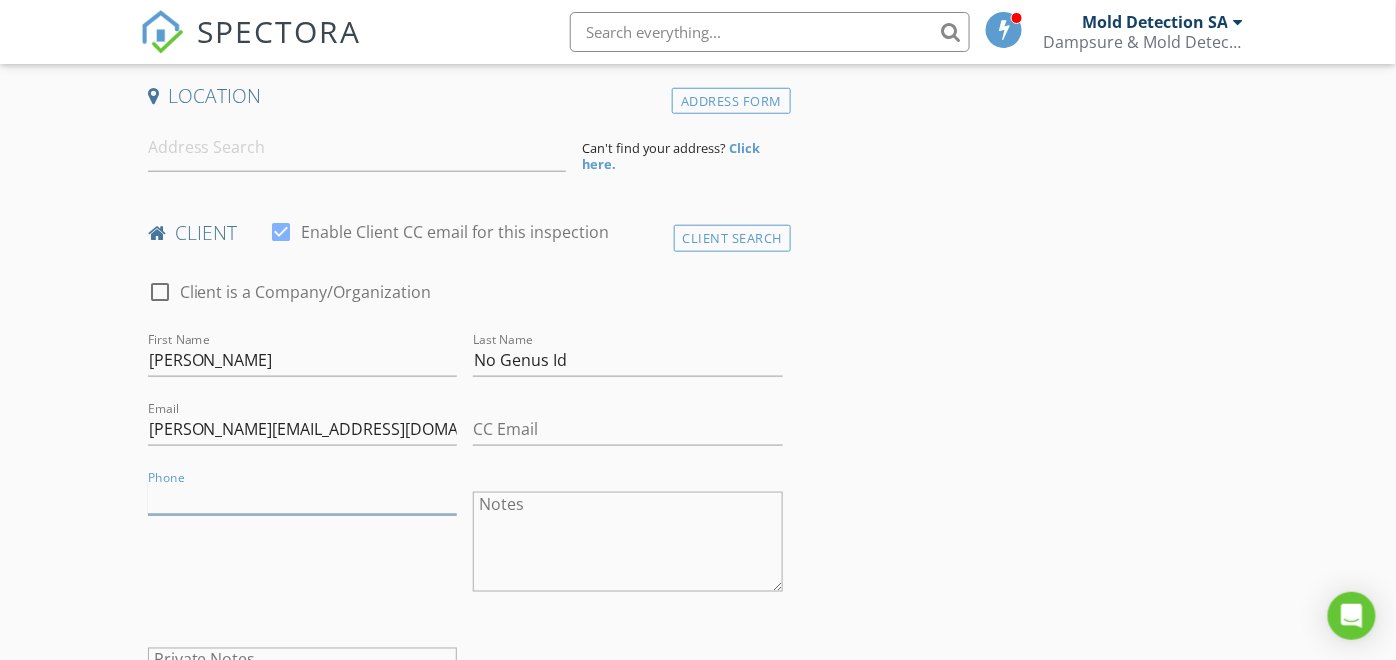 paste on "+27 82 883 0015" 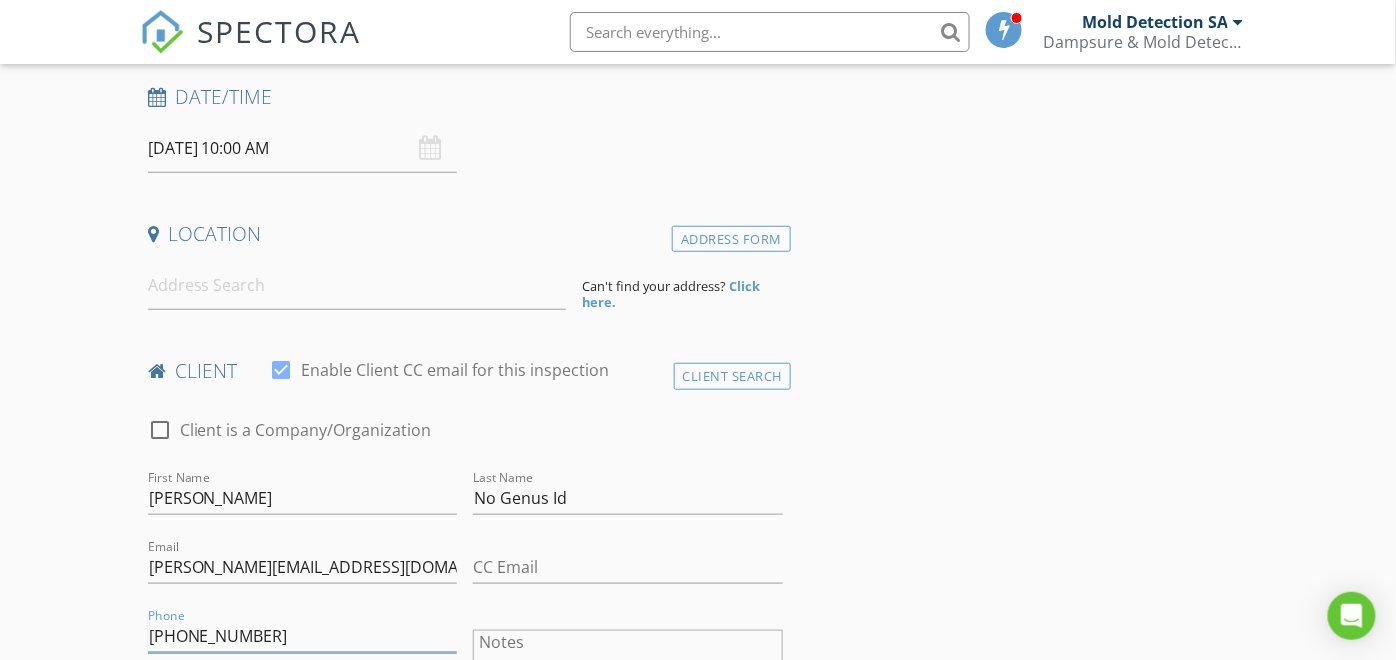 scroll, scrollTop: 0, scrollLeft: 0, axis: both 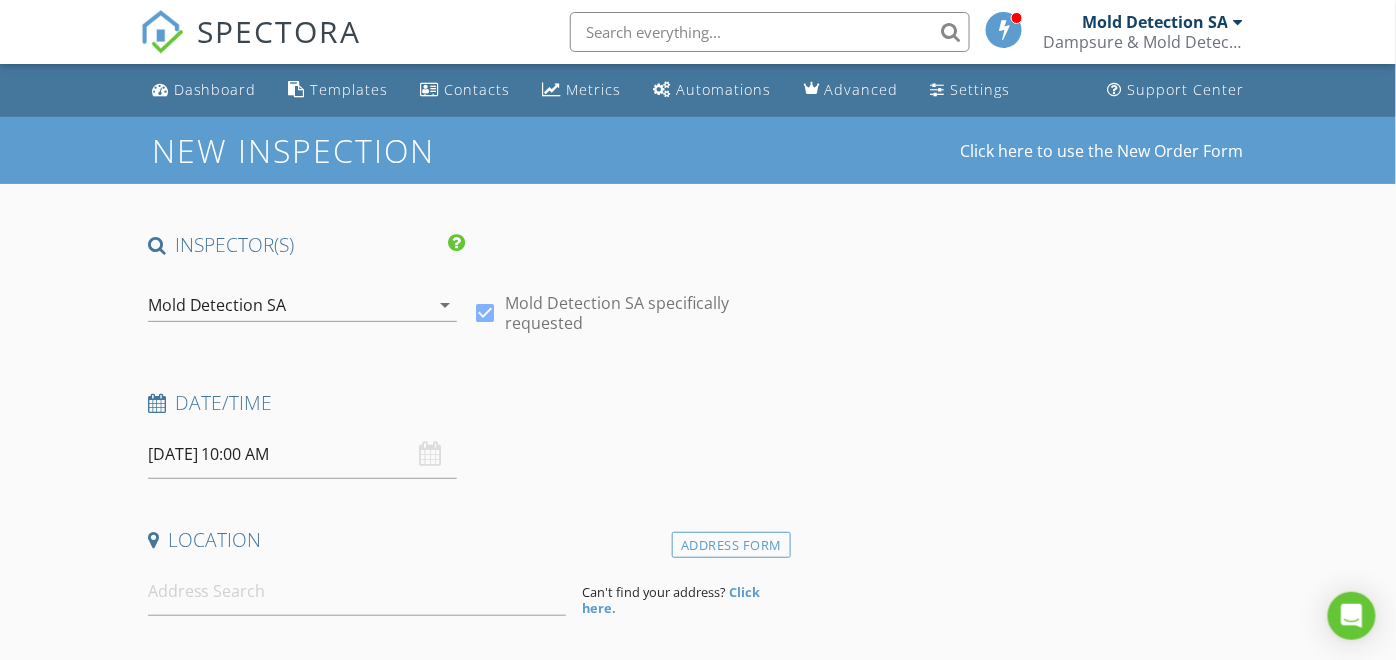 type on "+27 82 883 0015" 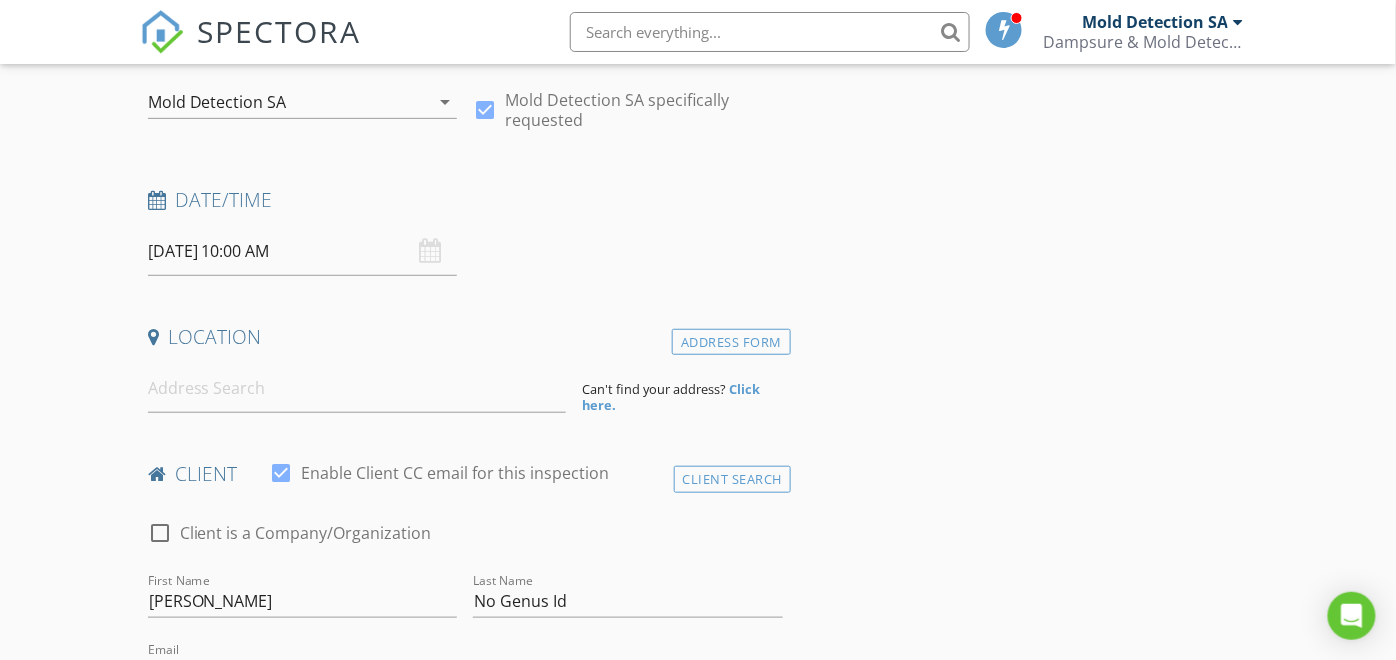 scroll, scrollTop: 222, scrollLeft: 0, axis: vertical 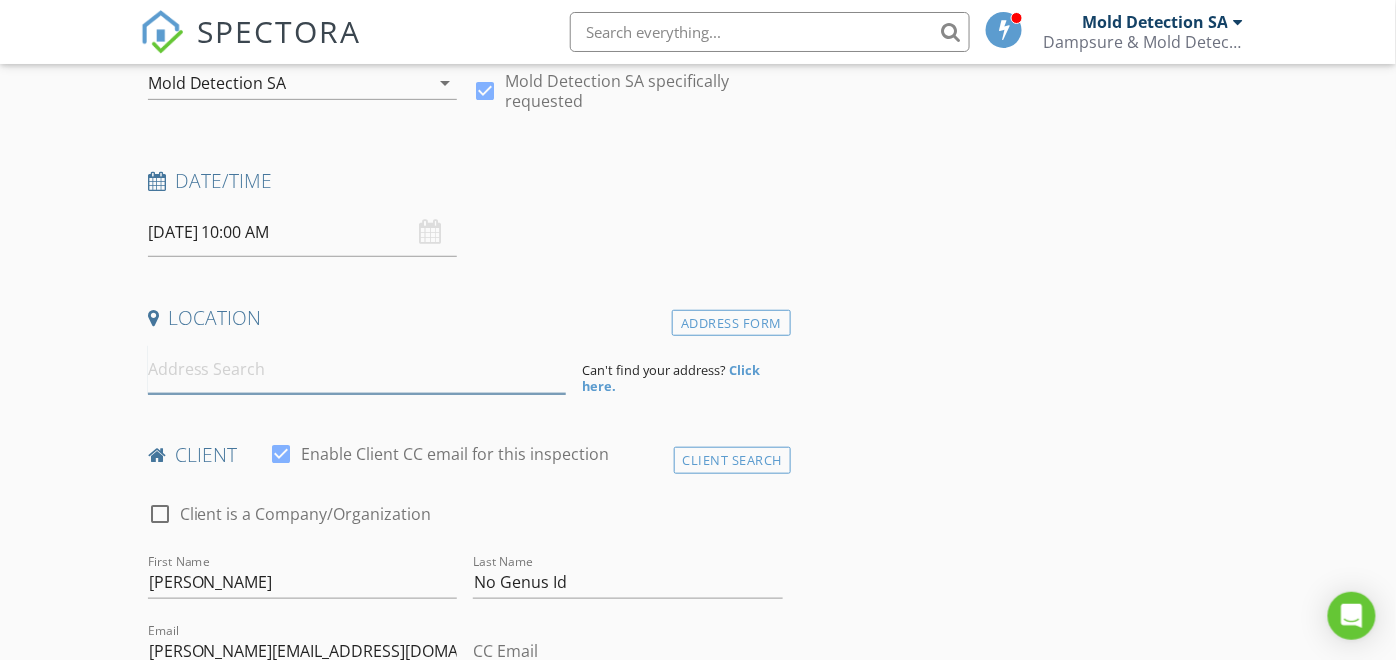 click at bounding box center [357, 369] 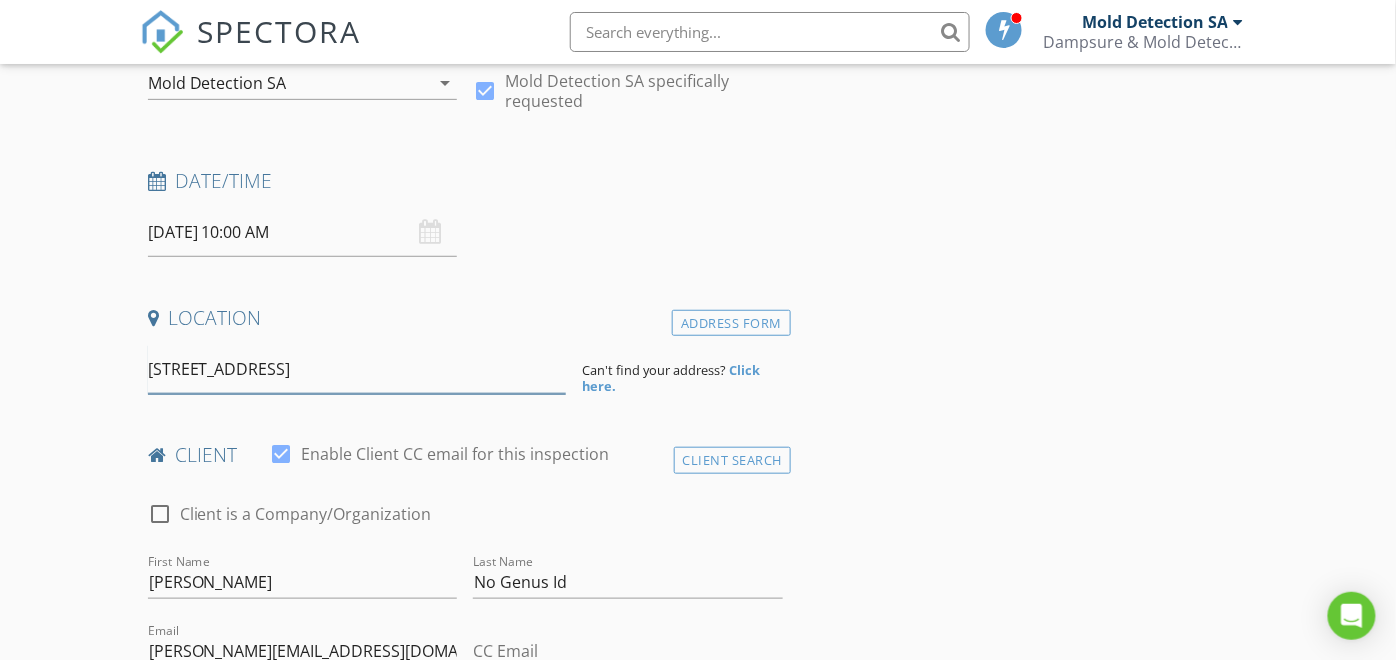 scroll, scrollTop: 0, scrollLeft: 43, axis: horizontal 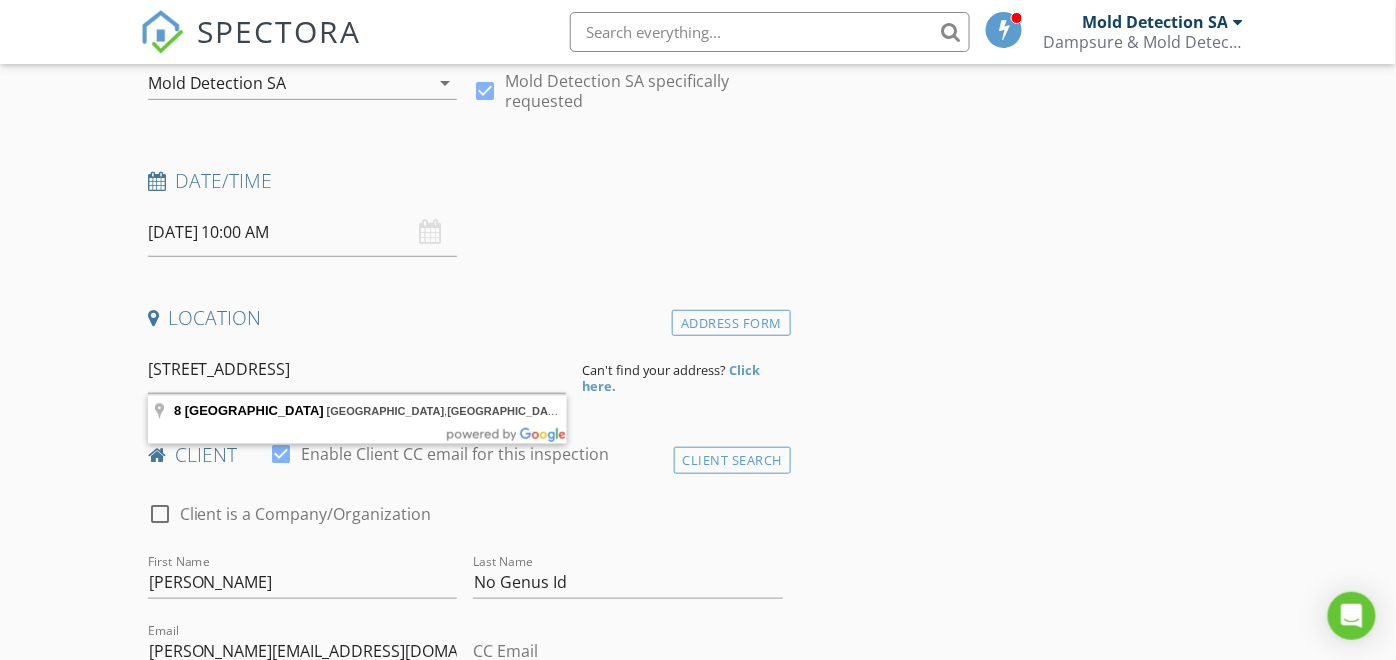 type on "8 Montrose Avenue, Craighall Park, Johannesburg, Gauteng, 2196, South Africa" 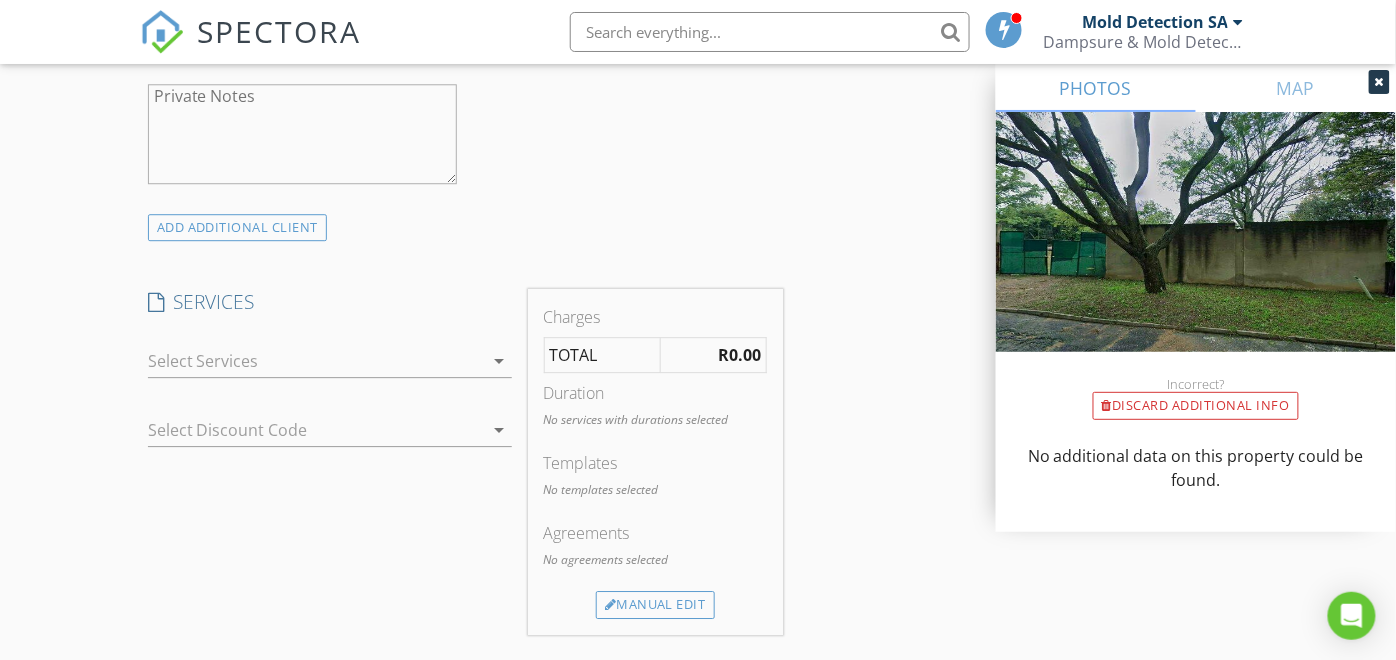 scroll, scrollTop: 1444, scrollLeft: 0, axis: vertical 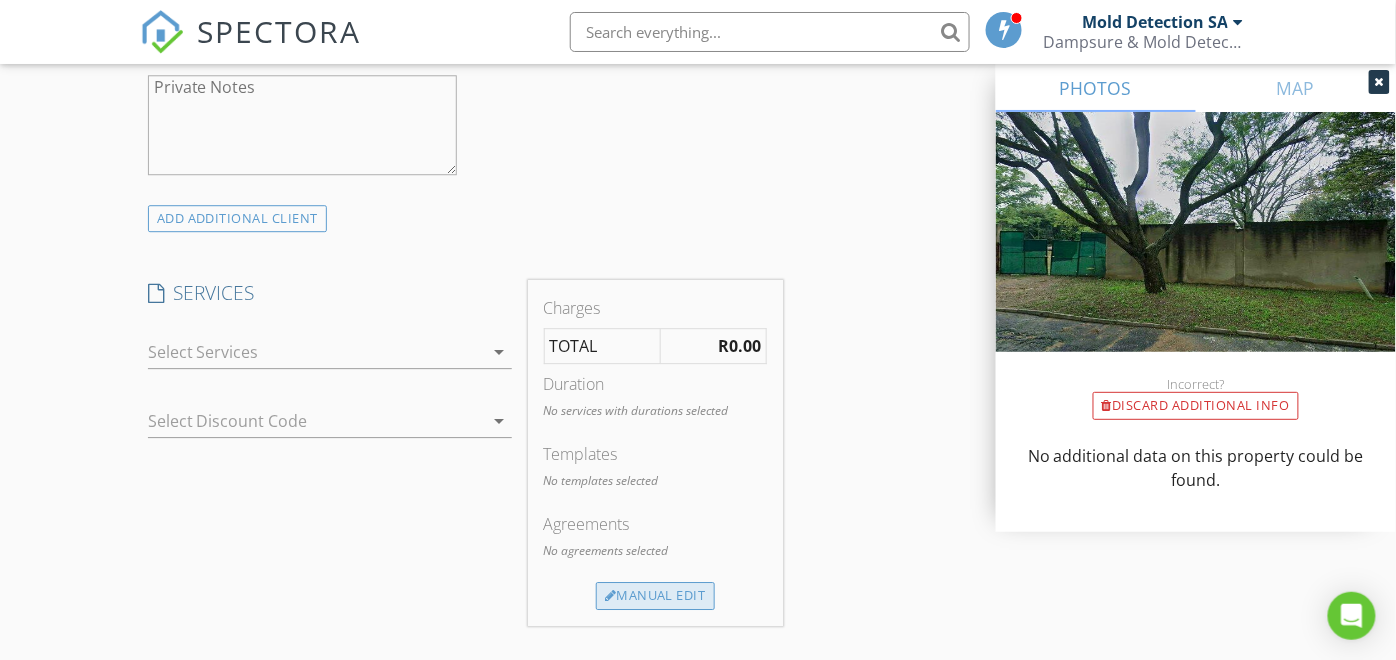 click on "Manual Edit" at bounding box center (655, 596) 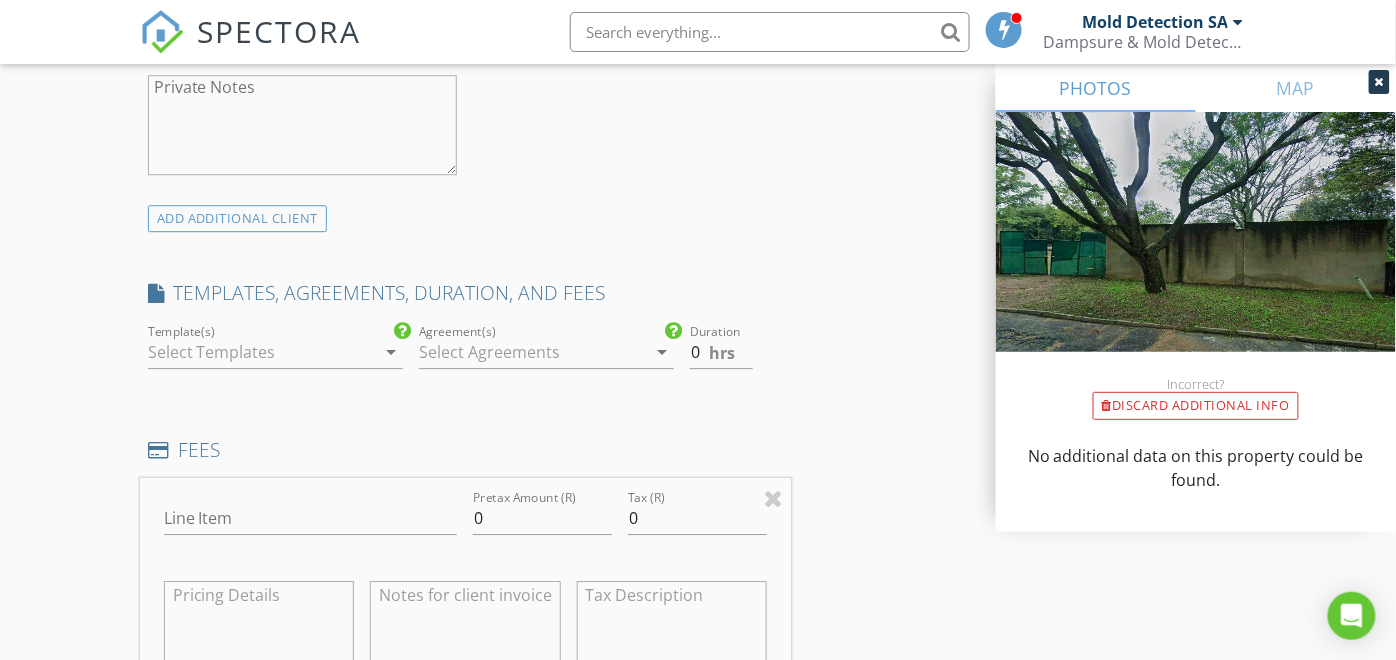 click on "arrow_drop_down" at bounding box center (391, 352) 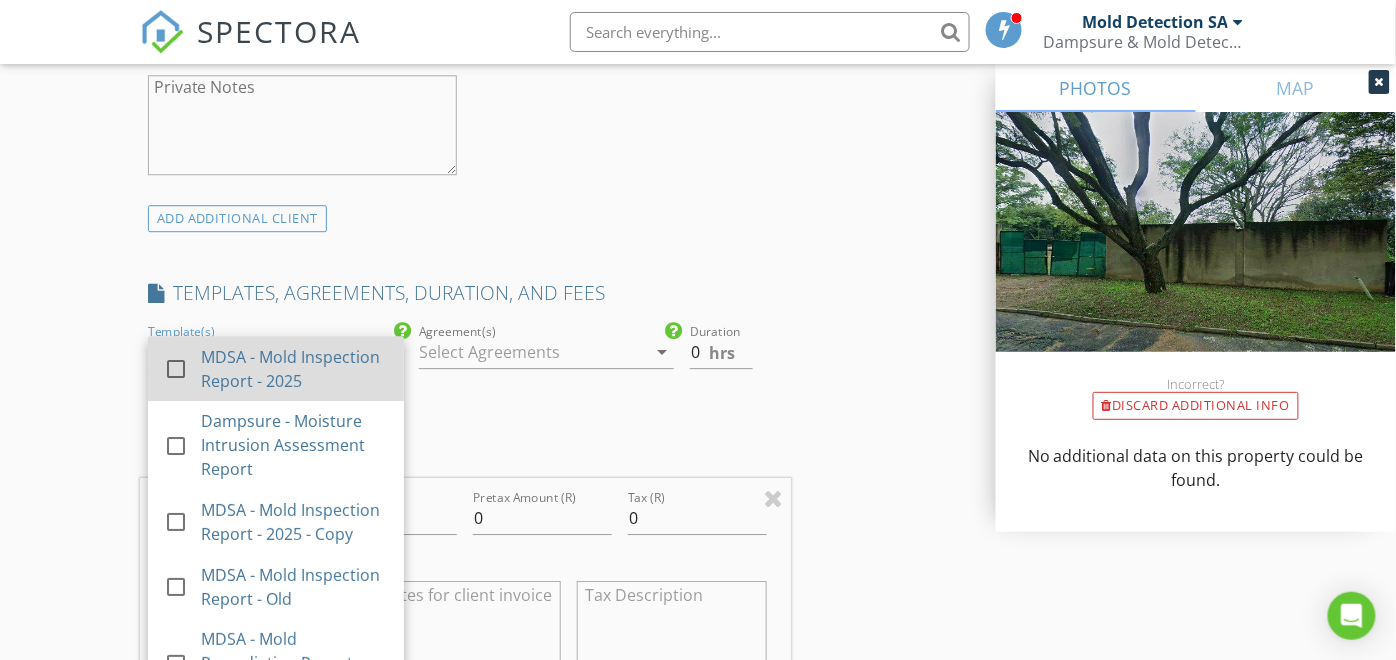 click at bounding box center [176, 369] 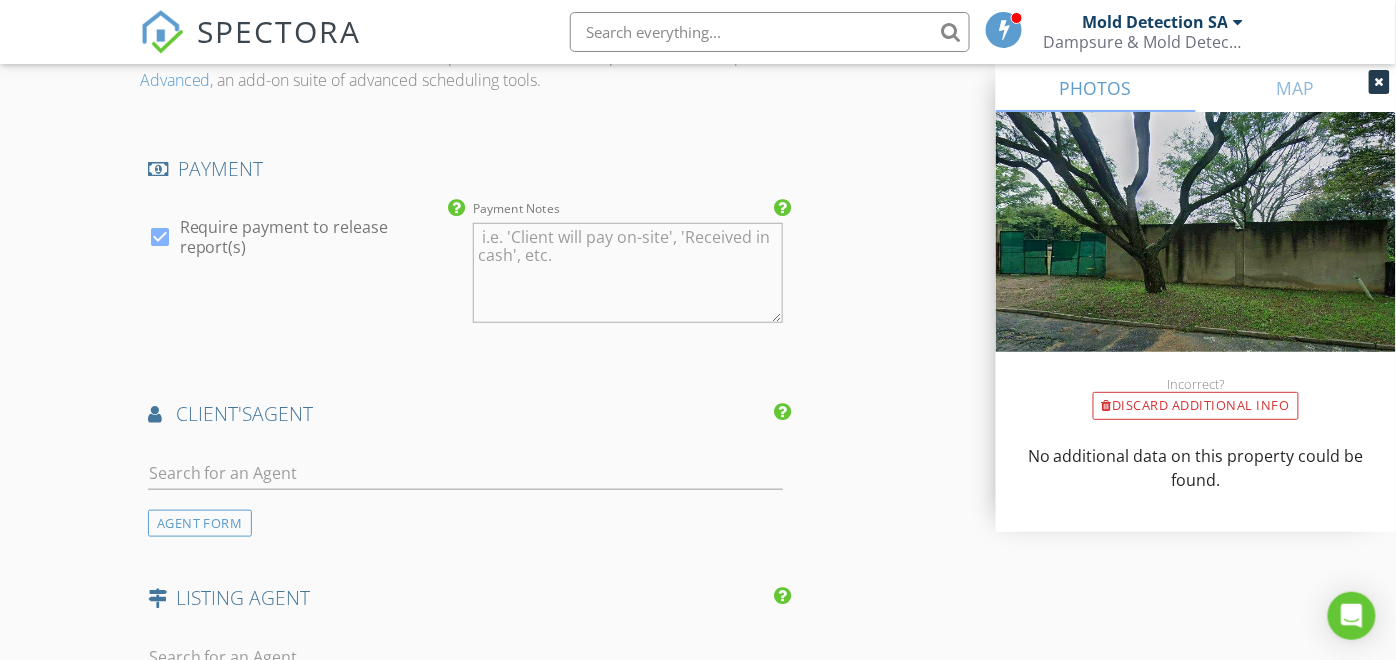 scroll, scrollTop: 2333, scrollLeft: 0, axis: vertical 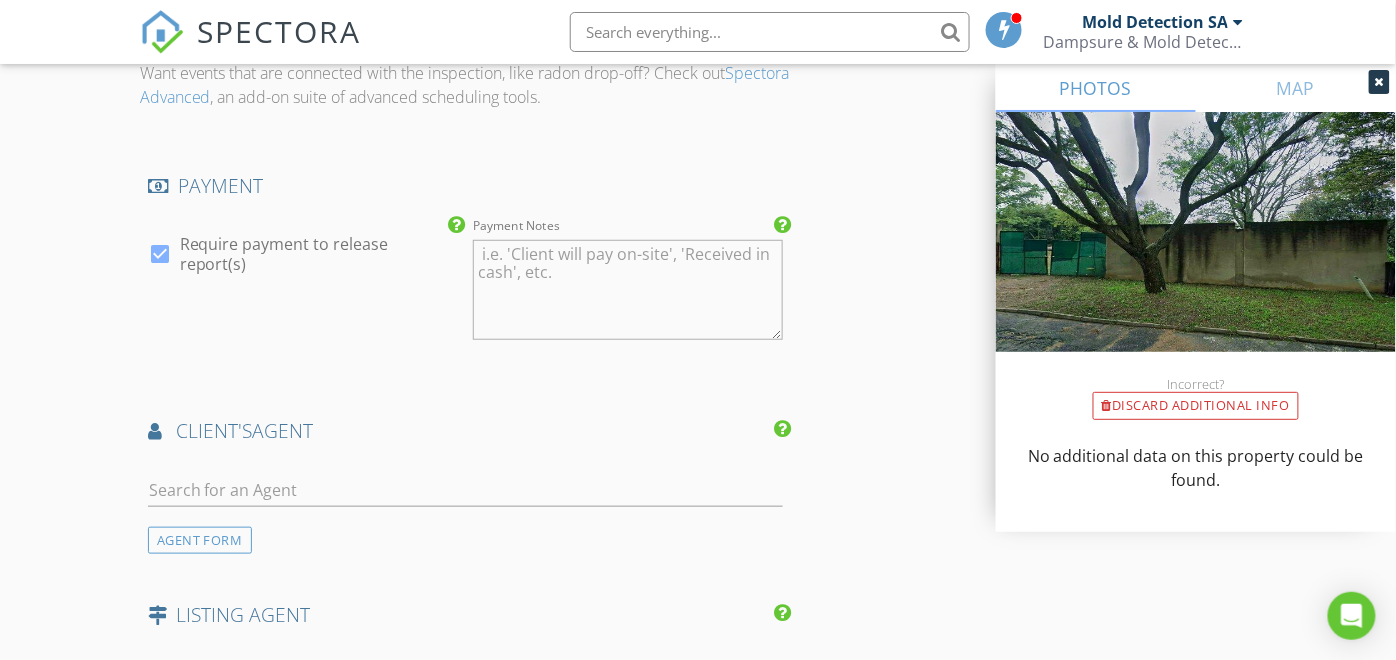 click at bounding box center (160, 254) 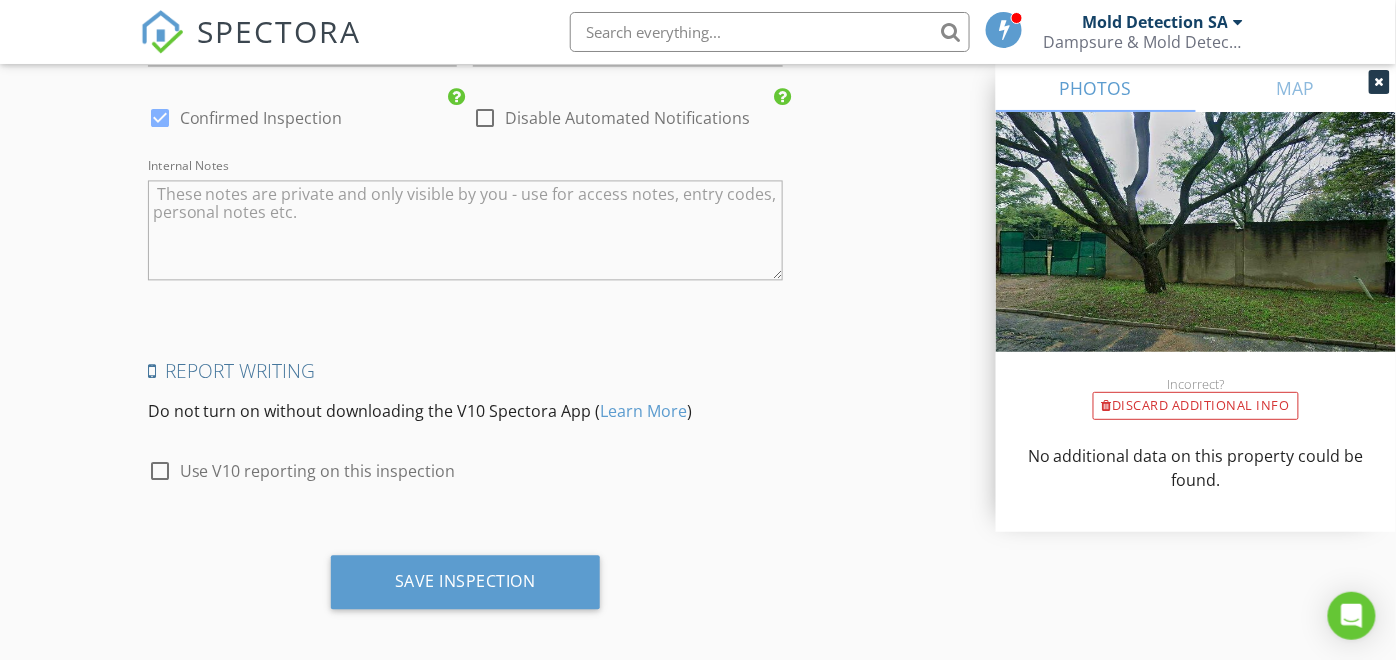 scroll, scrollTop: 3154, scrollLeft: 0, axis: vertical 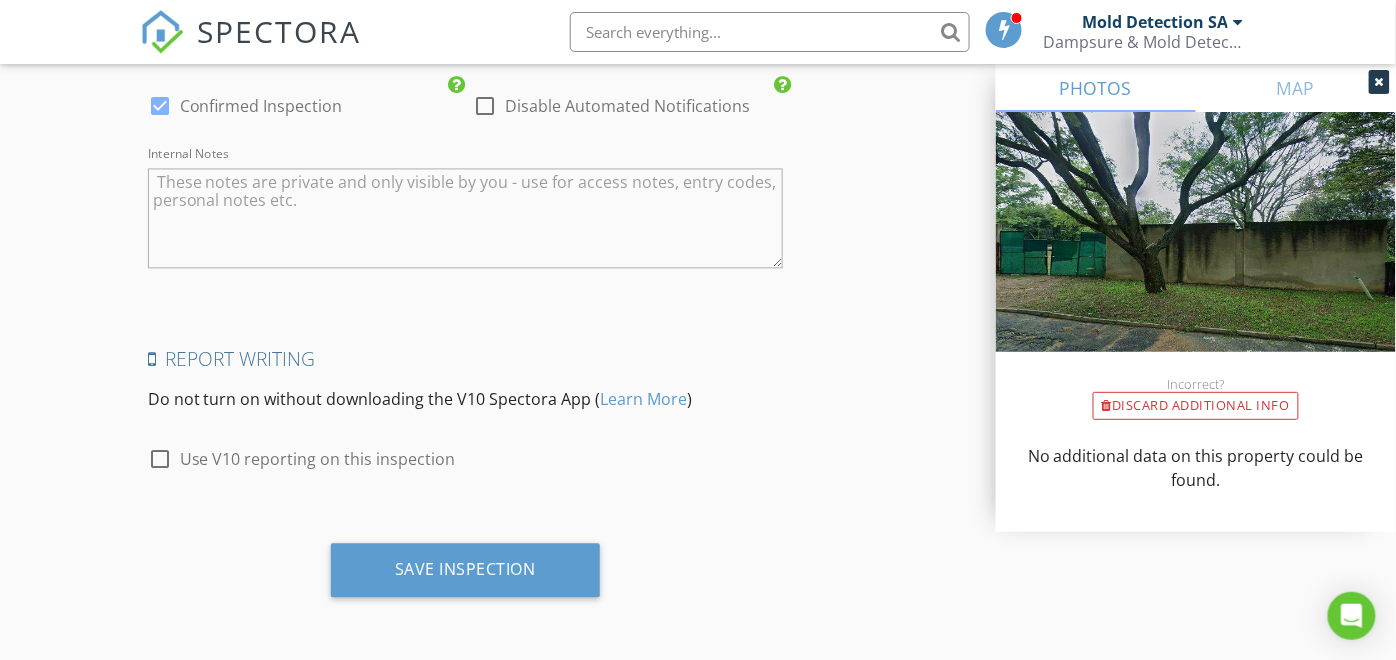 click at bounding box center (160, 459) 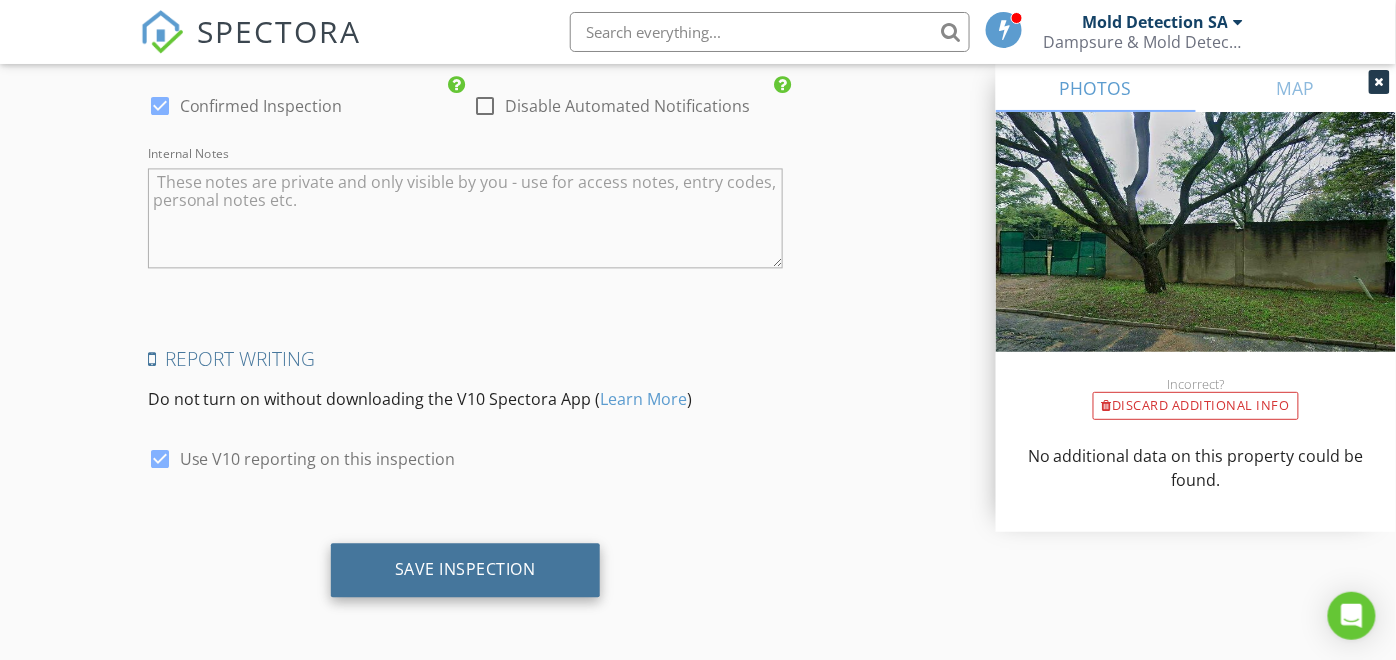 click on "Save Inspection" at bounding box center (465, 569) 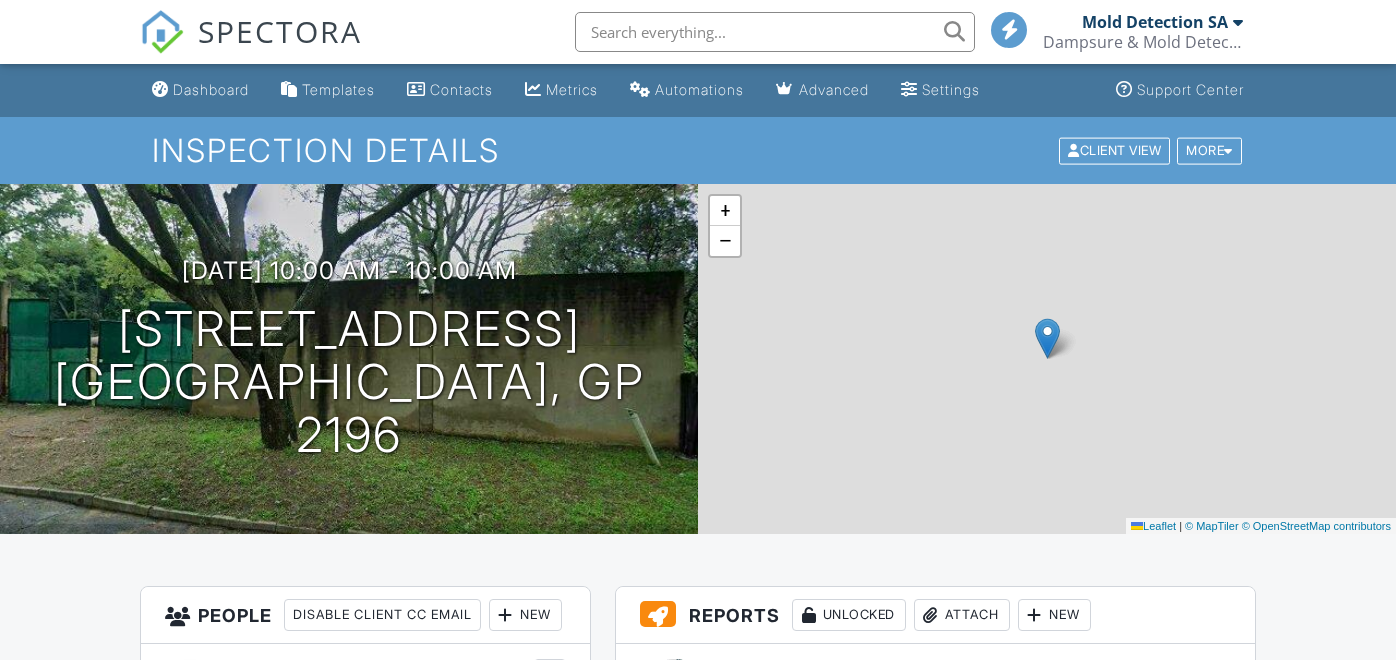 scroll, scrollTop: 0, scrollLeft: 0, axis: both 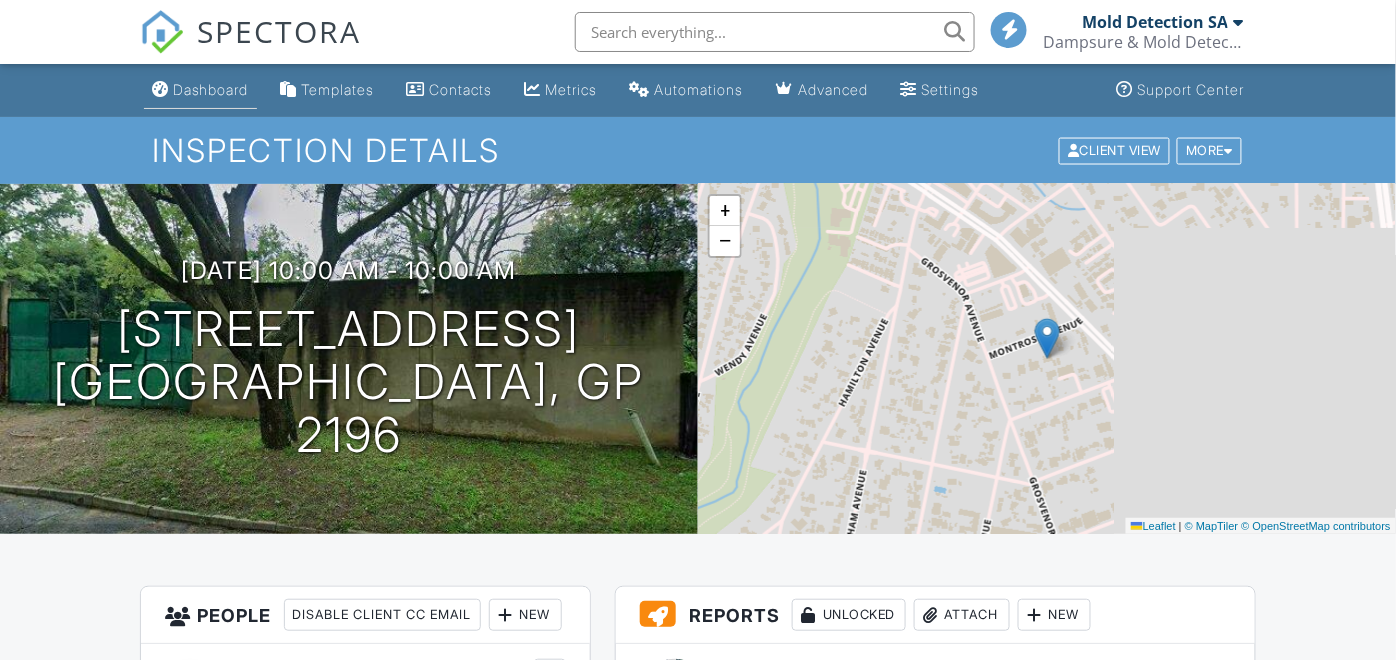 click on "Dashboard" at bounding box center (211, 89) 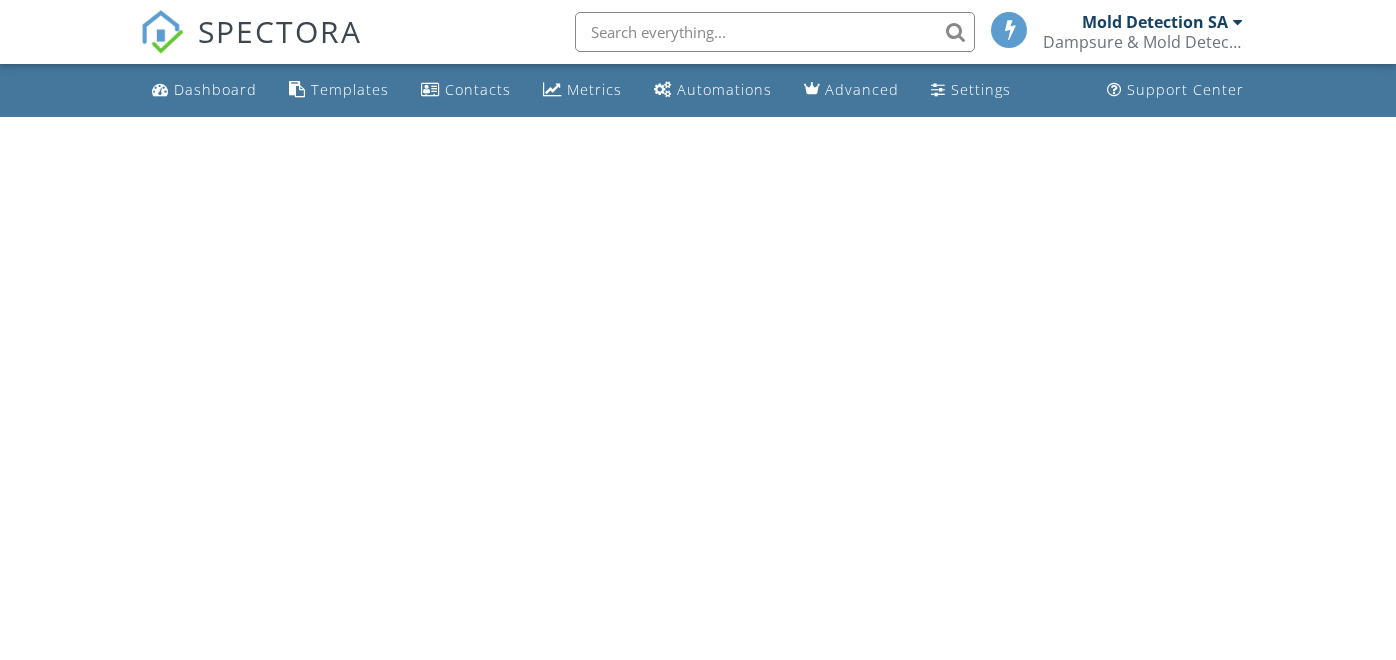 scroll, scrollTop: 0, scrollLeft: 0, axis: both 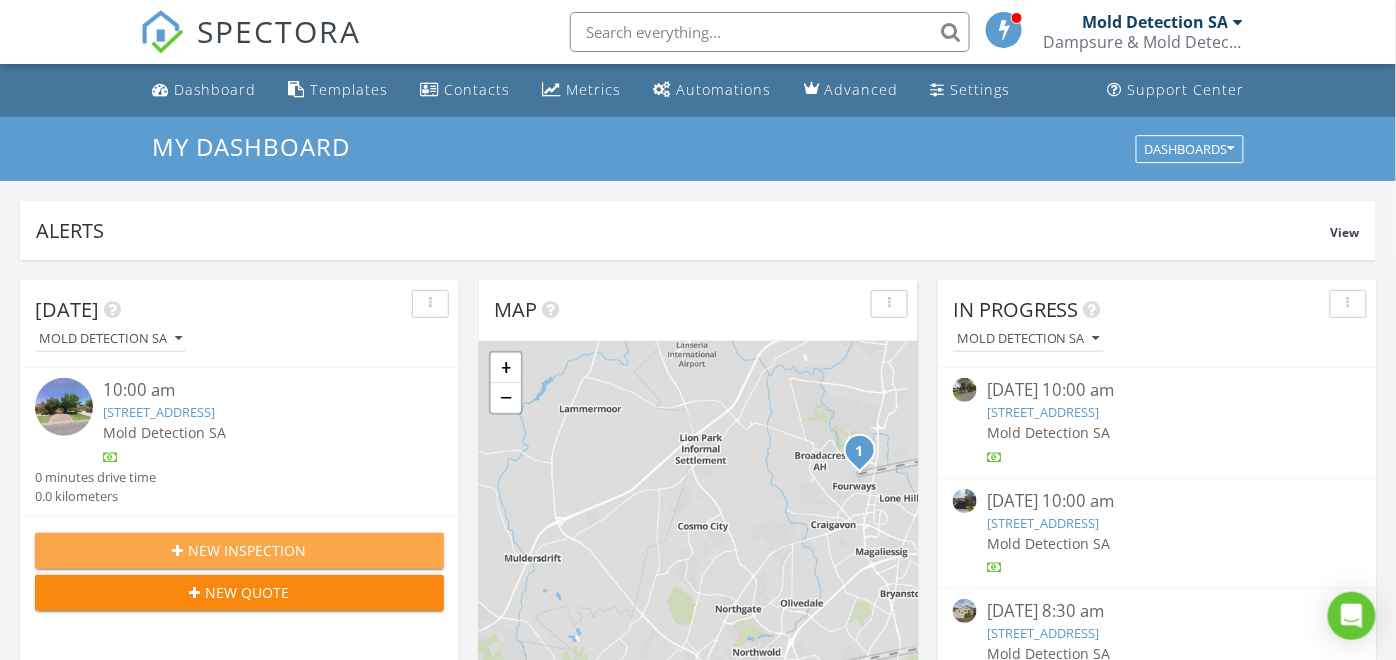click on "New Inspection" at bounding box center (248, 550) 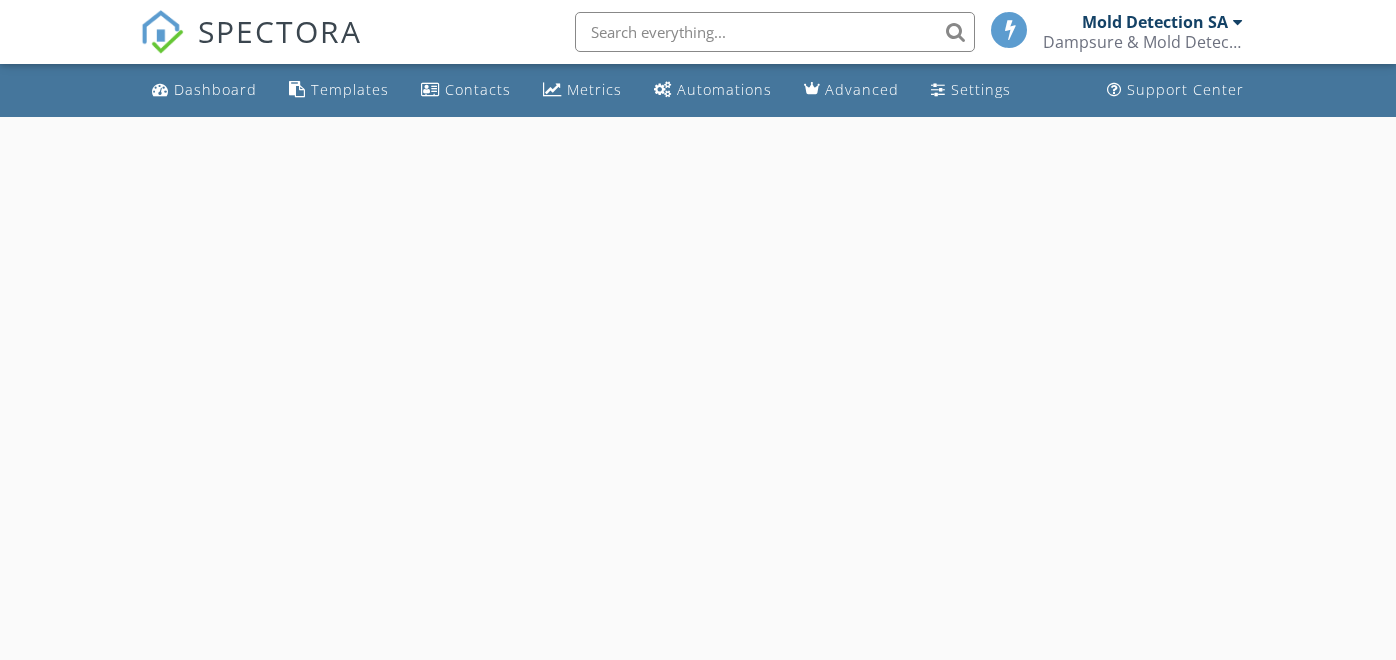 scroll, scrollTop: 0, scrollLeft: 0, axis: both 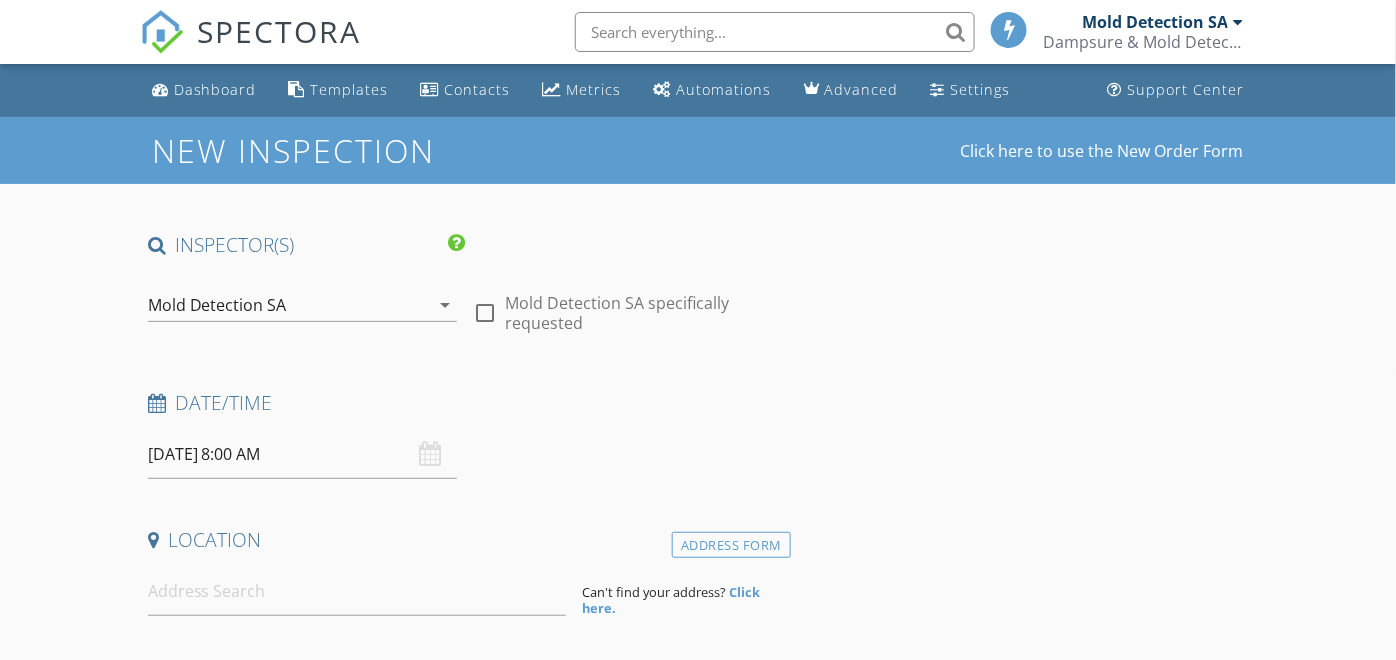 click at bounding box center [485, 313] 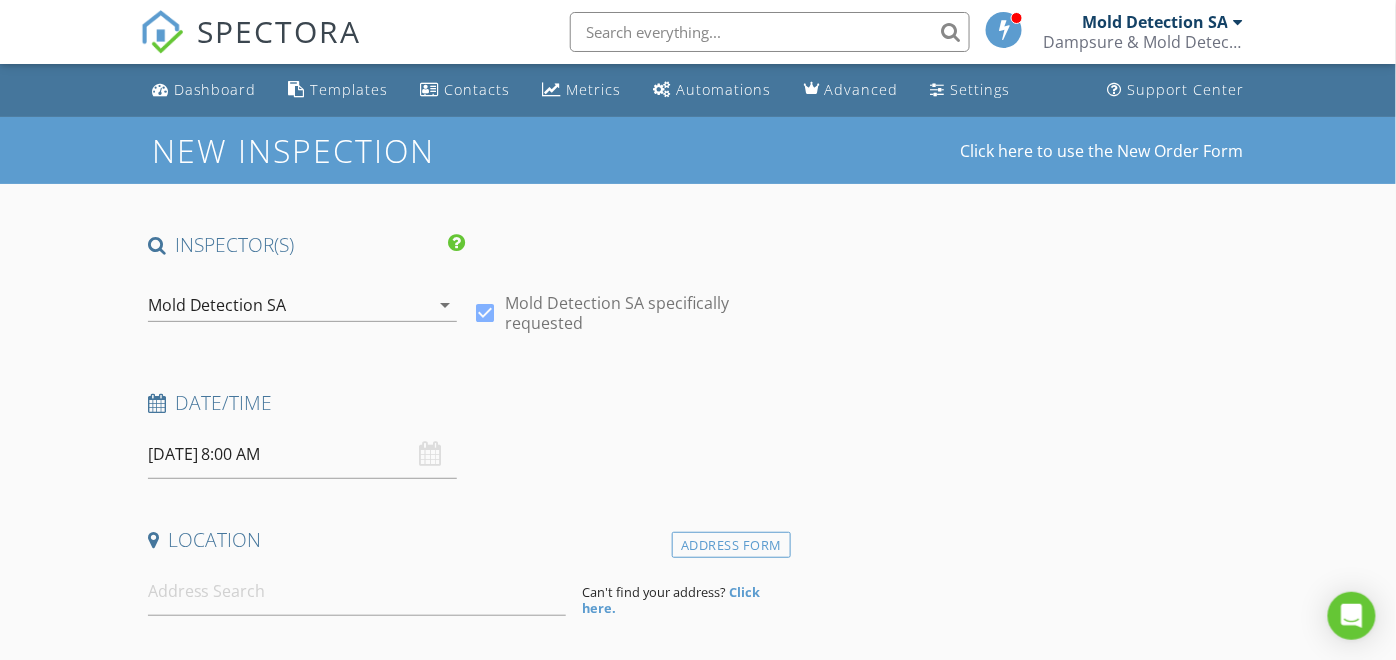 click on "[DATE] 8:00 AM" at bounding box center [303, 454] 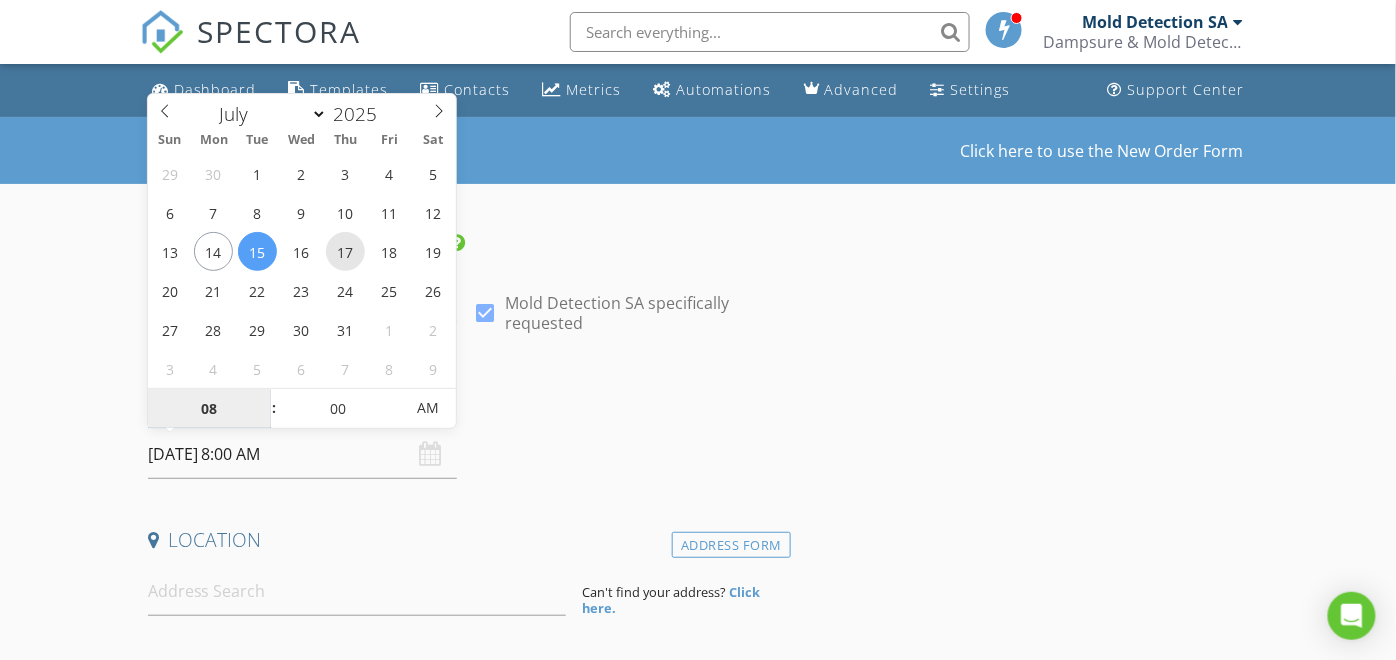 type on "[DATE] 8:00 AM" 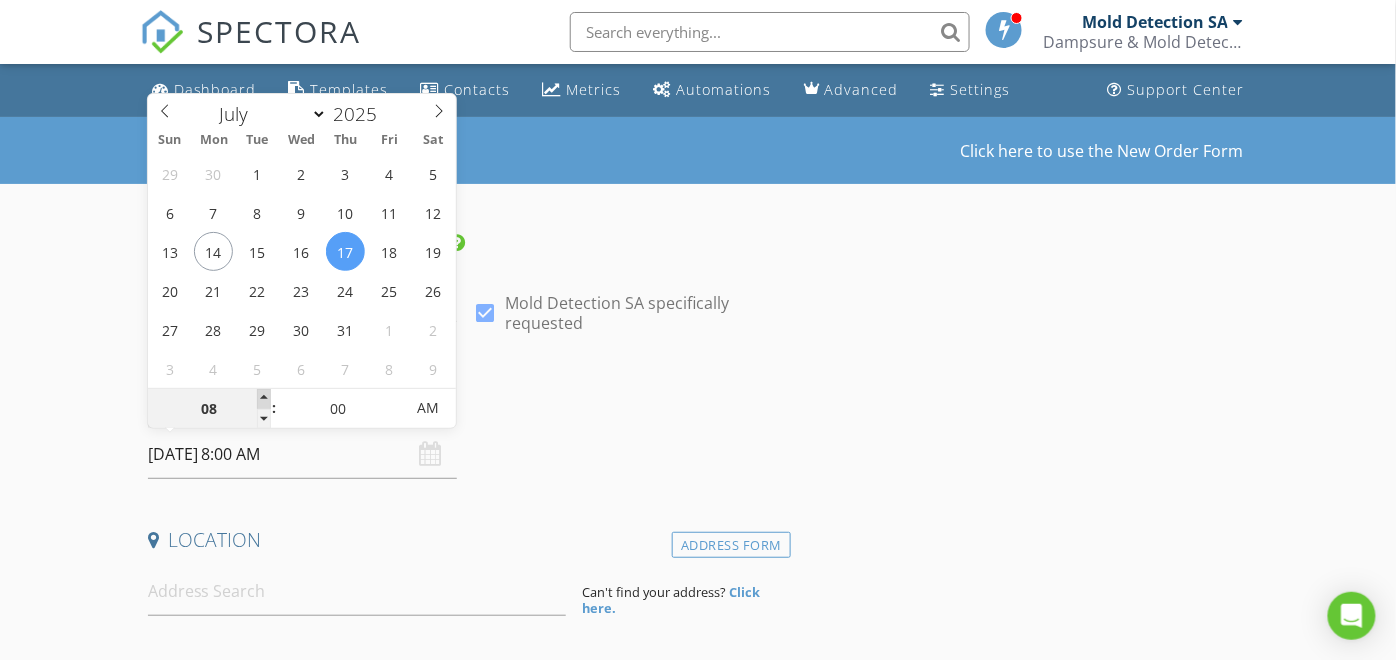 type on "09" 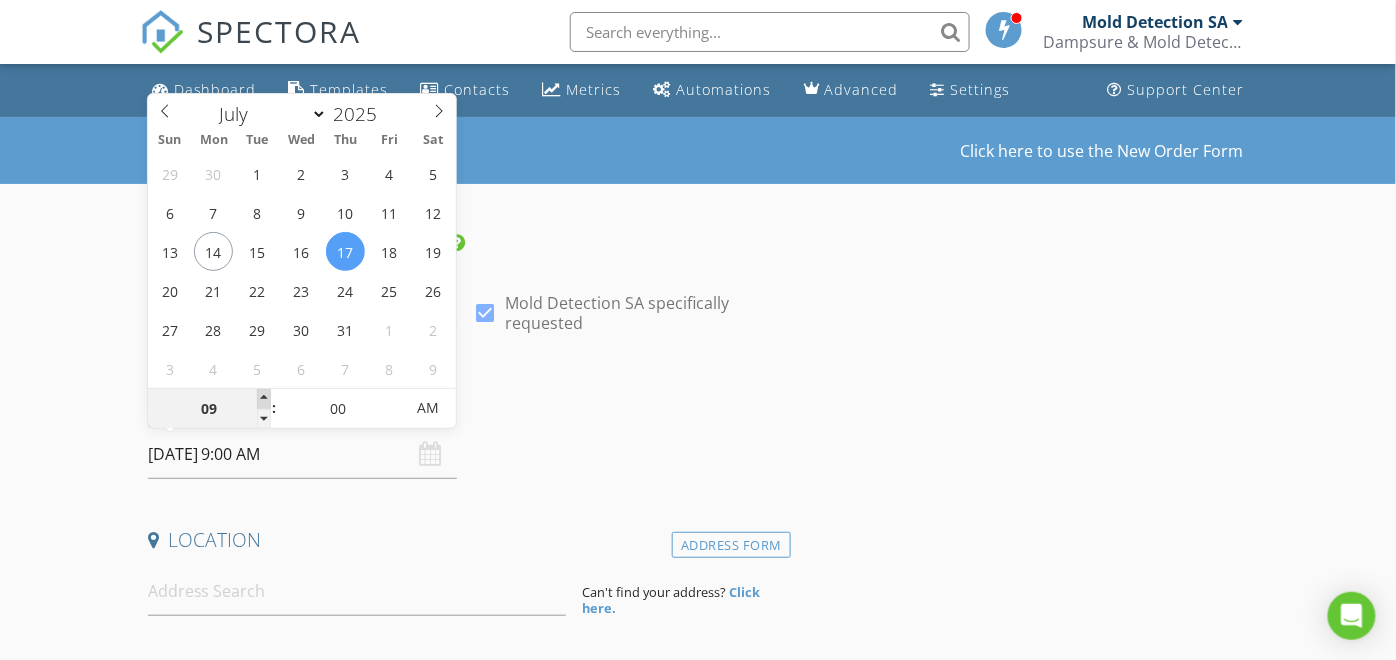 click at bounding box center [264, 399] 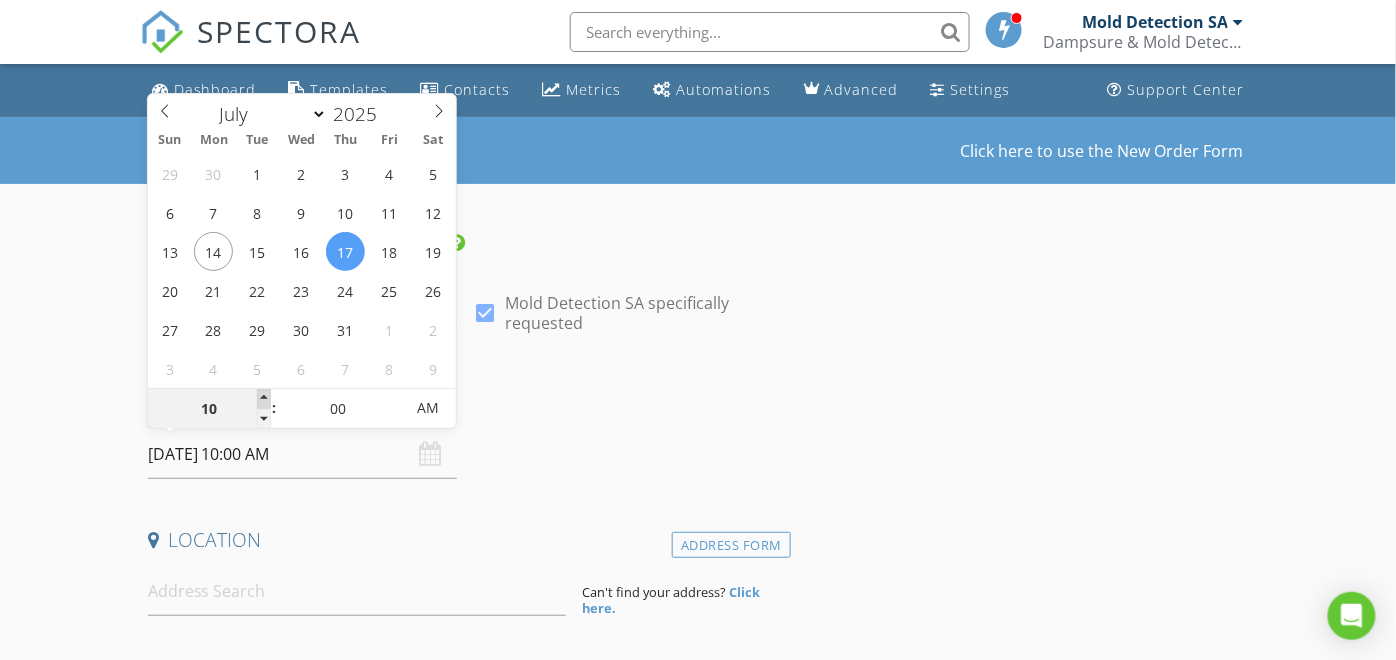 click at bounding box center (264, 399) 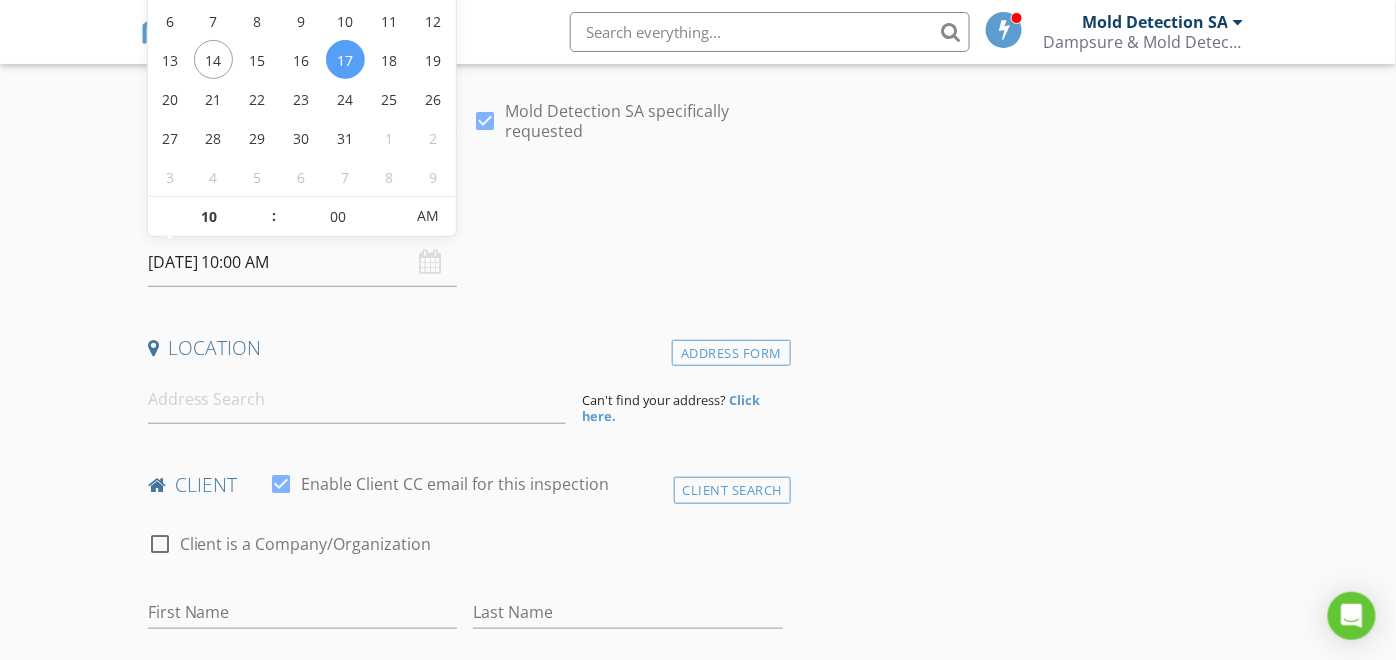 scroll, scrollTop: 222, scrollLeft: 0, axis: vertical 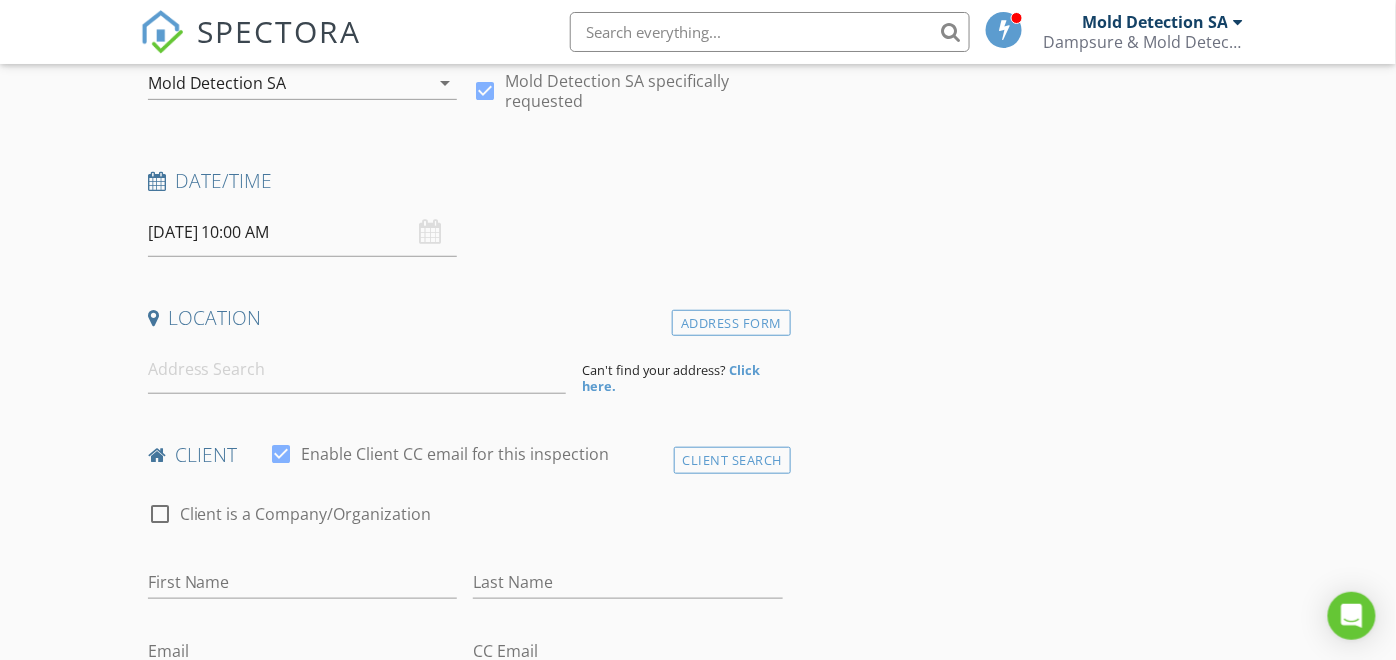 drag, startPoint x: 462, startPoint y: 542, endPoint x: 337, endPoint y: 568, distance: 127.67537 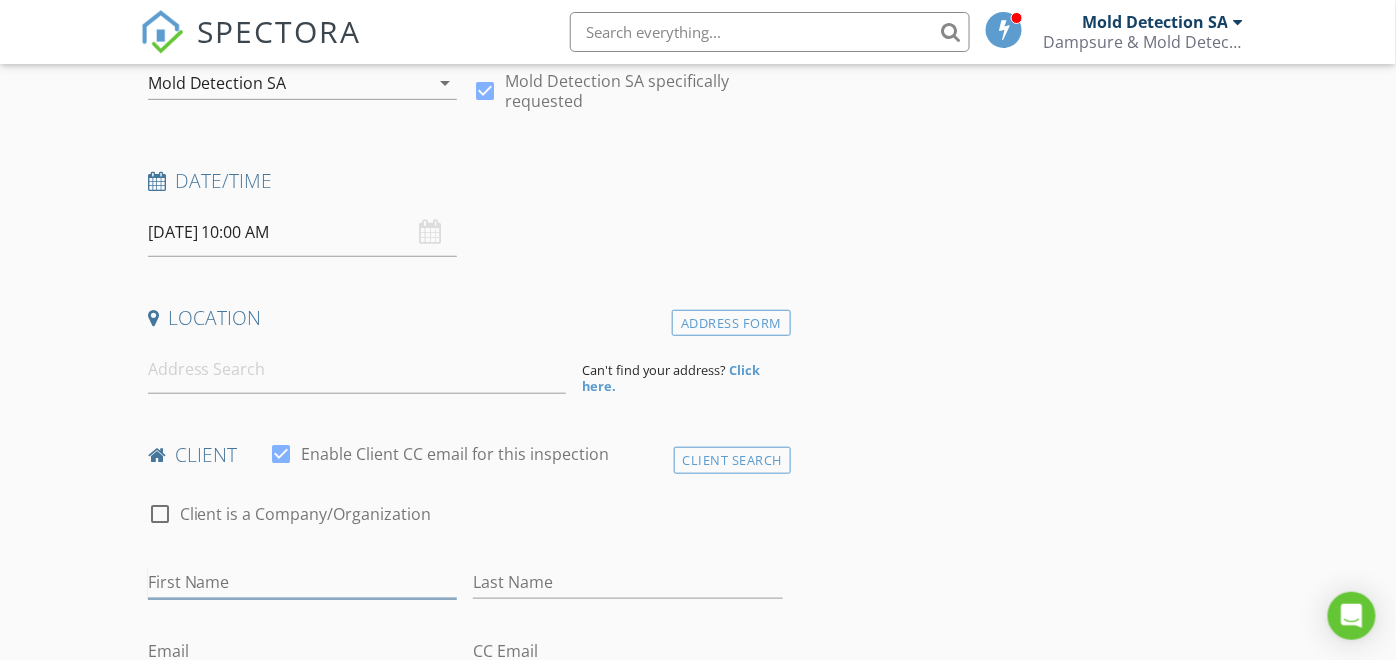 click on "First Name" at bounding box center (303, 582) 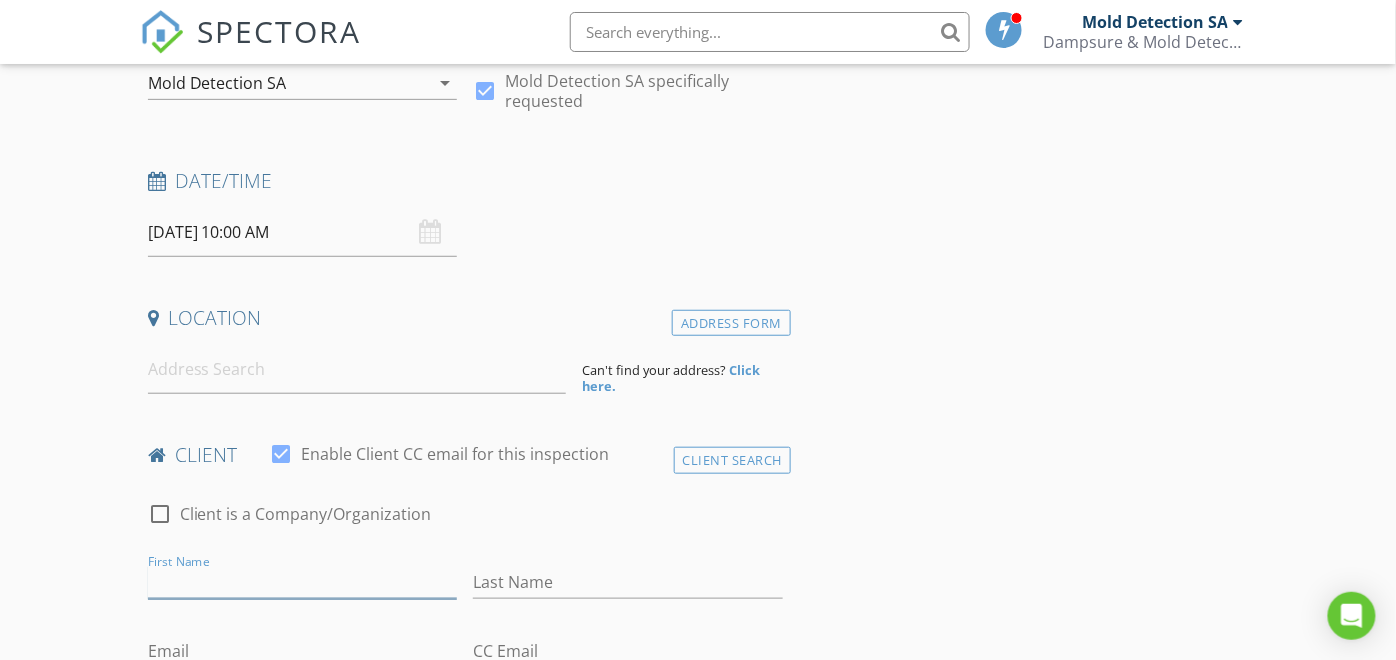 paste on "Benjamin Hoefling" 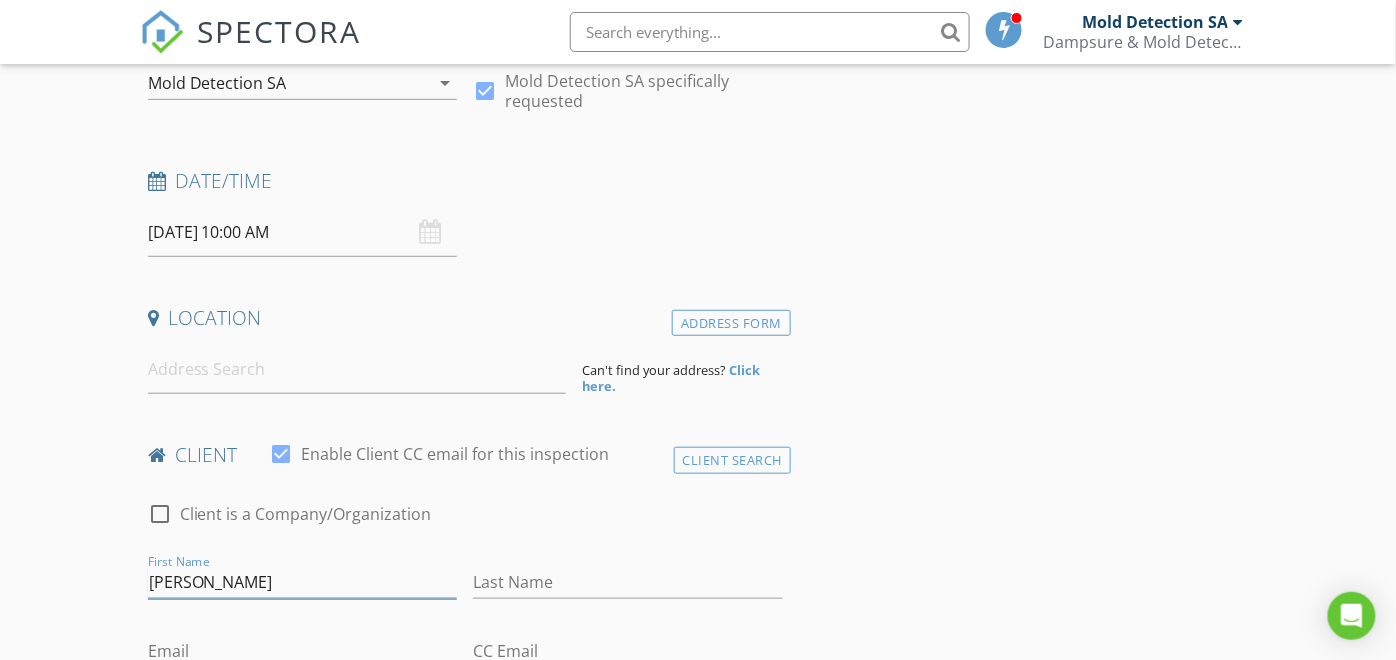type on "Benjamin Hoefling" 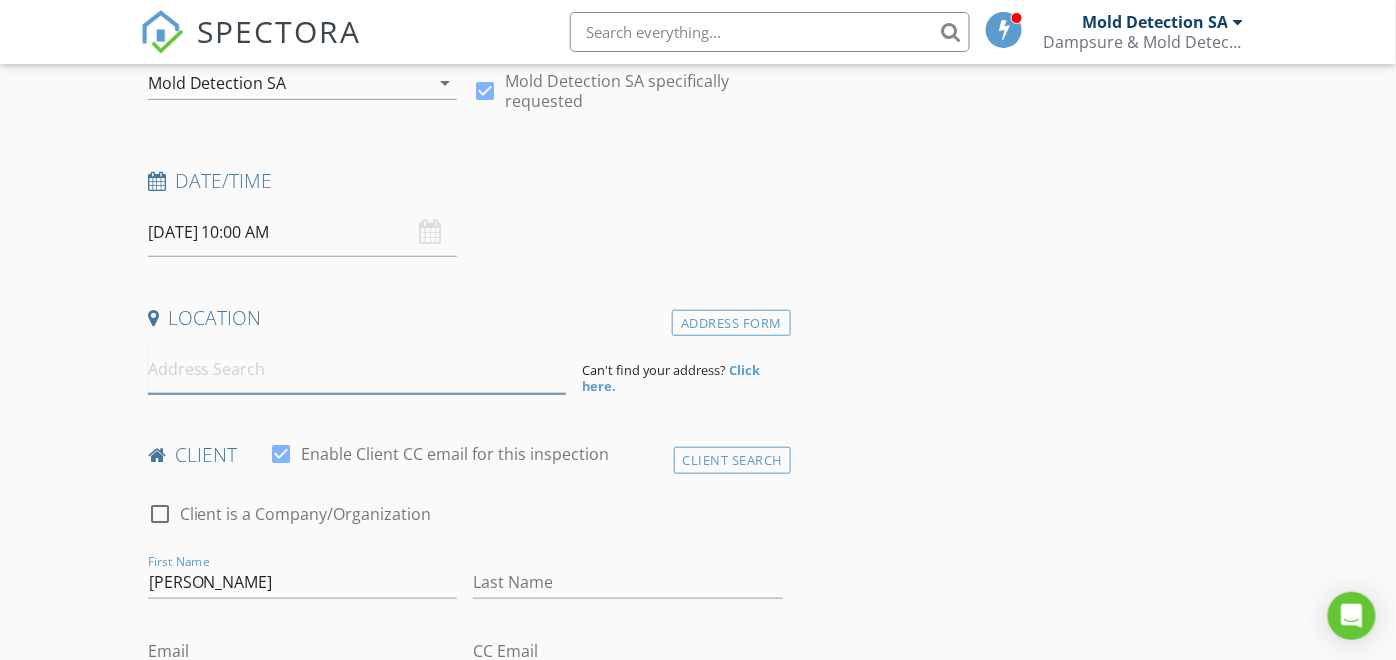 click at bounding box center [357, 369] 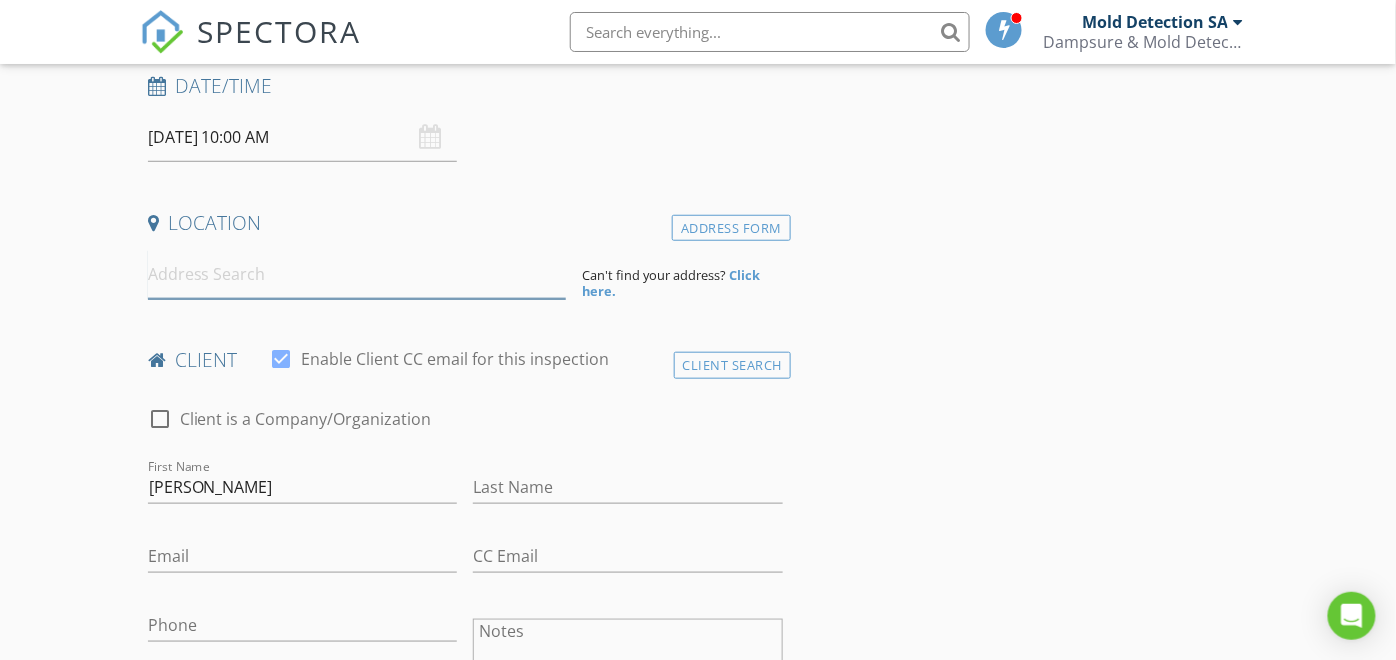 scroll, scrollTop: 444, scrollLeft: 0, axis: vertical 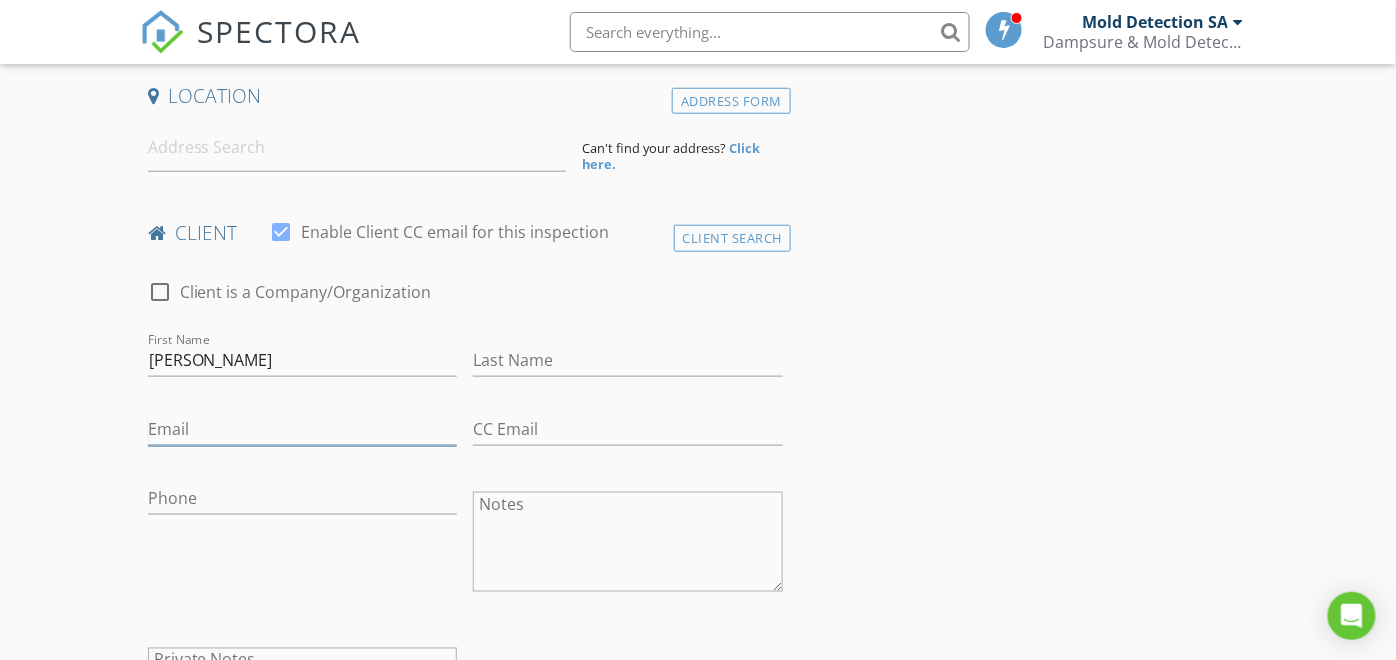 click on "Email" at bounding box center [303, 429] 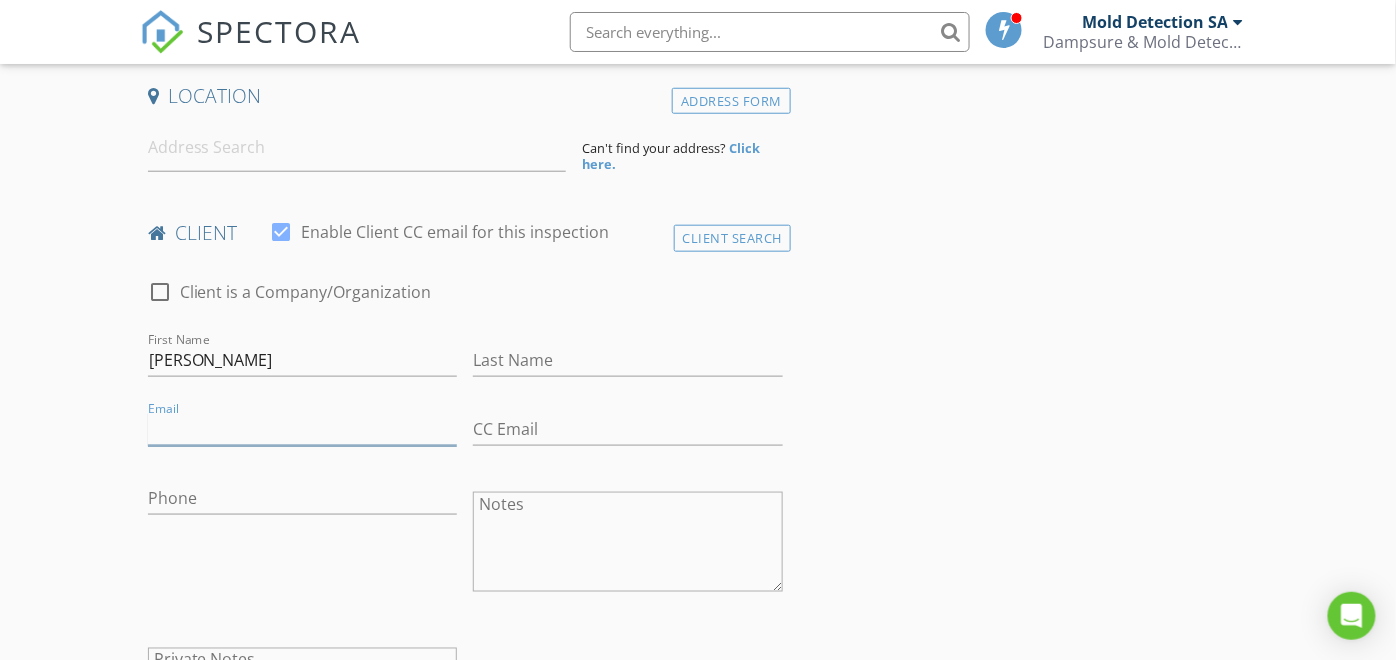 paste on "benjaminbhoefling@gmail.com" 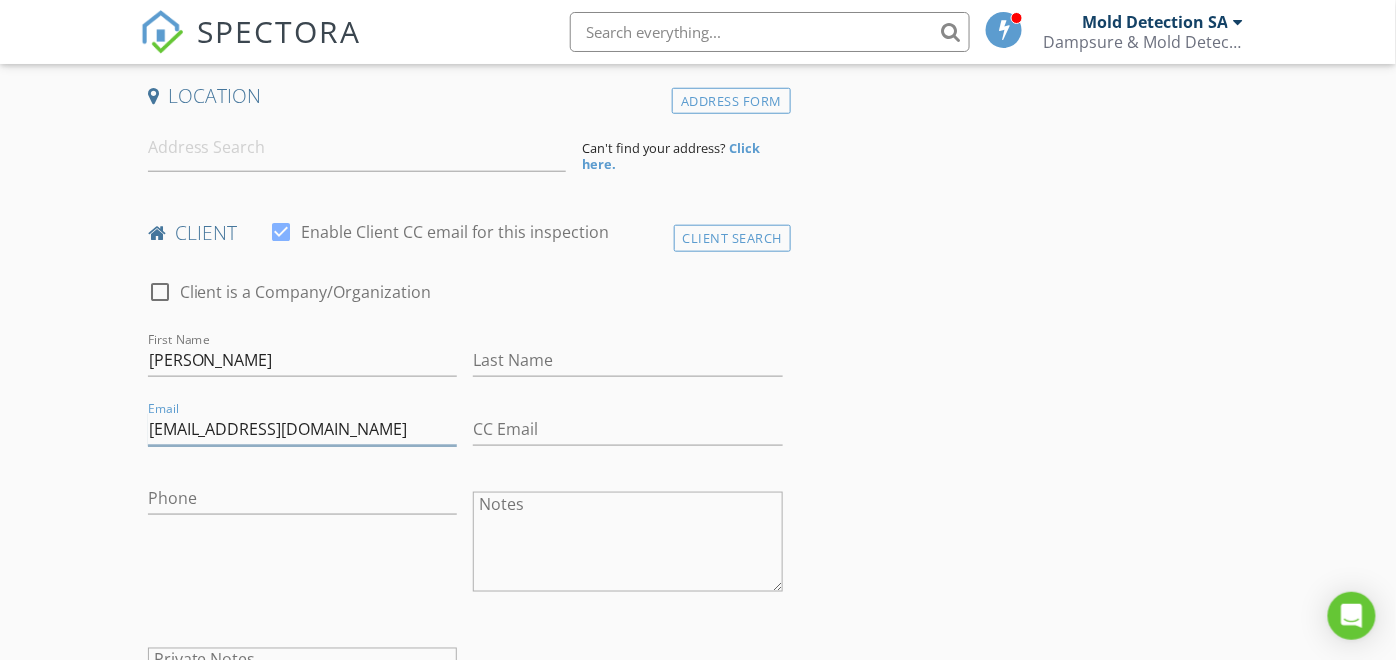 type on "benjaminbhoefling@gmail.com" 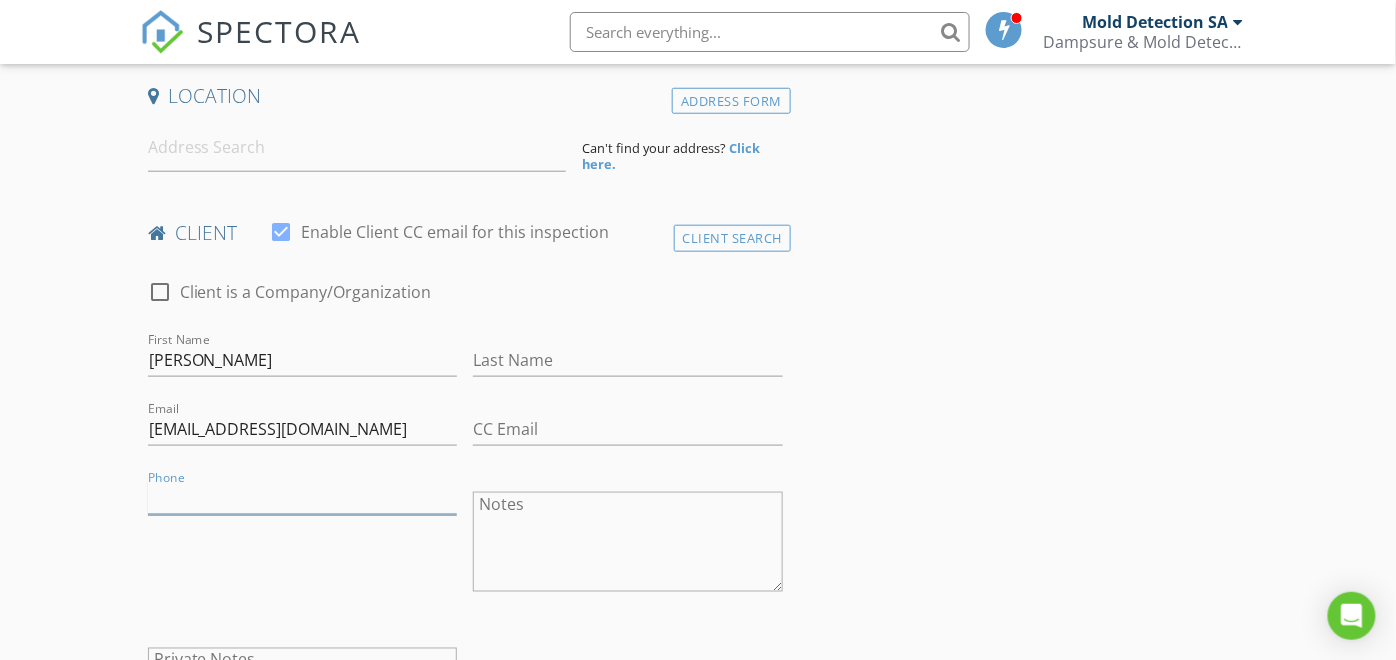 click on "Phone" at bounding box center (303, 498) 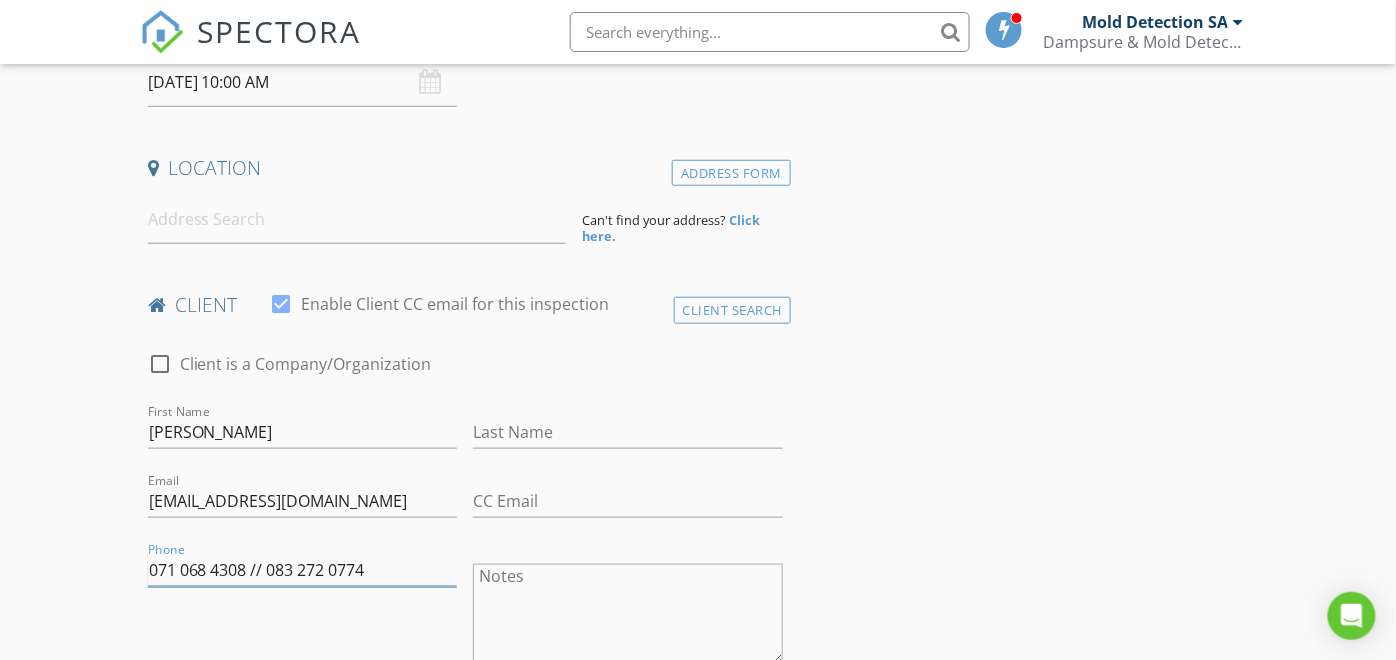 scroll, scrollTop: 333, scrollLeft: 0, axis: vertical 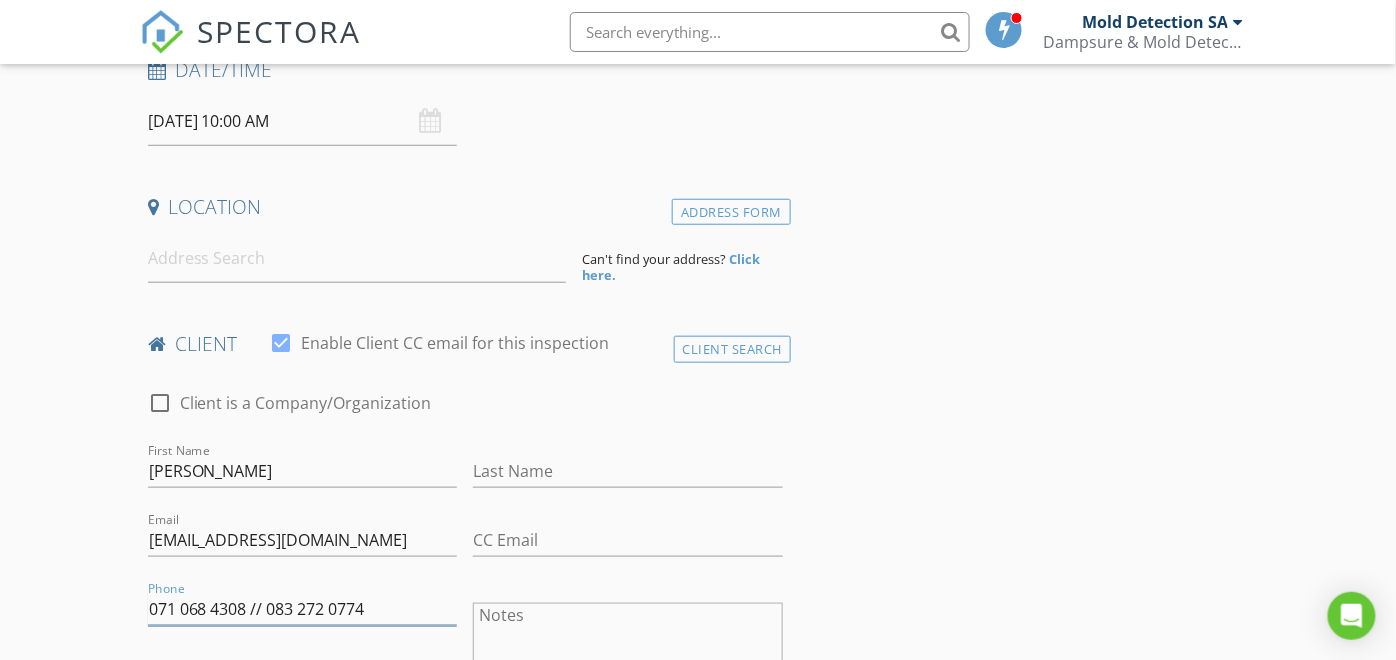 click on "071 068 4308 // 083 272 0774" at bounding box center [303, 609] 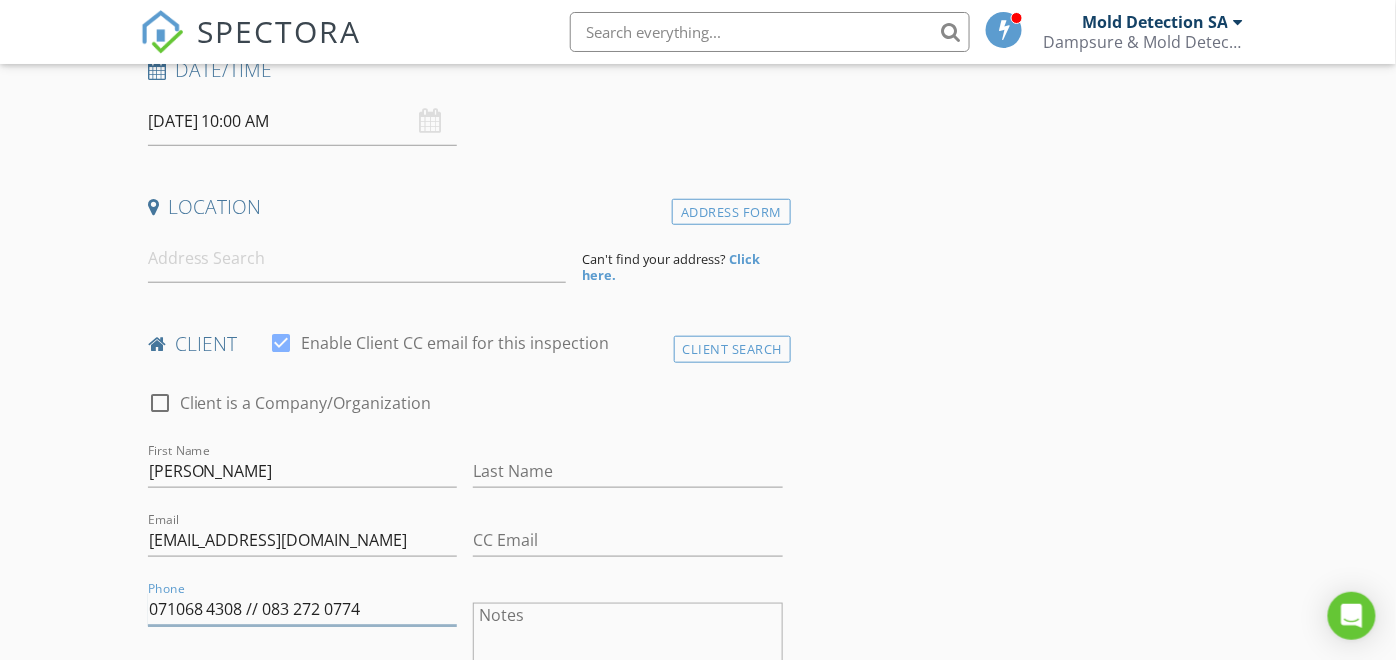 click on "071068 4308 // 083 272 0774" at bounding box center (303, 609) 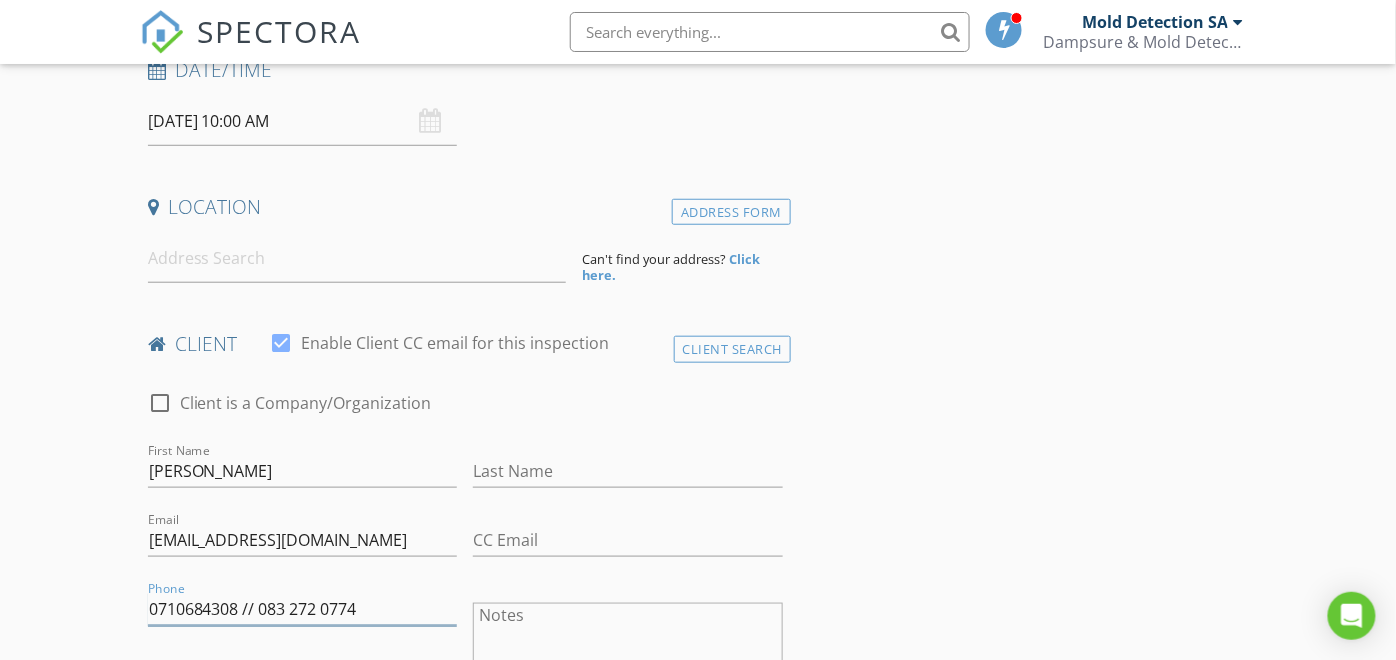 click on "0710684308 // 083 272 0774" at bounding box center [303, 609] 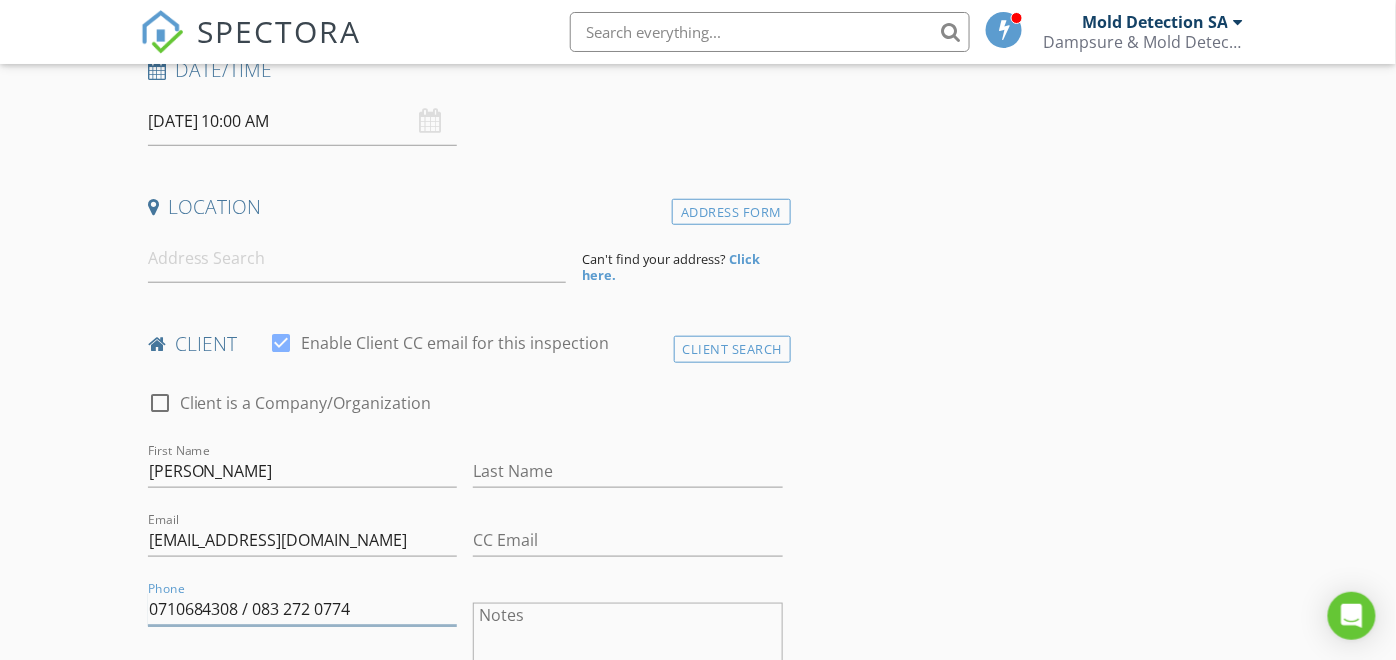 click on "0710684308 / 083 272 0774" at bounding box center [303, 609] 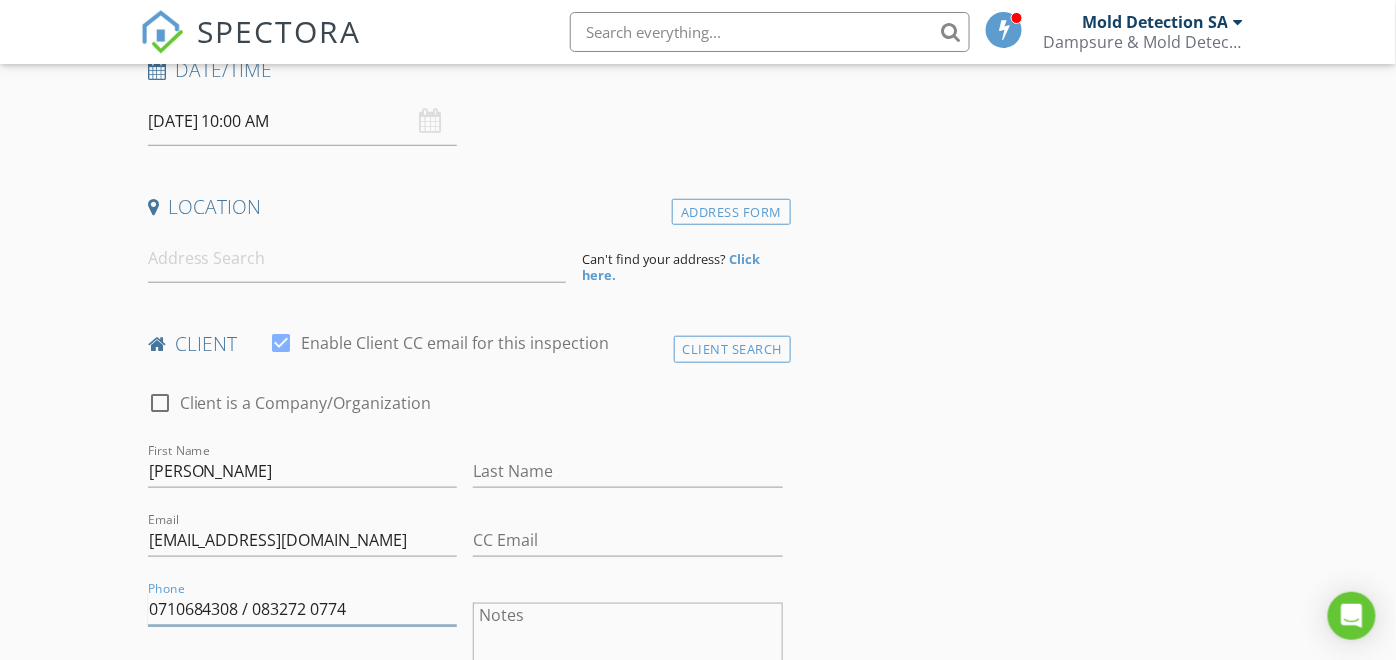 click on "0710684308 / 083272 0774" at bounding box center (303, 609) 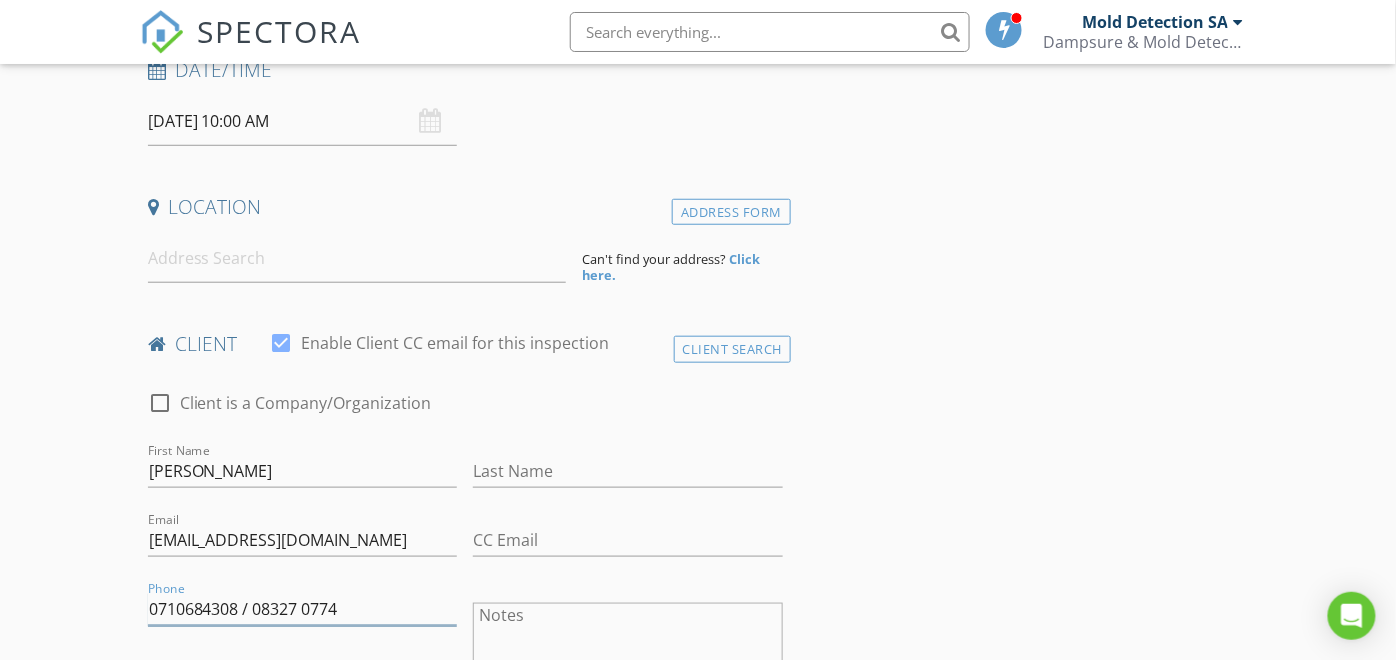 drag, startPoint x: 383, startPoint y: 604, endPoint x: 22, endPoint y: 601, distance: 361.01245 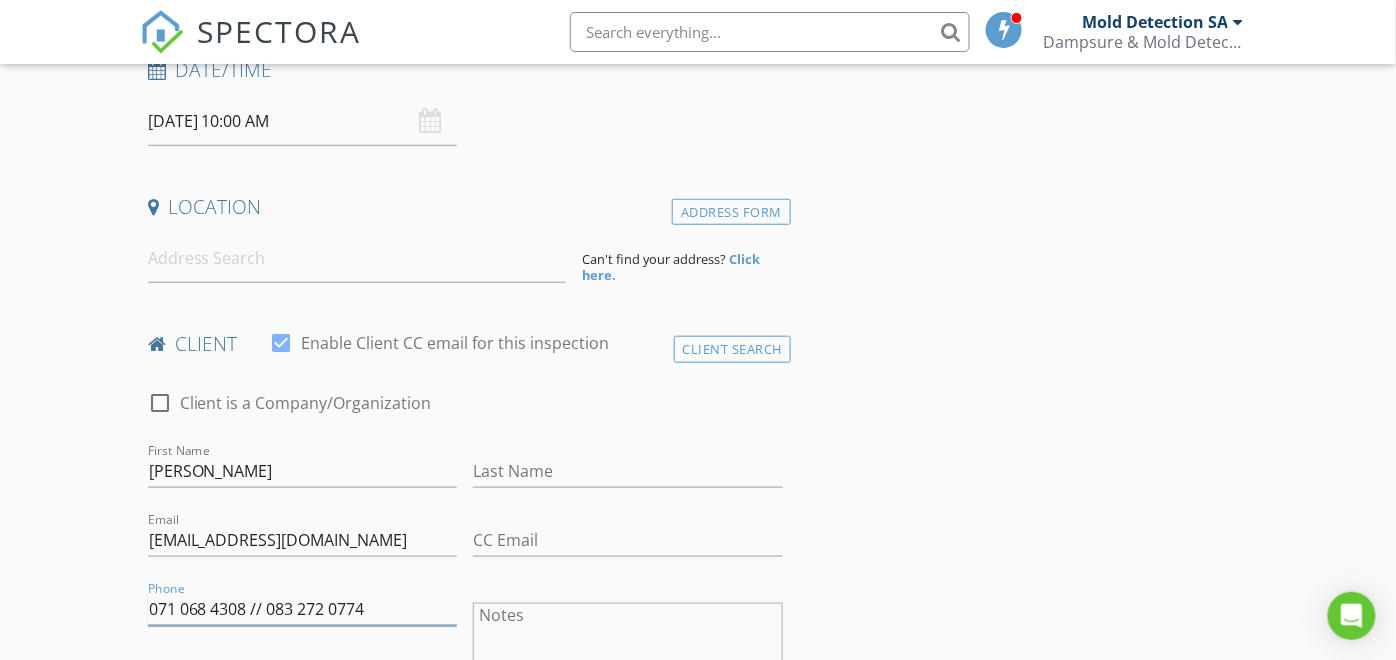 click on "071 068 4308 // 083 272 0774" at bounding box center [303, 609] 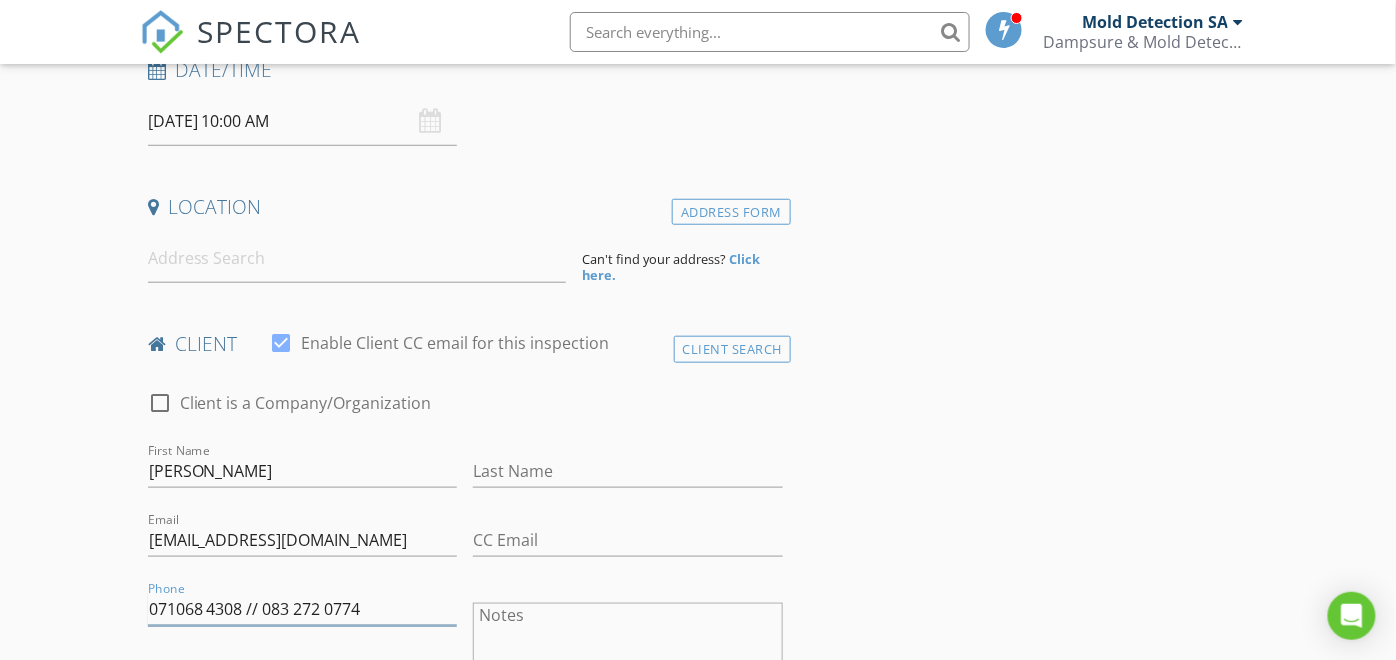 click on "071068 4308 // 083 272 0774" at bounding box center (303, 609) 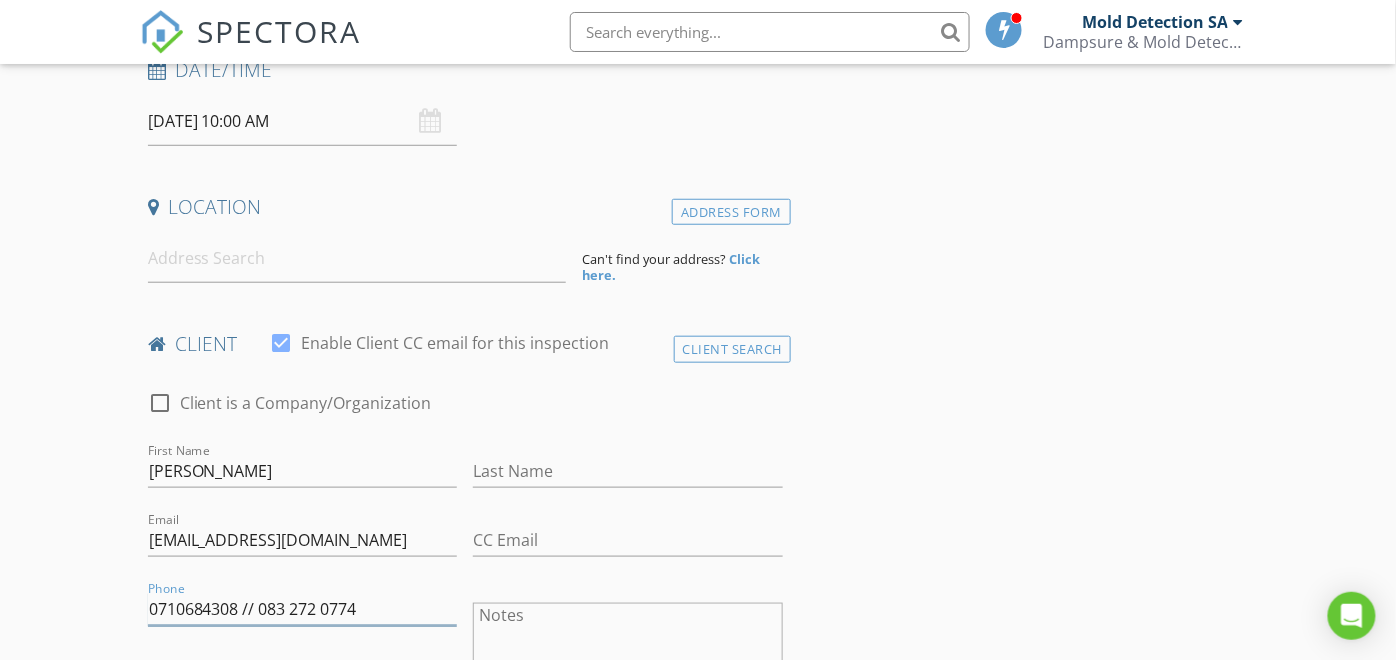click on "0710684308 // 083 272 0774" at bounding box center [303, 609] 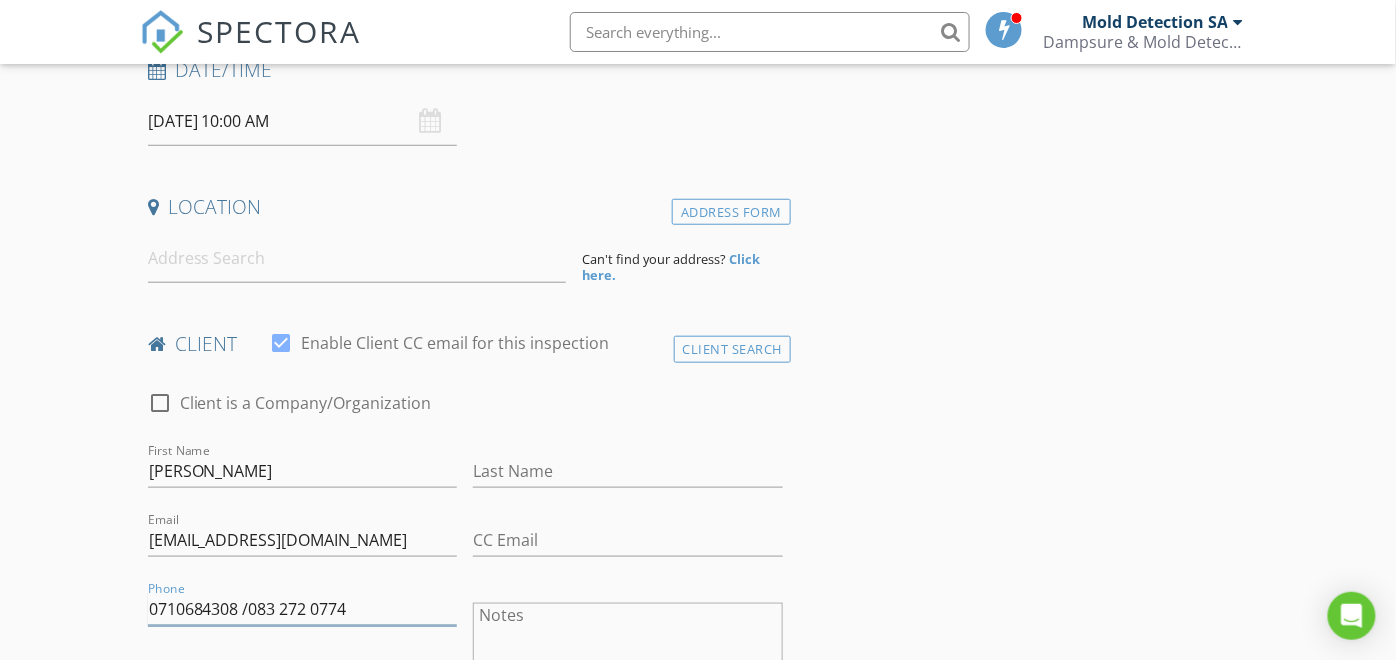 click on "0710684308 /083 272 0774" at bounding box center (303, 609) 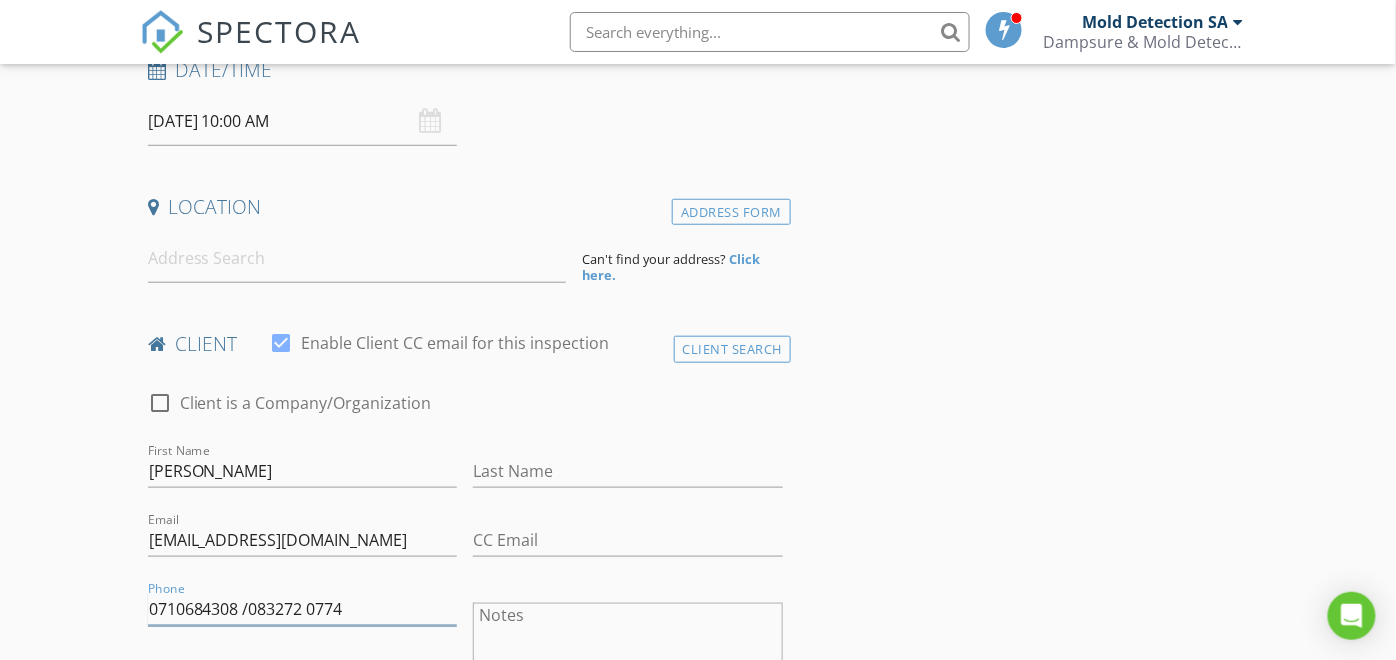 click on "0710684308 /083272 0774" at bounding box center [303, 609] 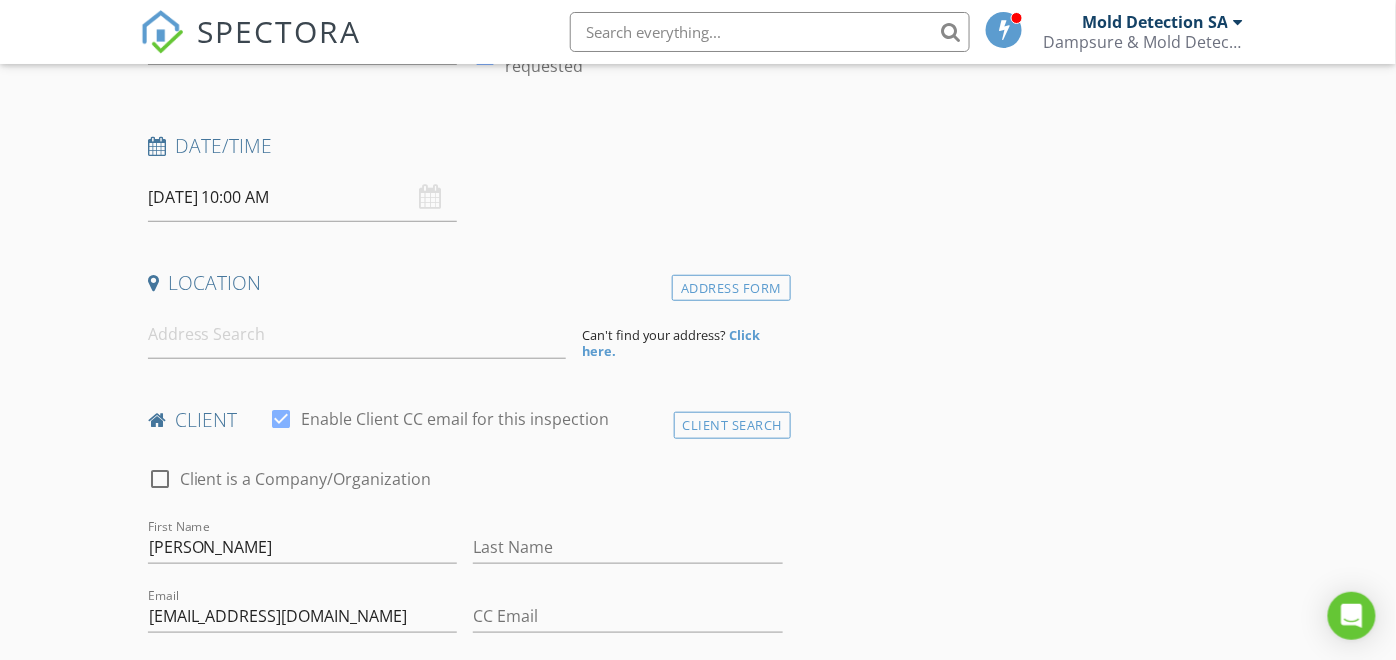 scroll, scrollTop: 222, scrollLeft: 0, axis: vertical 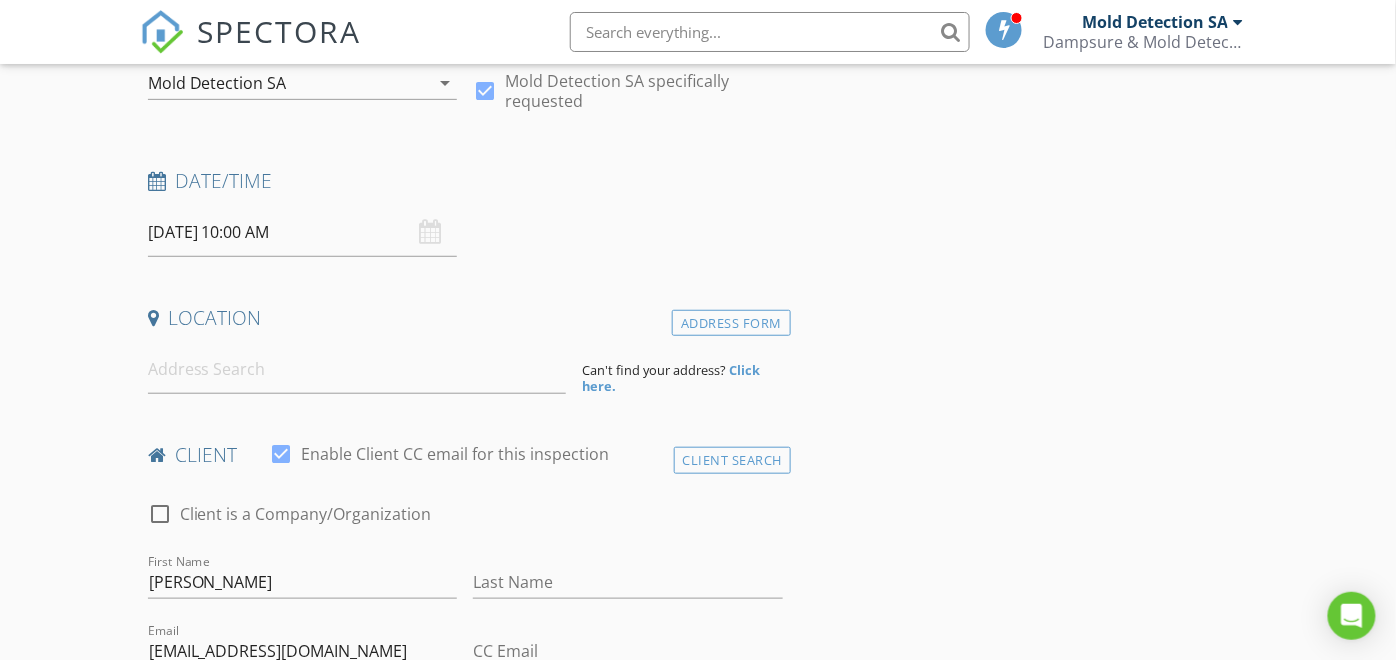 type on "0710684308 /0832720774" 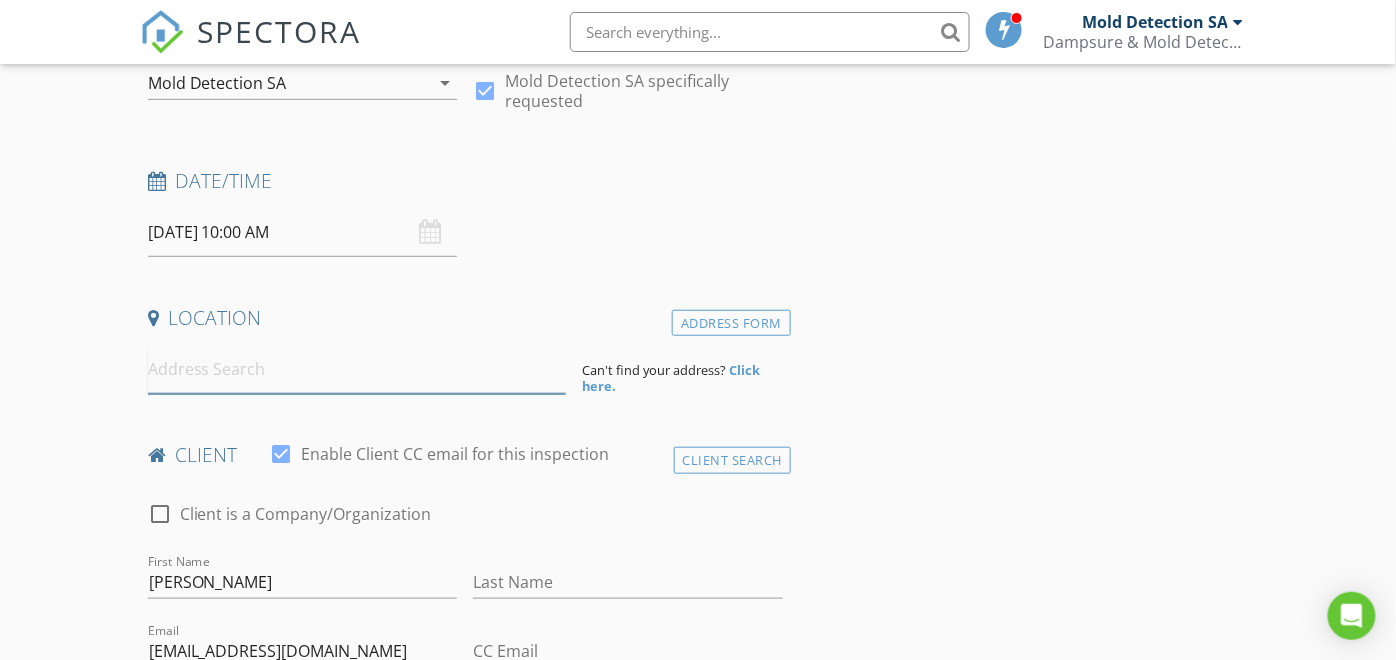 click at bounding box center (357, 369) 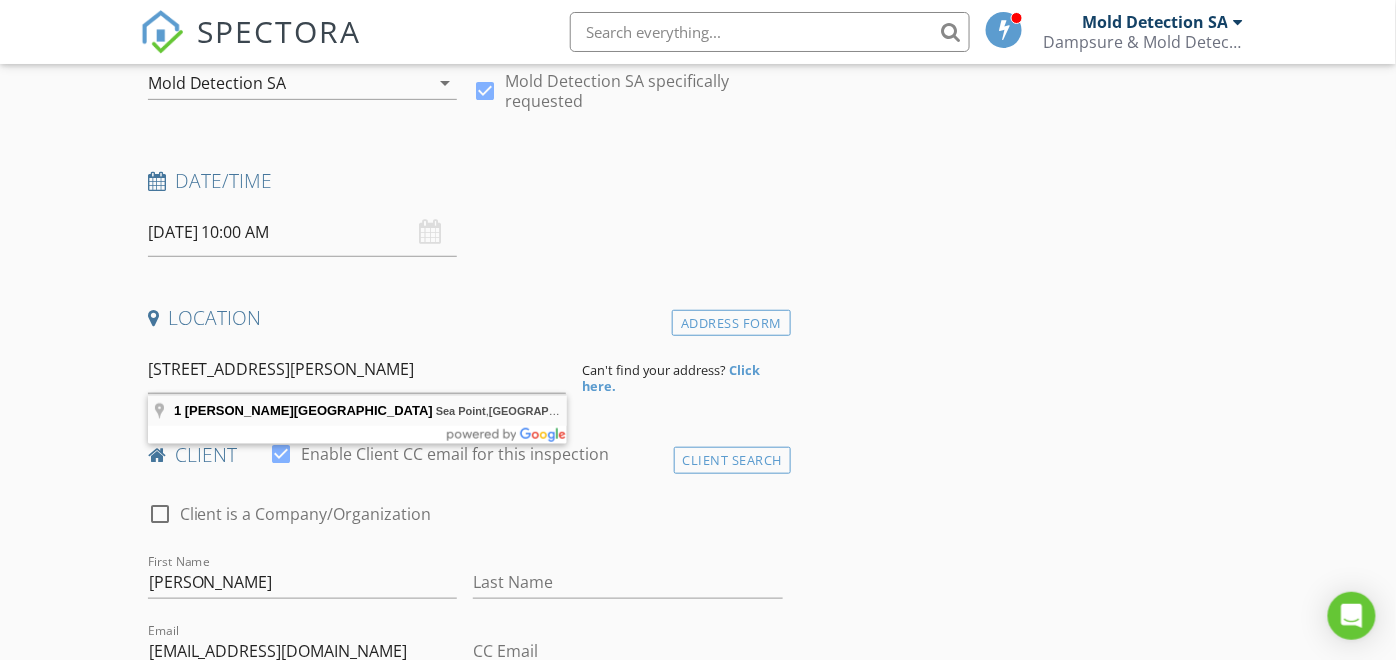 type on "1 Ellis Road, Sea Point, Cape Town, 8060, South Africa" 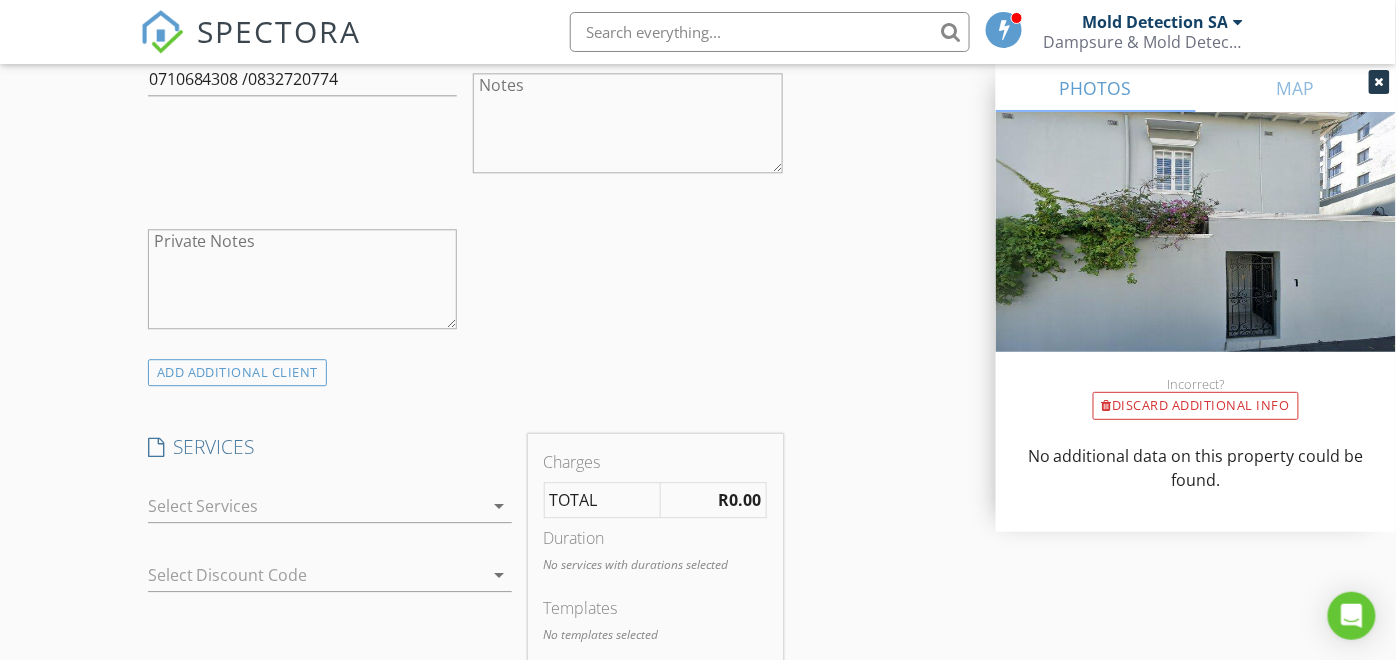 scroll, scrollTop: 1444, scrollLeft: 0, axis: vertical 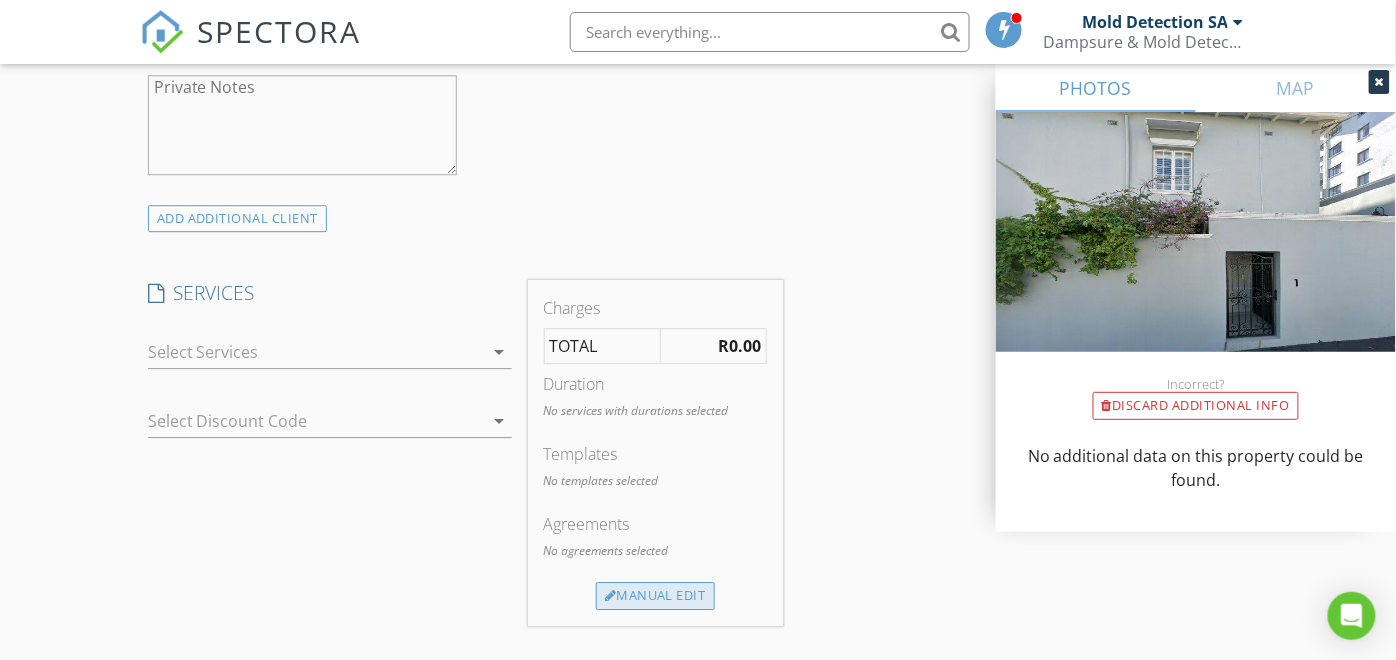 click on "Manual Edit" at bounding box center (655, 596) 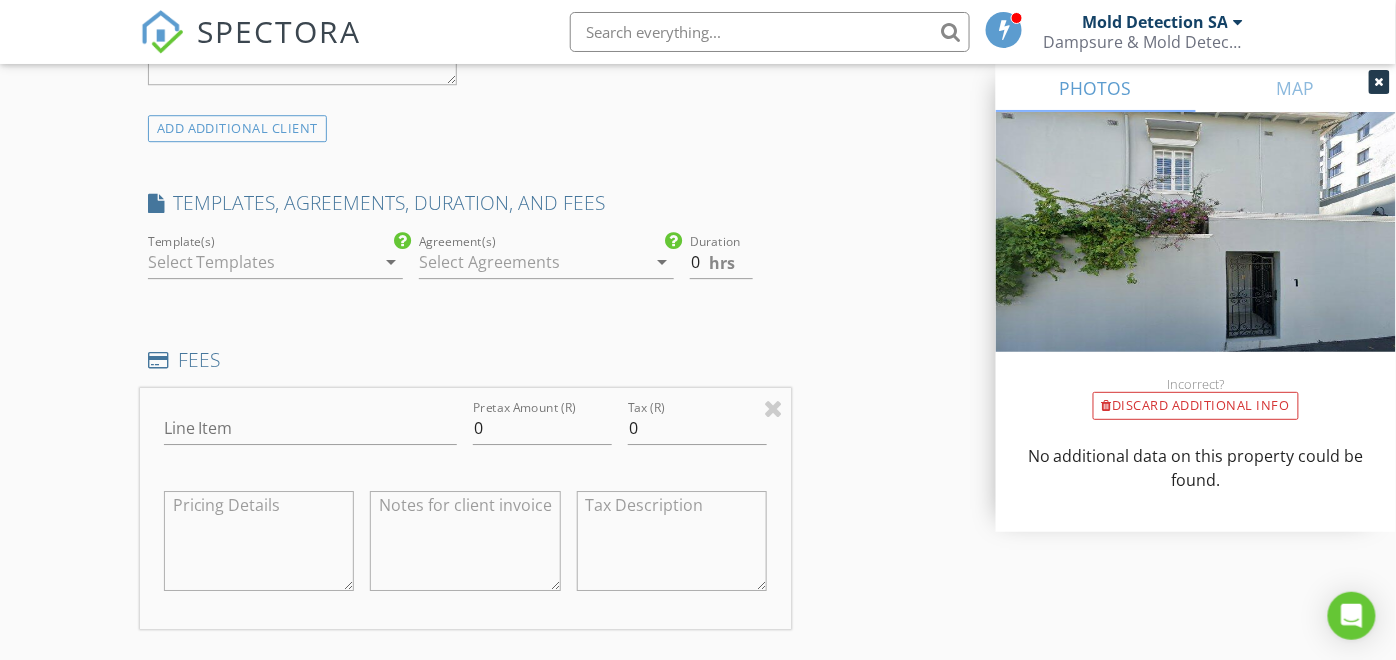 scroll, scrollTop: 1444, scrollLeft: 0, axis: vertical 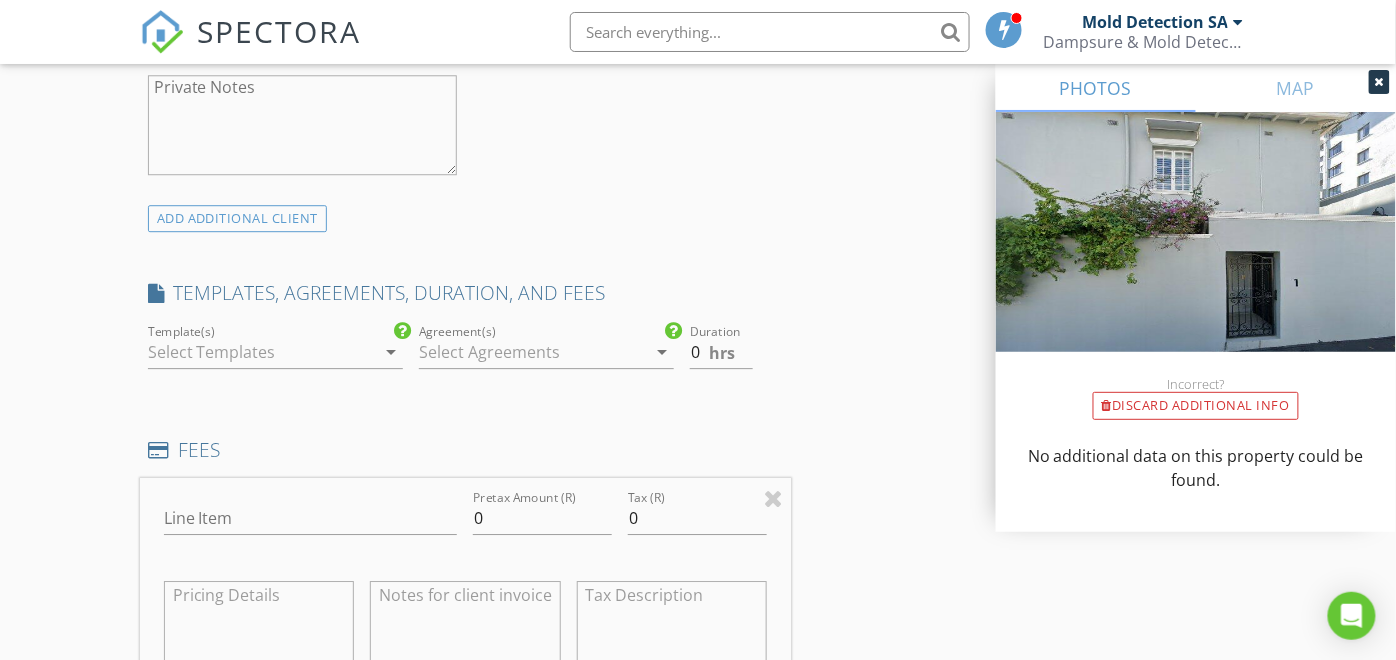 click on "arrow_drop_down" at bounding box center (391, 352) 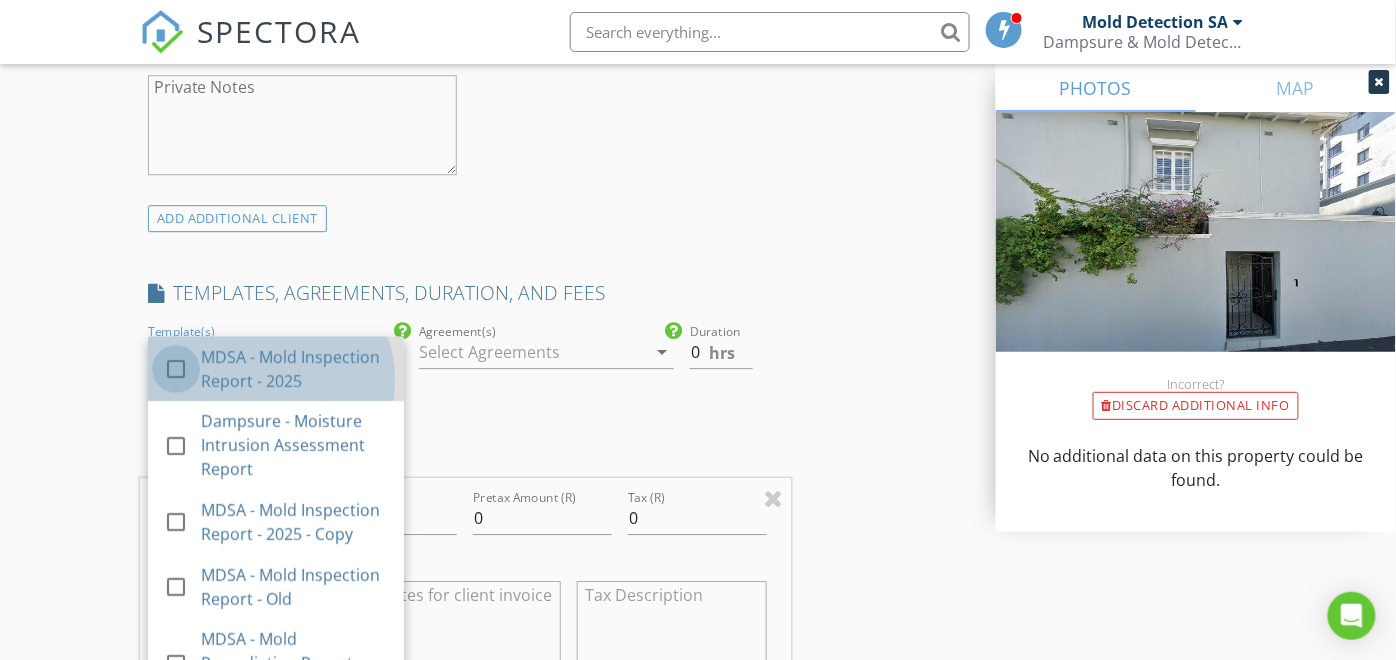 click at bounding box center [176, 369] 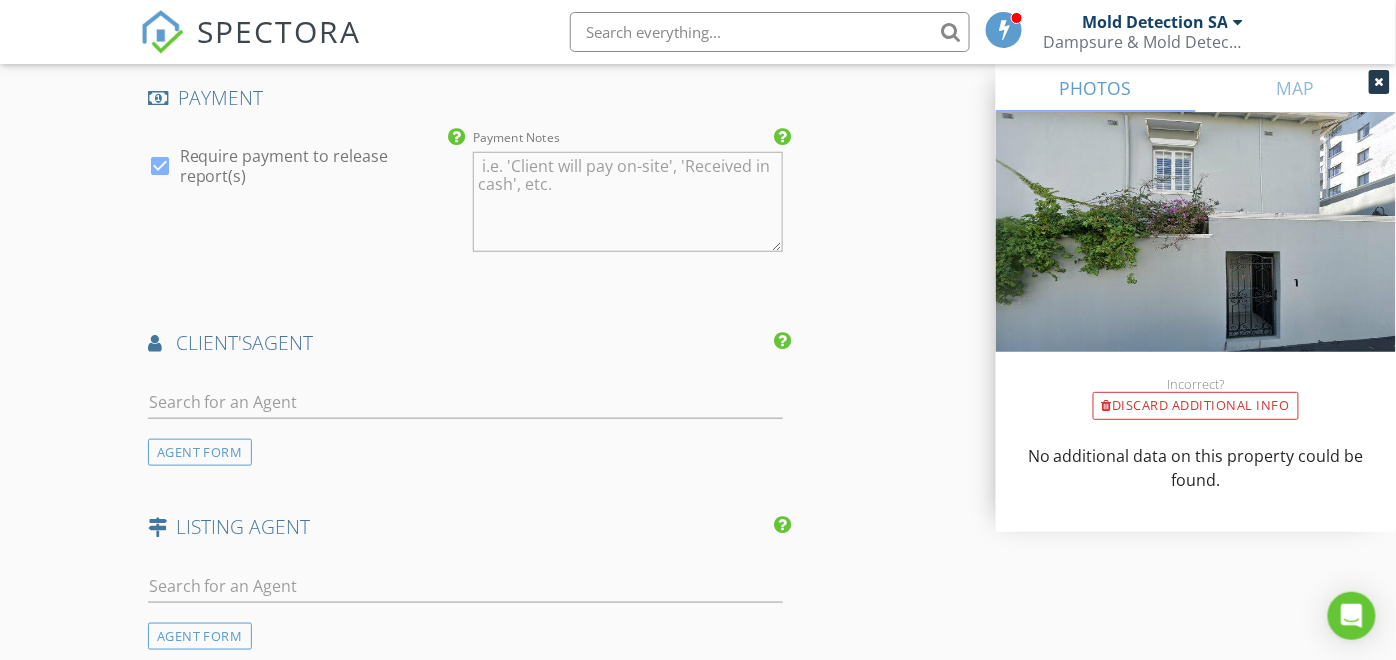 scroll, scrollTop: 2444, scrollLeft: 0, axis: vertical 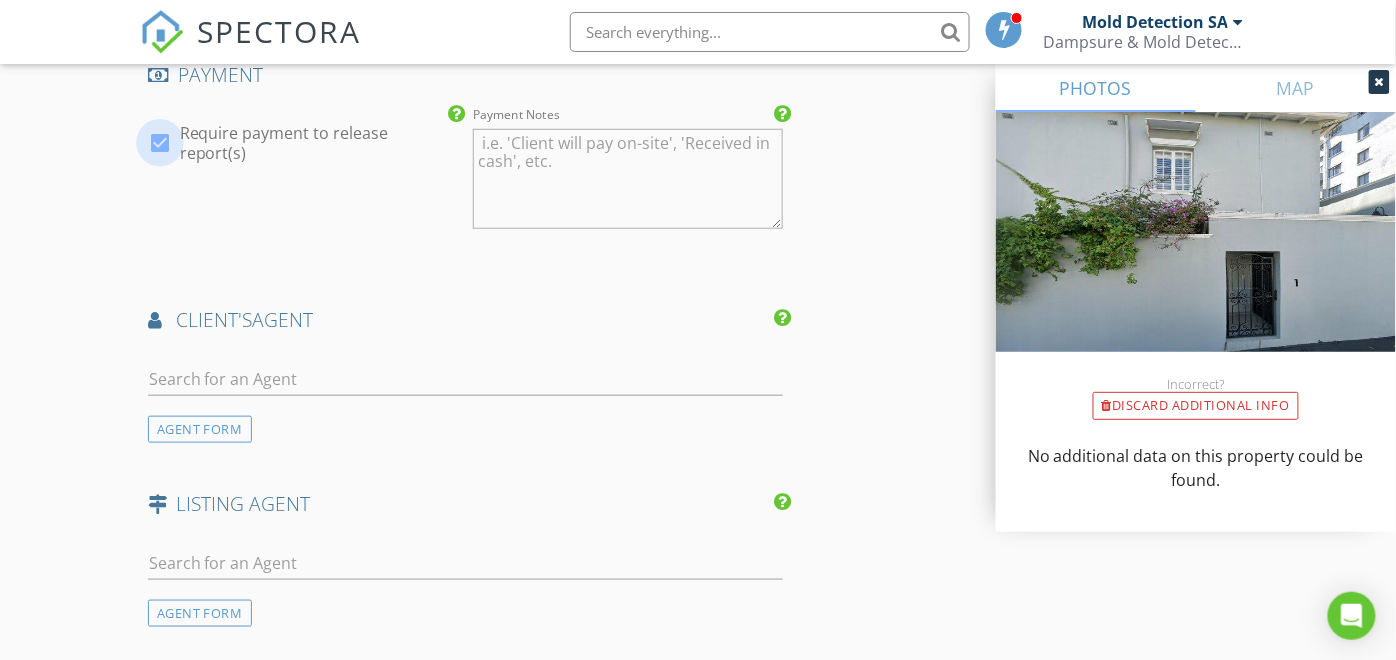 click at bounding box center (160, 143) 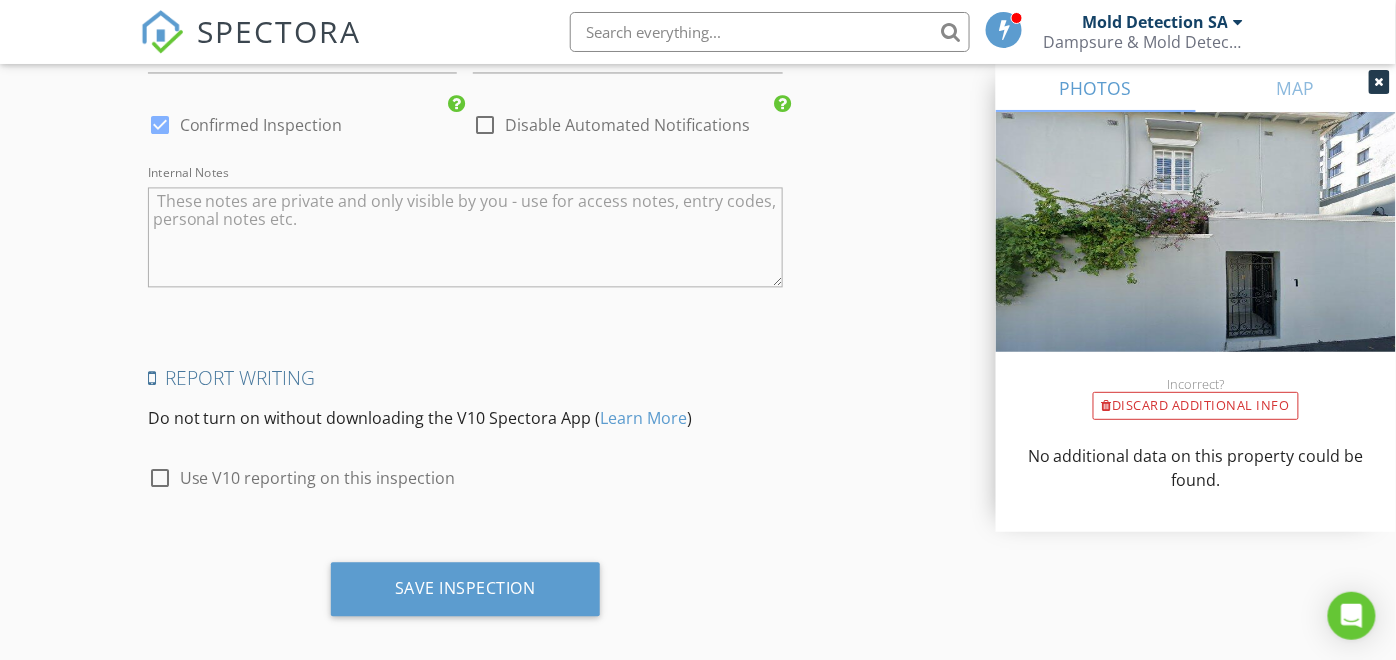 scroll, scrollTop: 3154, scrollLeft: 0, axis: vertical 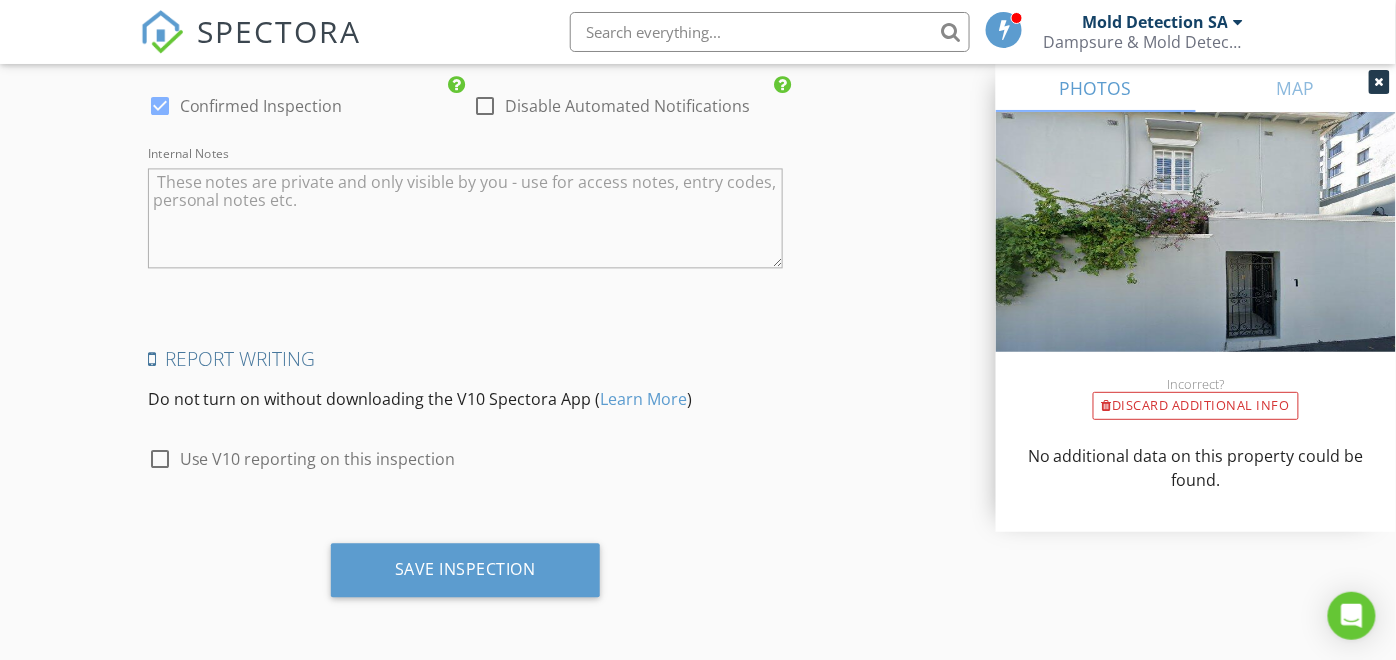 click at bounding box center (160, 459) 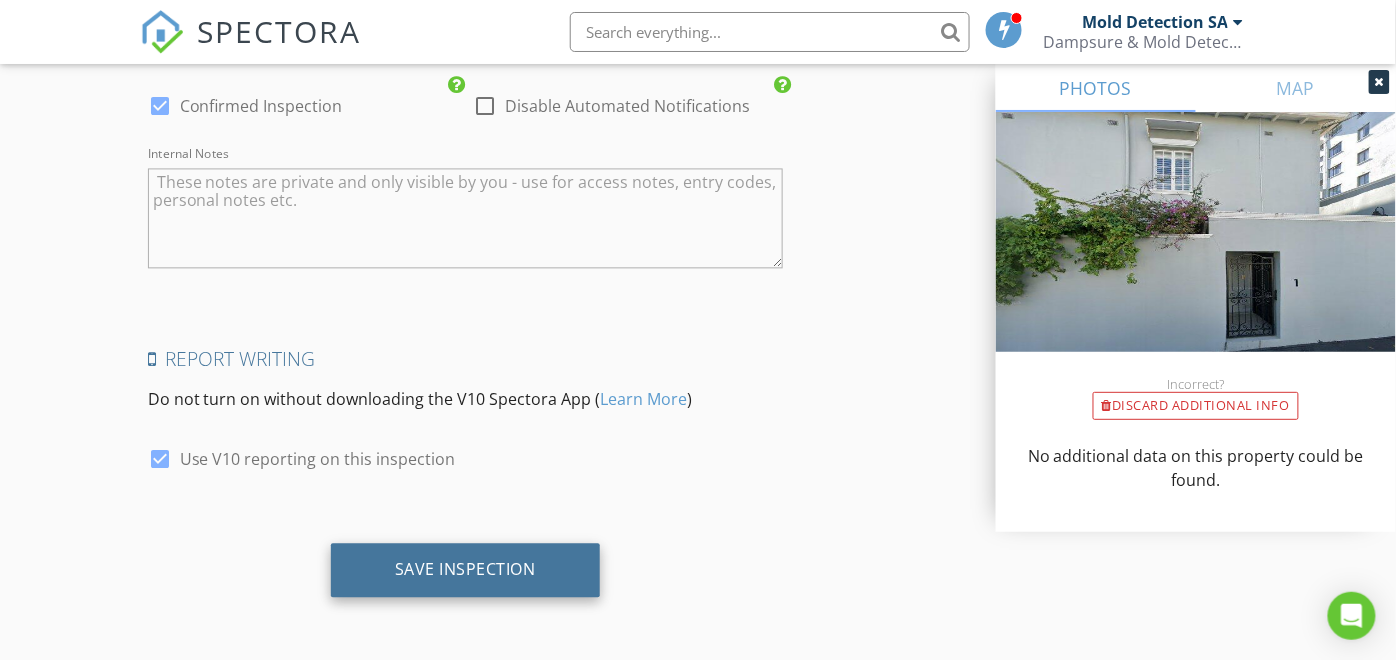 click on "Save Inspection" at bounding box center [465, 569] 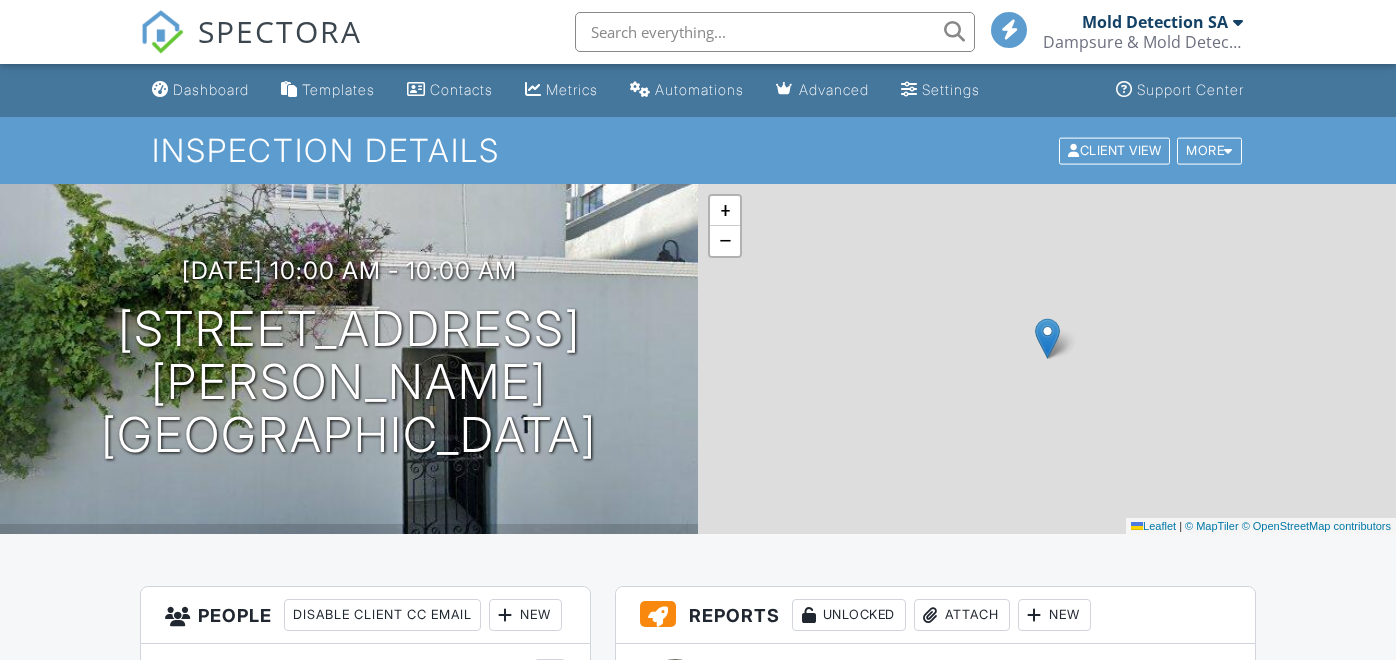 scroll, scrollTop: 0, scrollLeft: 0, axis: both 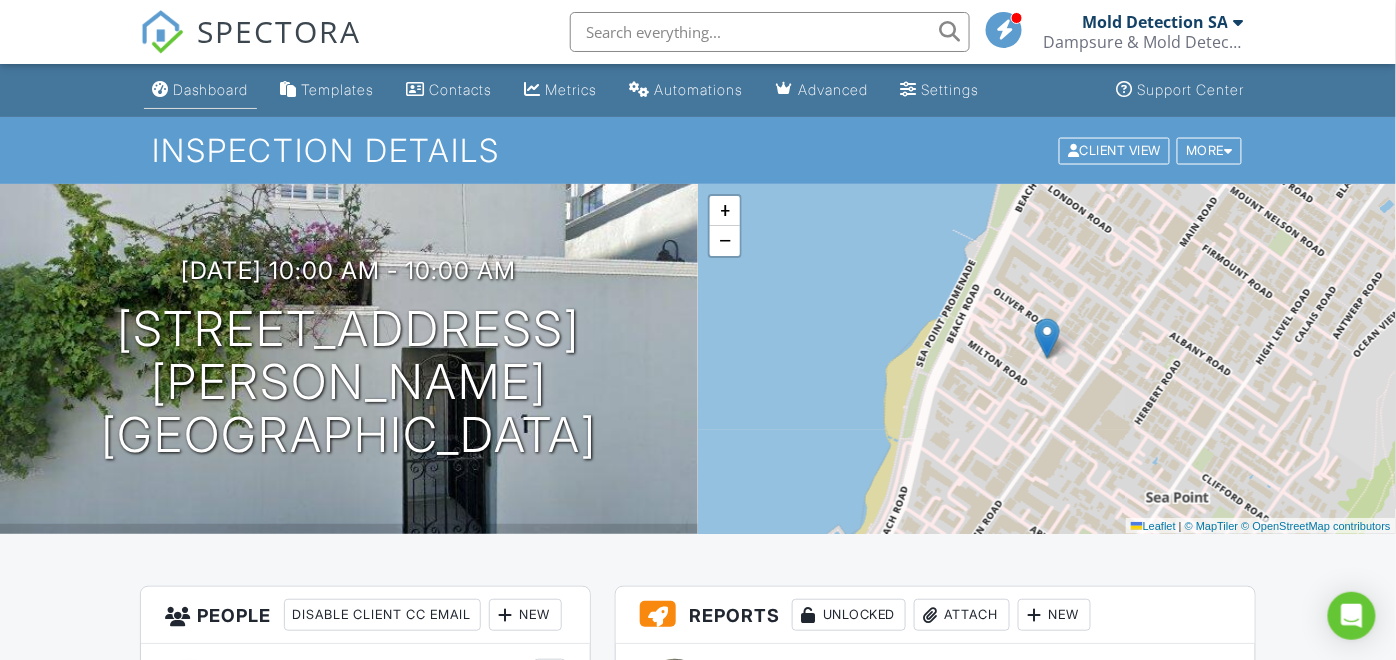 click on "Dashboard" at bounding box center (211, 89) 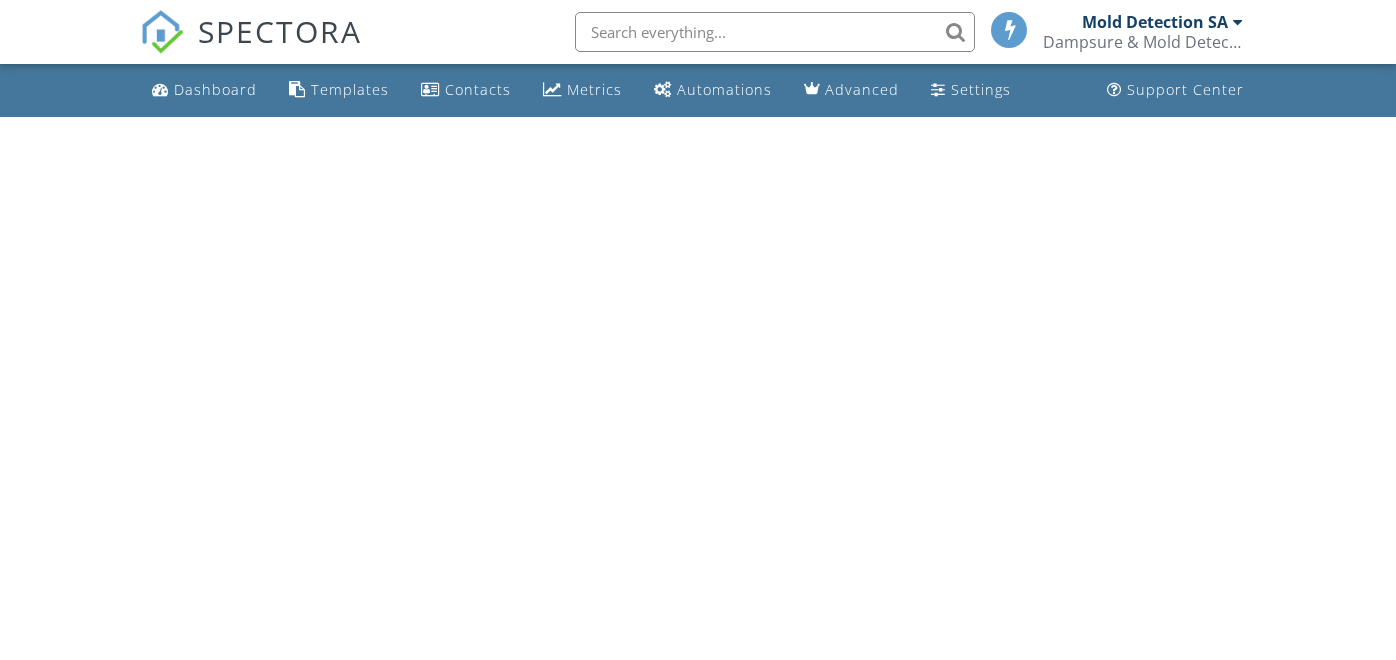 scroll, scrollTop: 0, scrollLeft: 0, axis: both 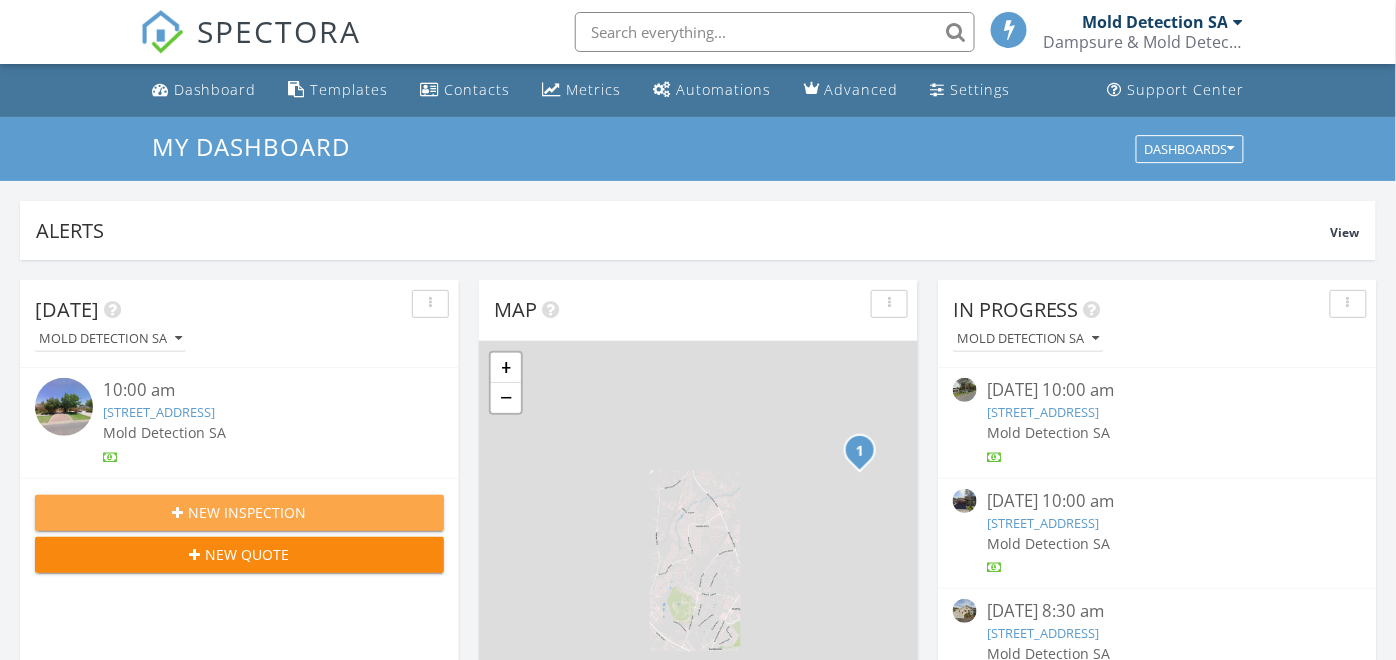 click on "New Inspection" at bounding box center (248, 512) 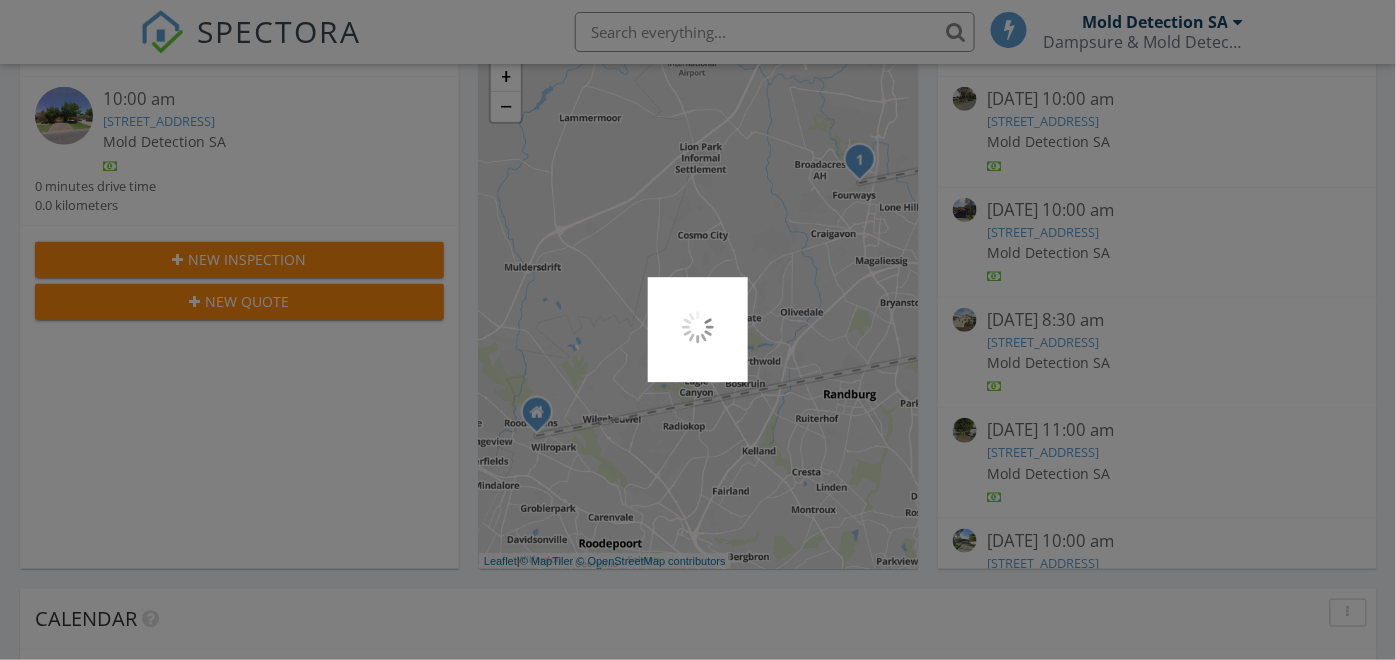 scroll, scrollTop: 444, scrollLeft: 0, axis: vertical 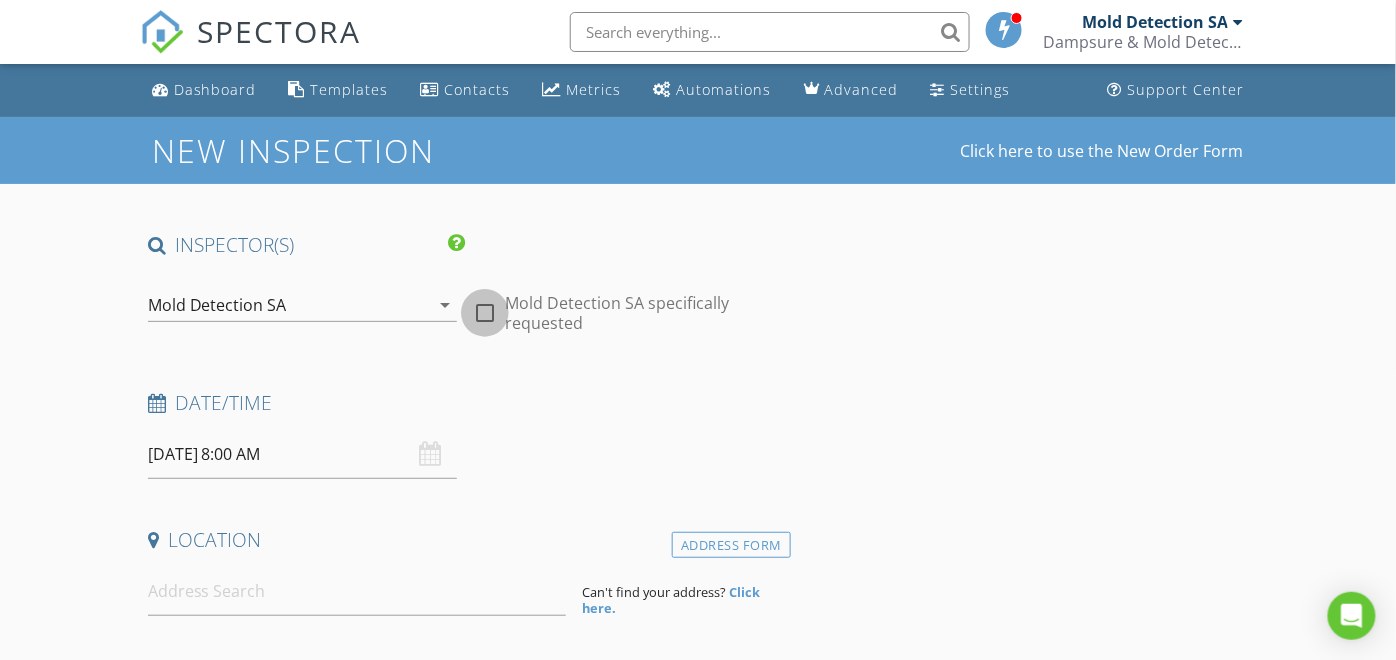 click at bounding box center [485, 313] 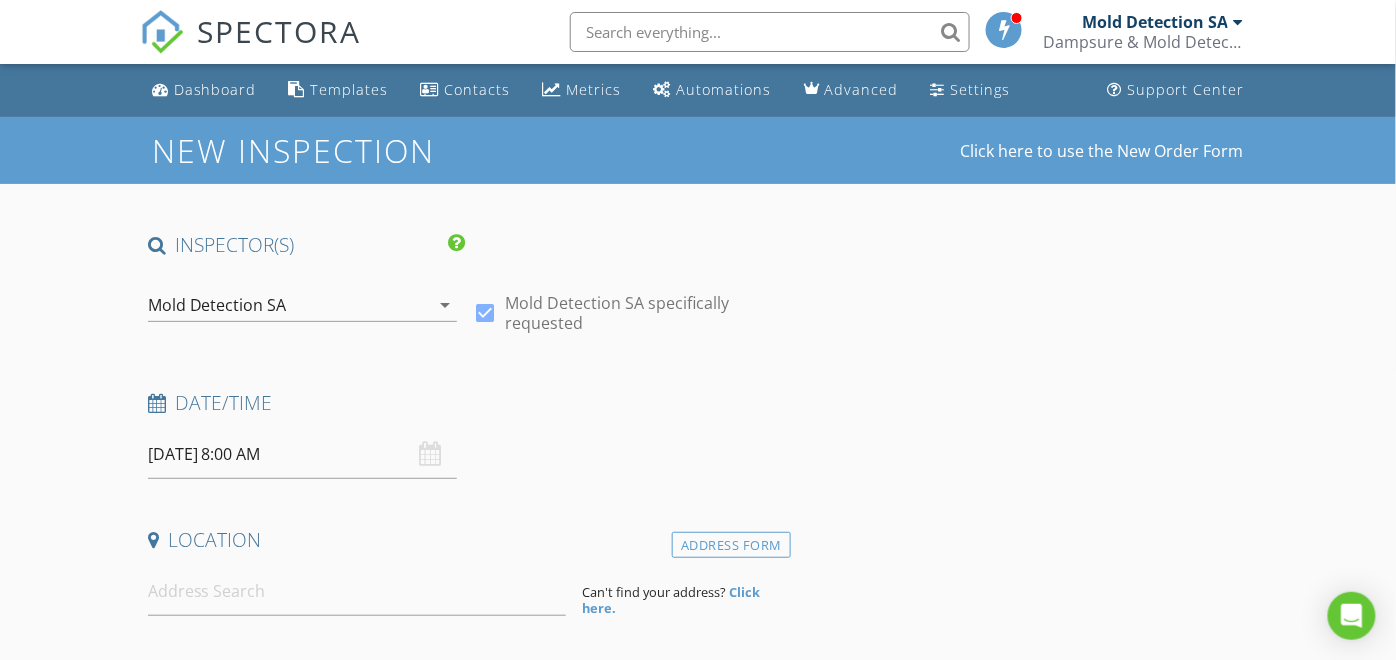 click on "[DATE] 8:00 AM" at bounding box center [303, 454] 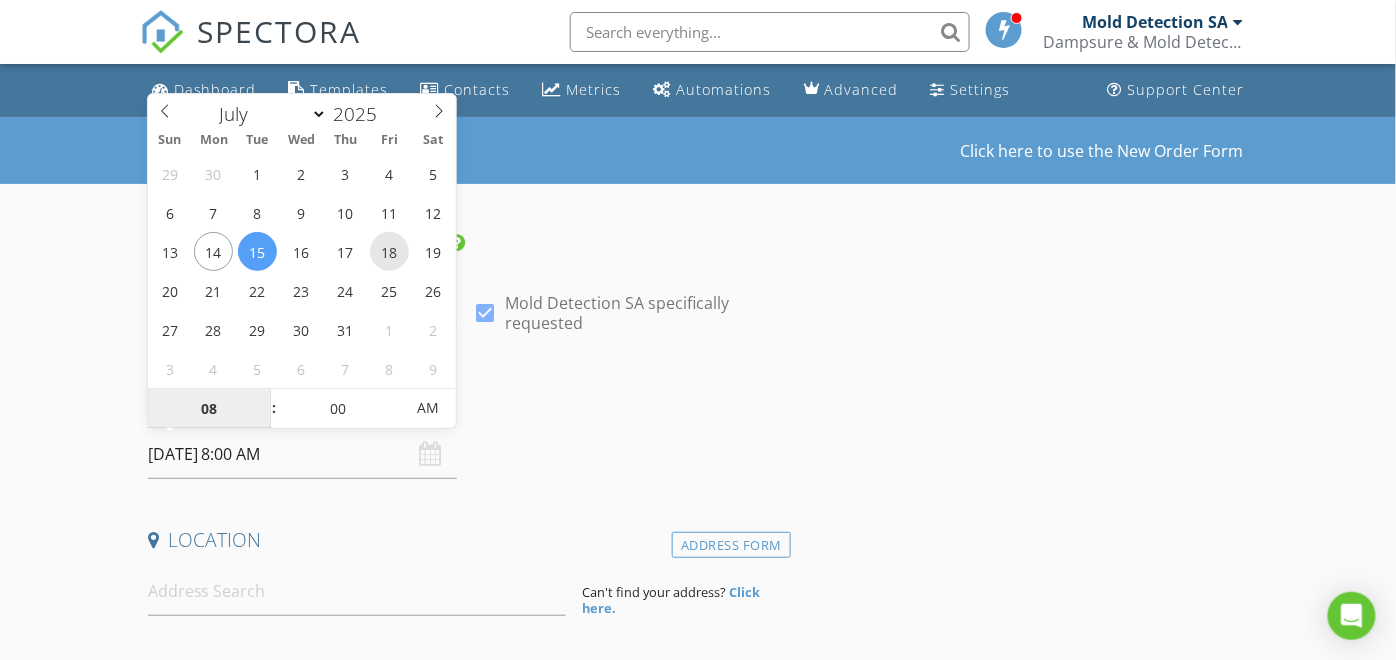type on "[DATE] 8:00 AM" 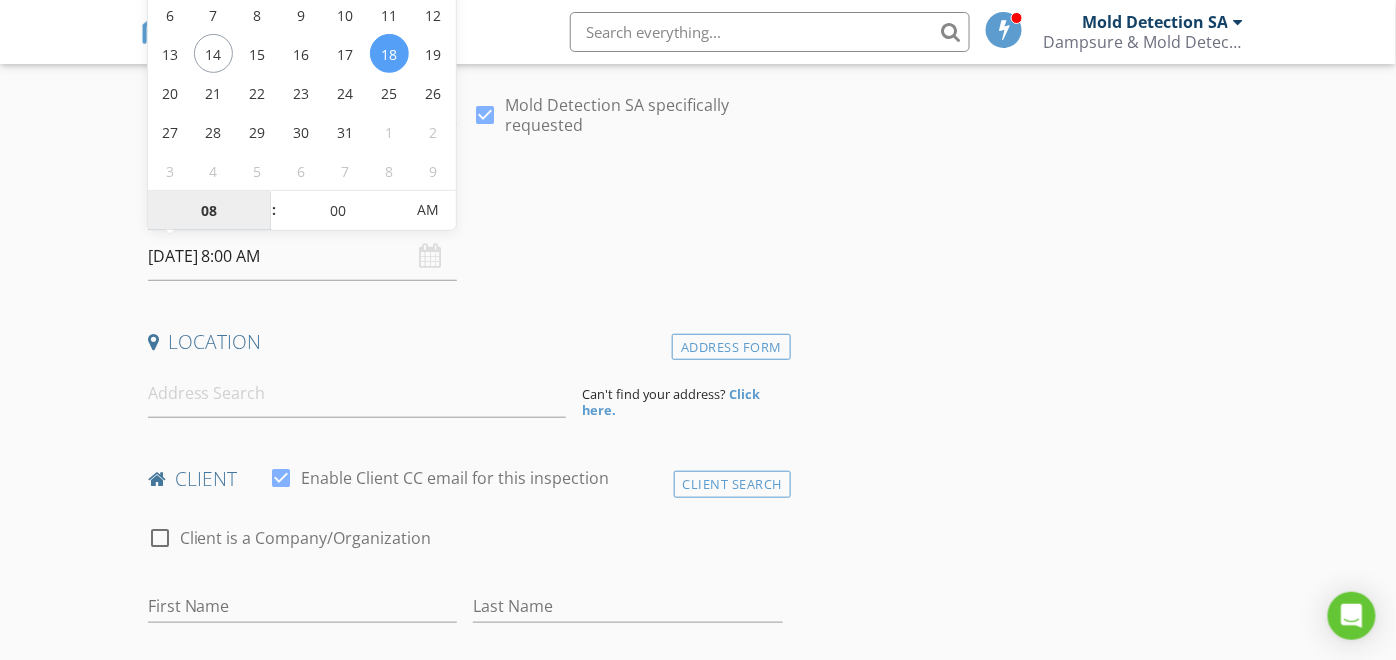 scroll, scrollTop: 222, scrollLeft: 0, axis: vertical 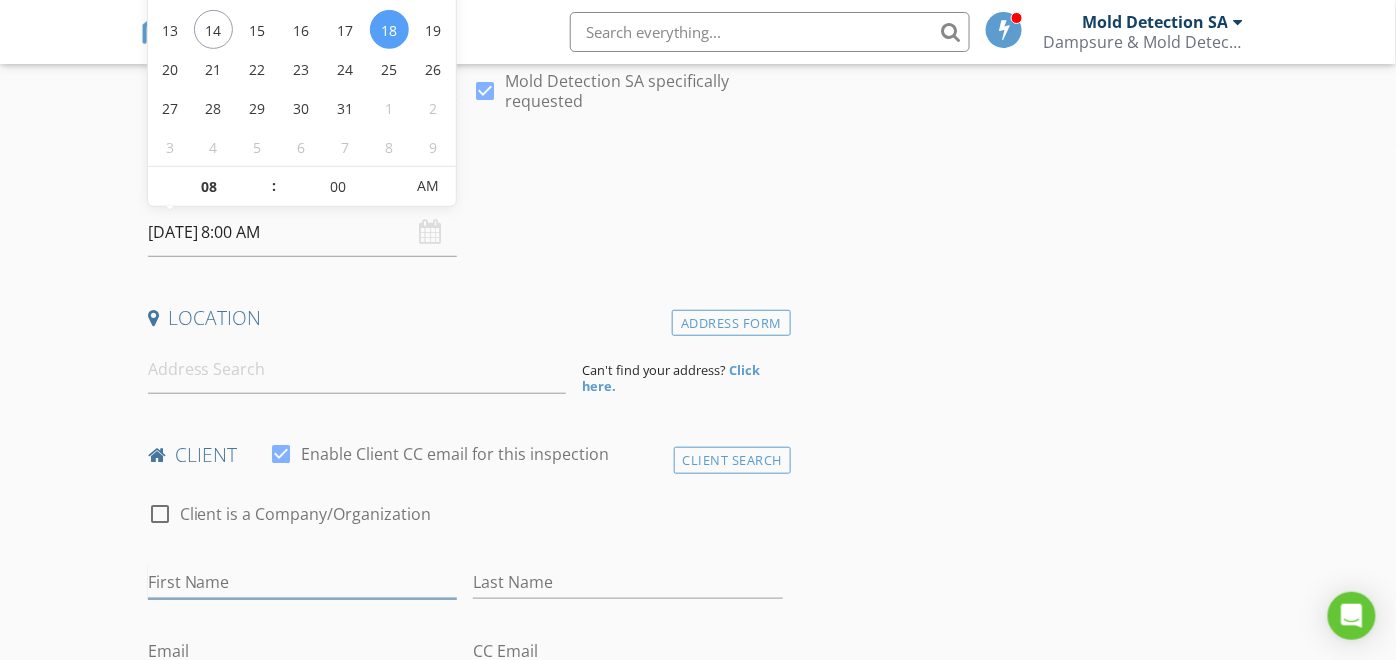 click on "First Name" at bounding box center [303, 582] 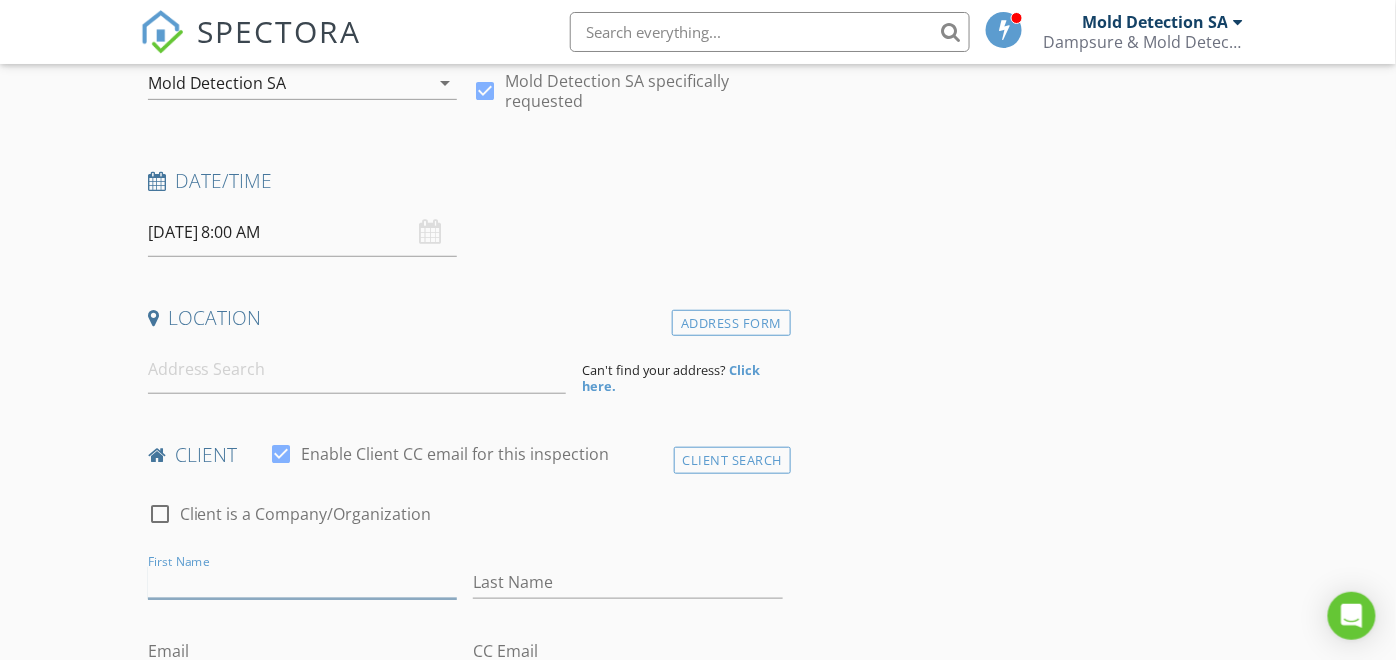 paste on "0766454922" 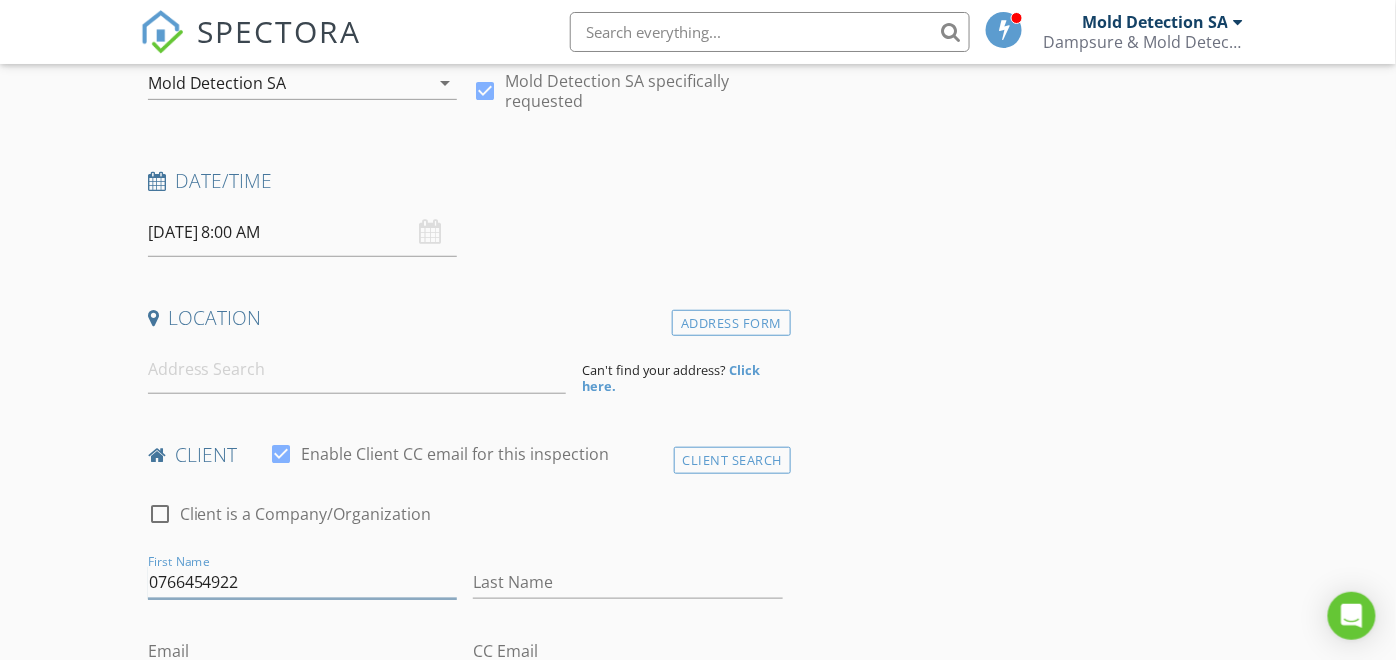 drag, startPoint x: 264, startPoint y: 576, endPoint x: 38, endPoint y: 577, distance: 226.00221 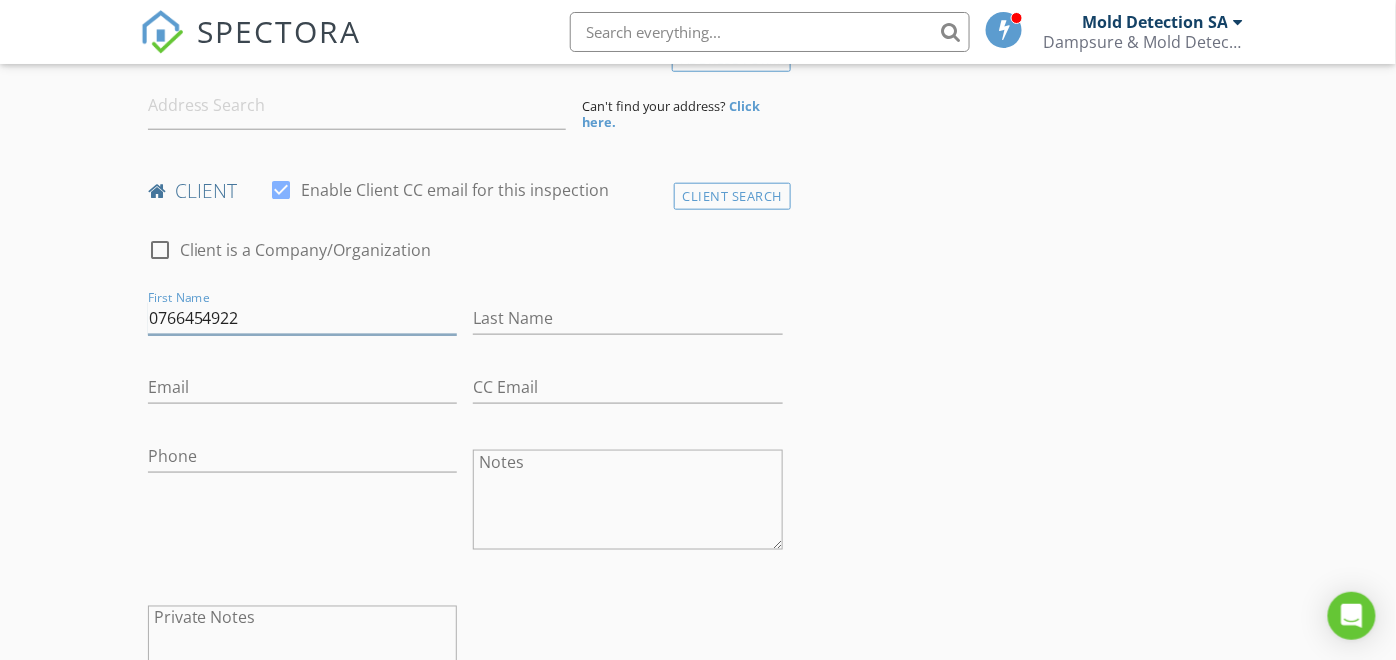 scroll, scrollTop: 555, scrollLeft: 0, axis: vertical 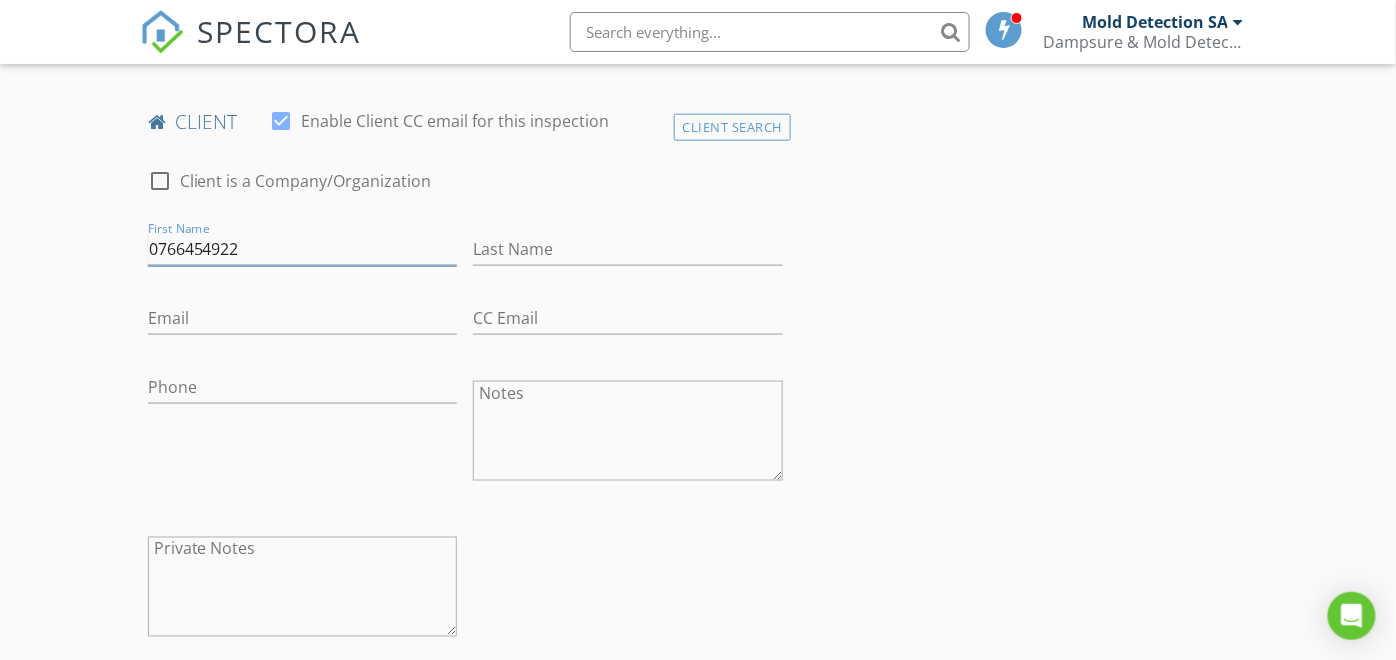 type 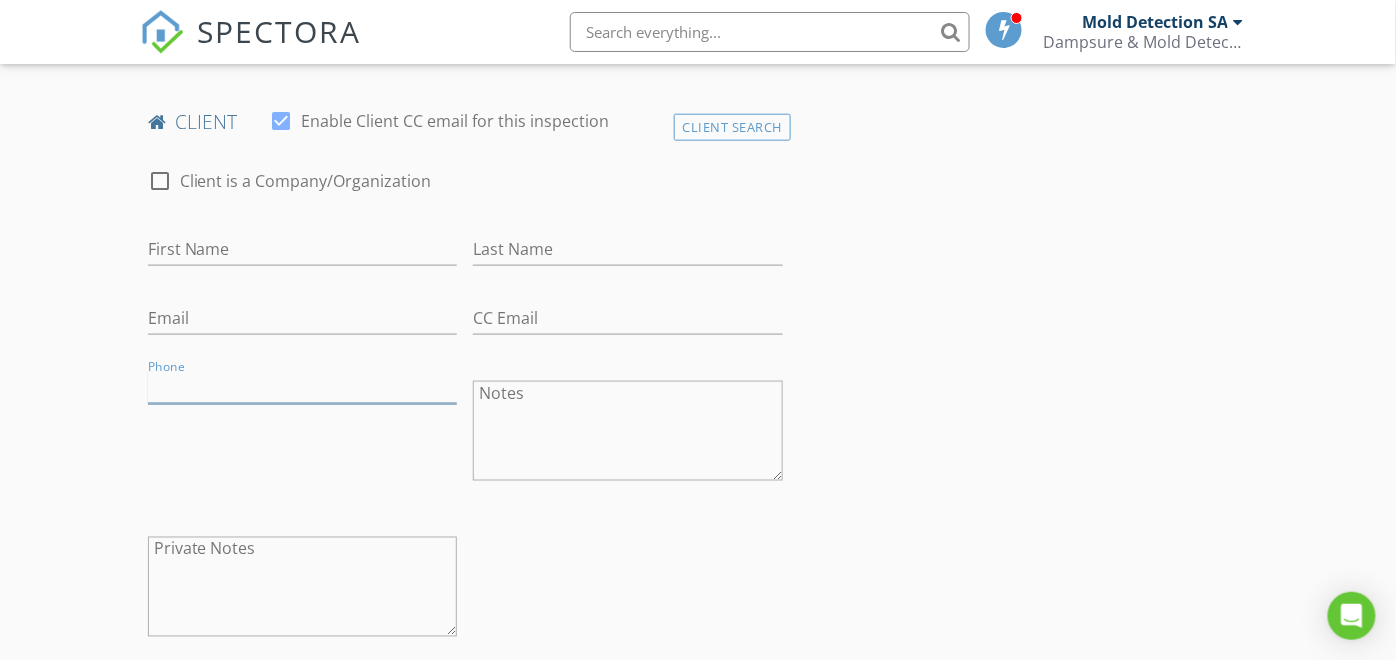 click on "Phone" at bounding box center [303, 387] 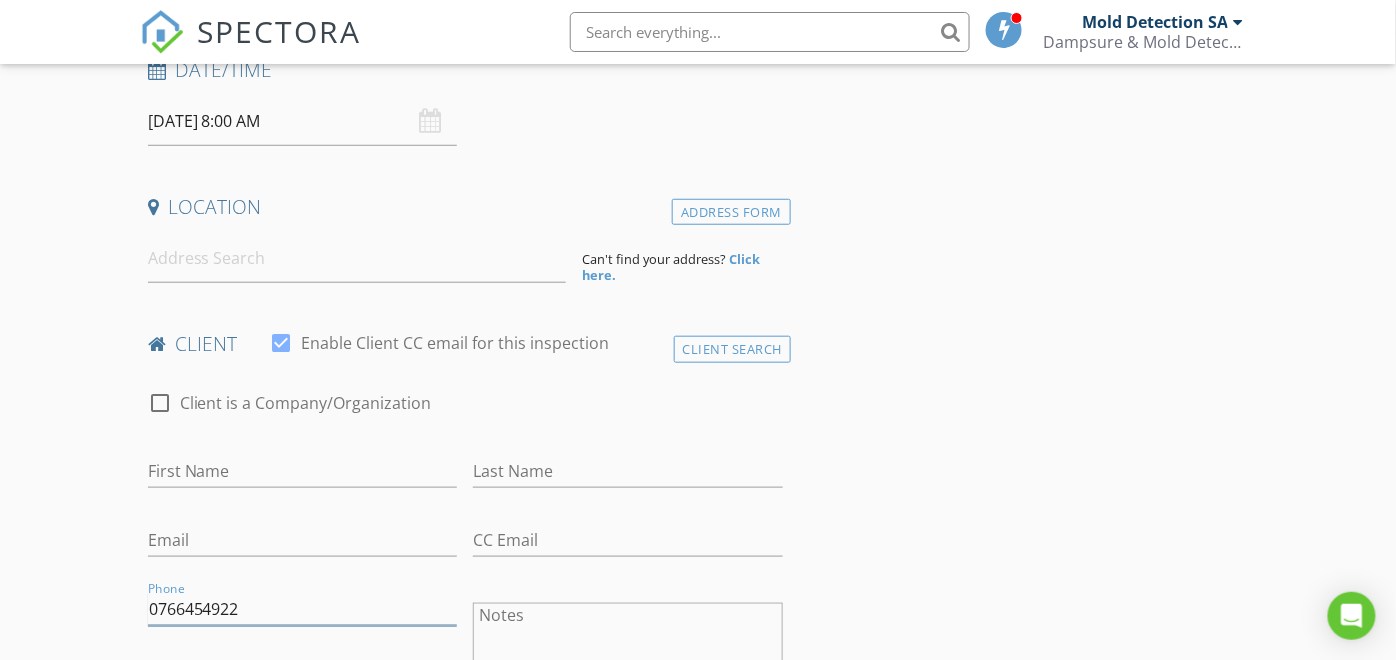 scroll, scrollTop: 222, scrollLeft: 0, axis: vertical 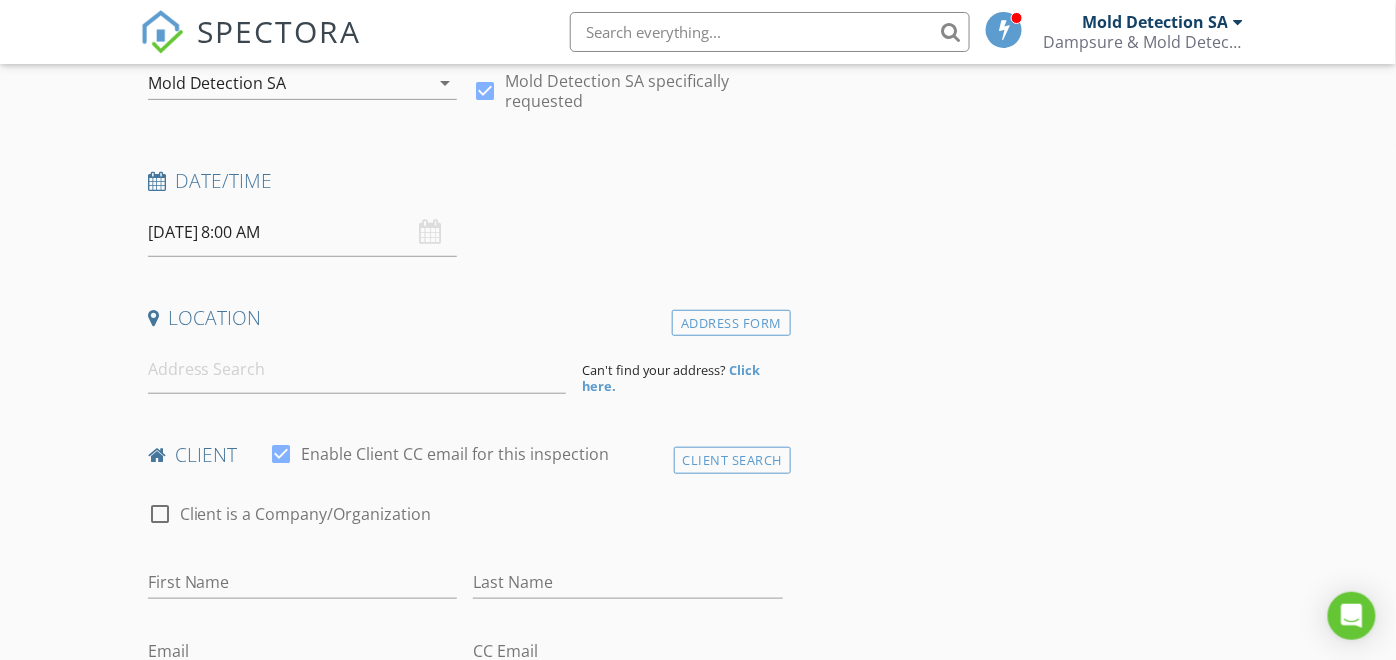type on "0766454922" 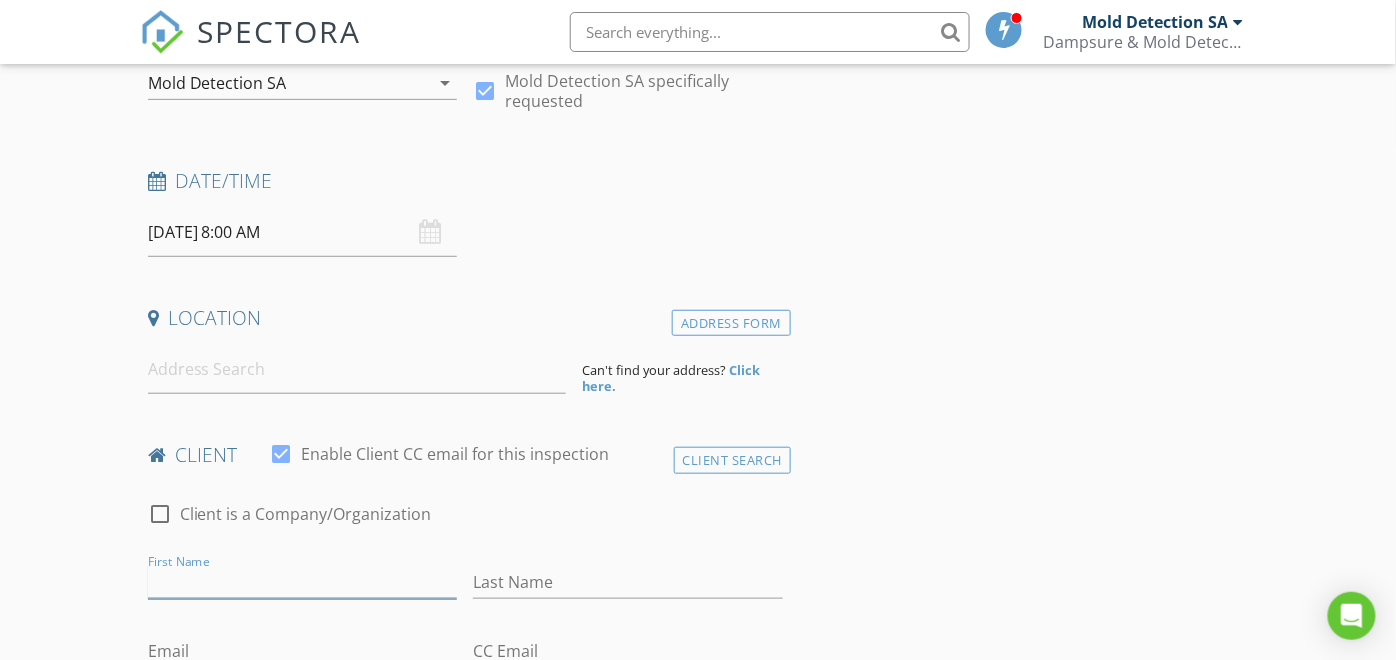 click on "First Name" at bounding box center (303, 582) 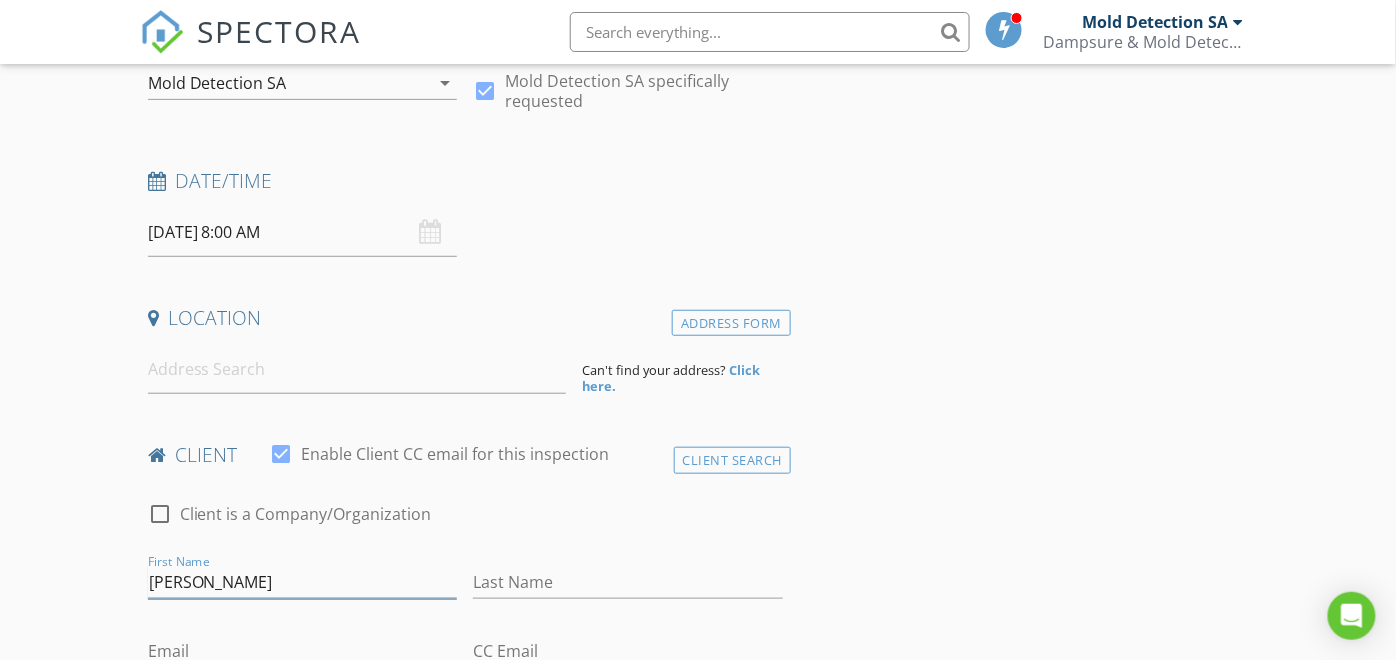 type on "Chris Wale" 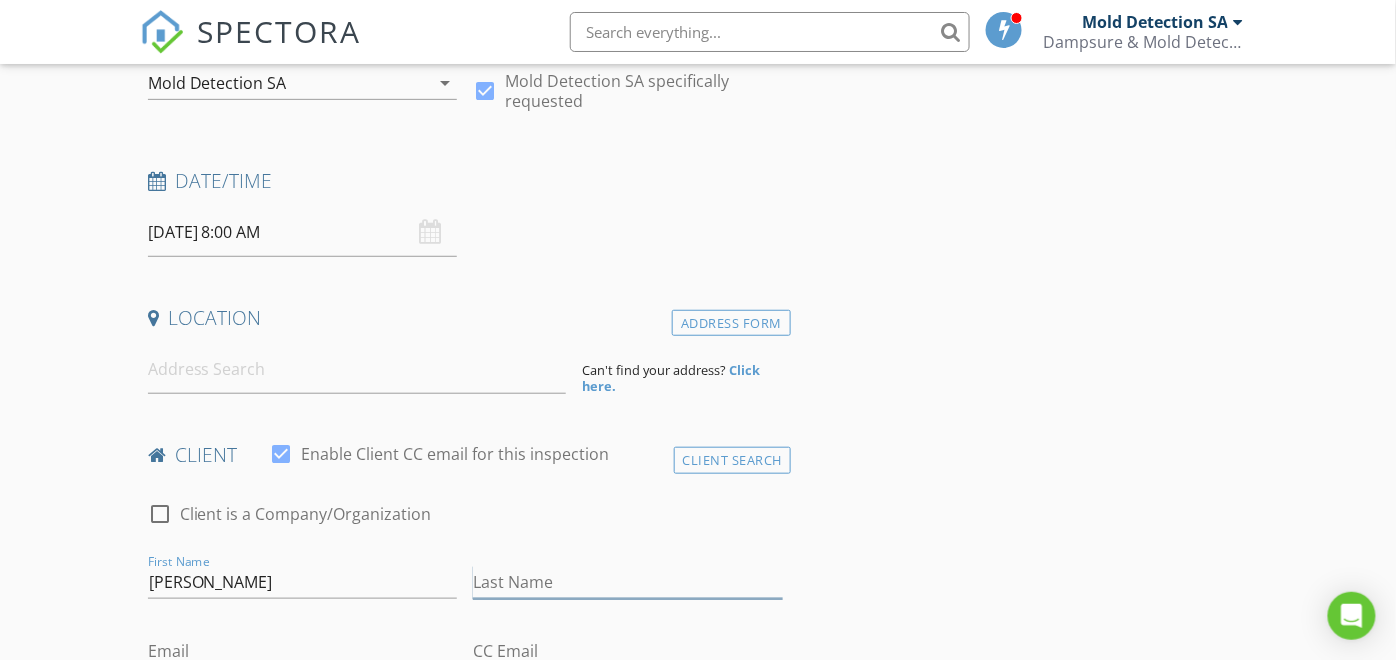 drag, startPoint x: 512, startPoint y: 568, endPoint x: 645, endPoint y: 555, distance: 133.63383 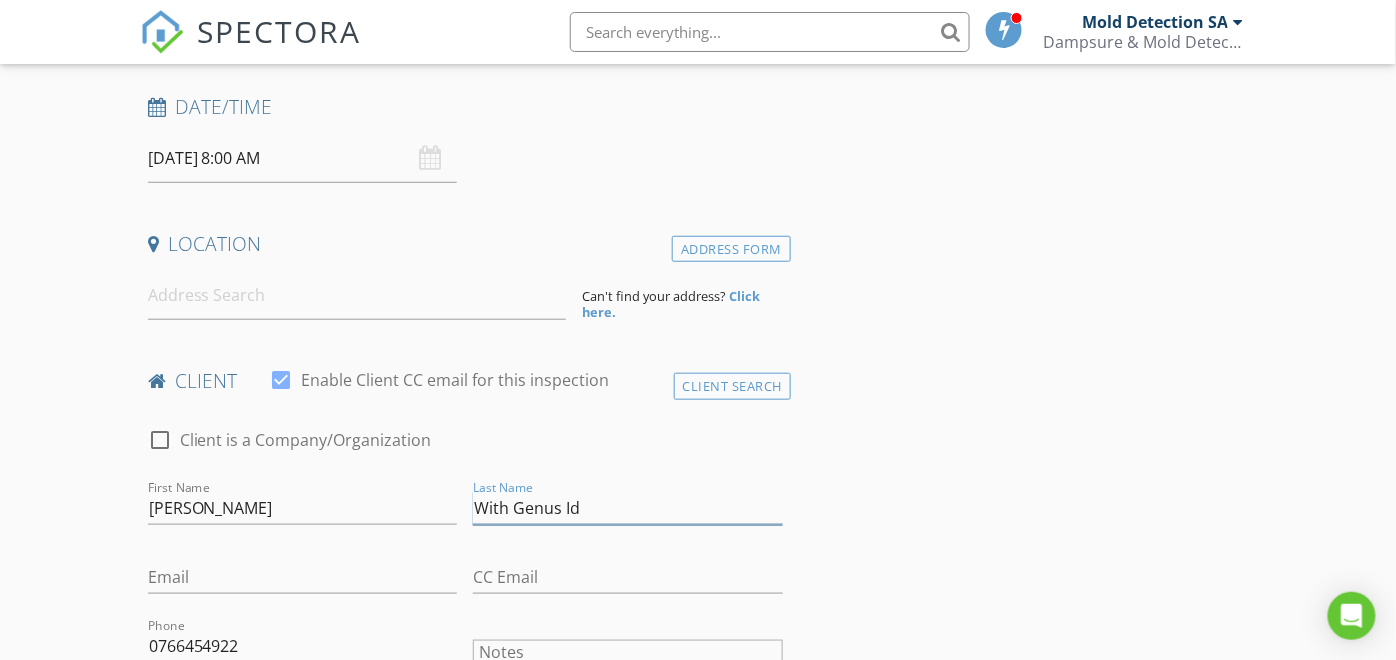 scroll, scrollTop: 333, scrollLeft: 0, axis: vertical 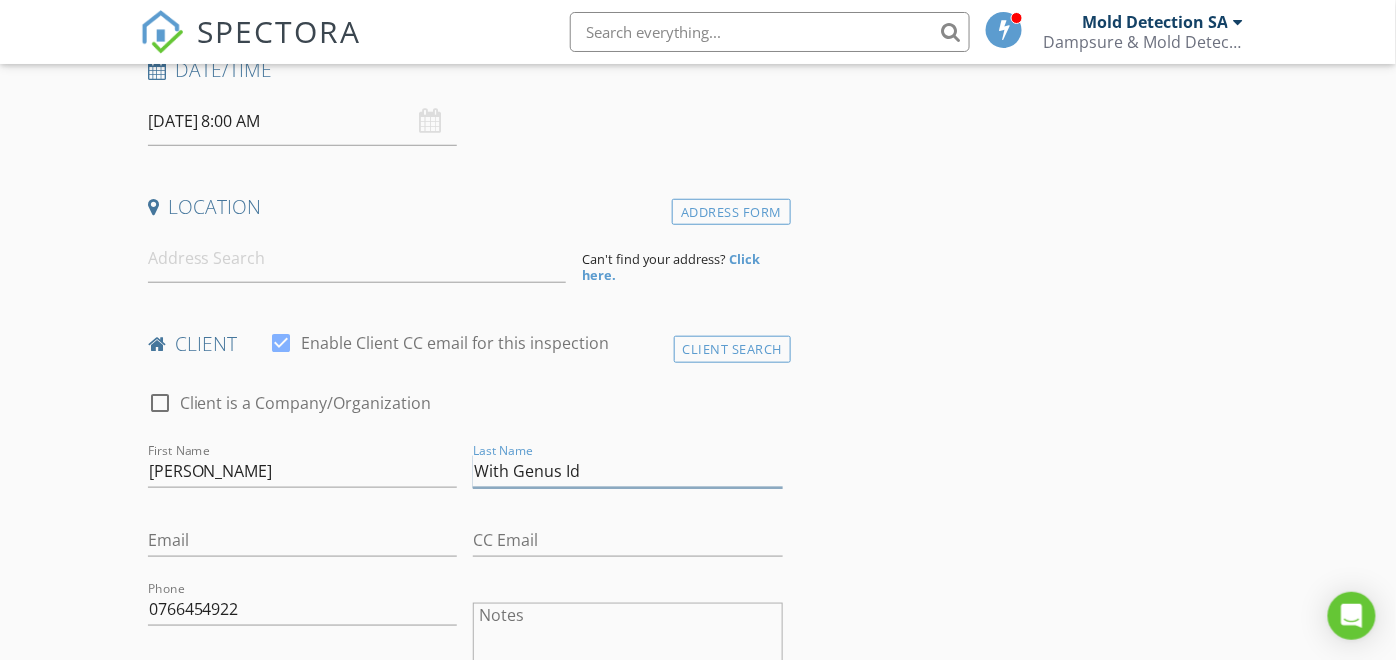 type on "With Genus Id" 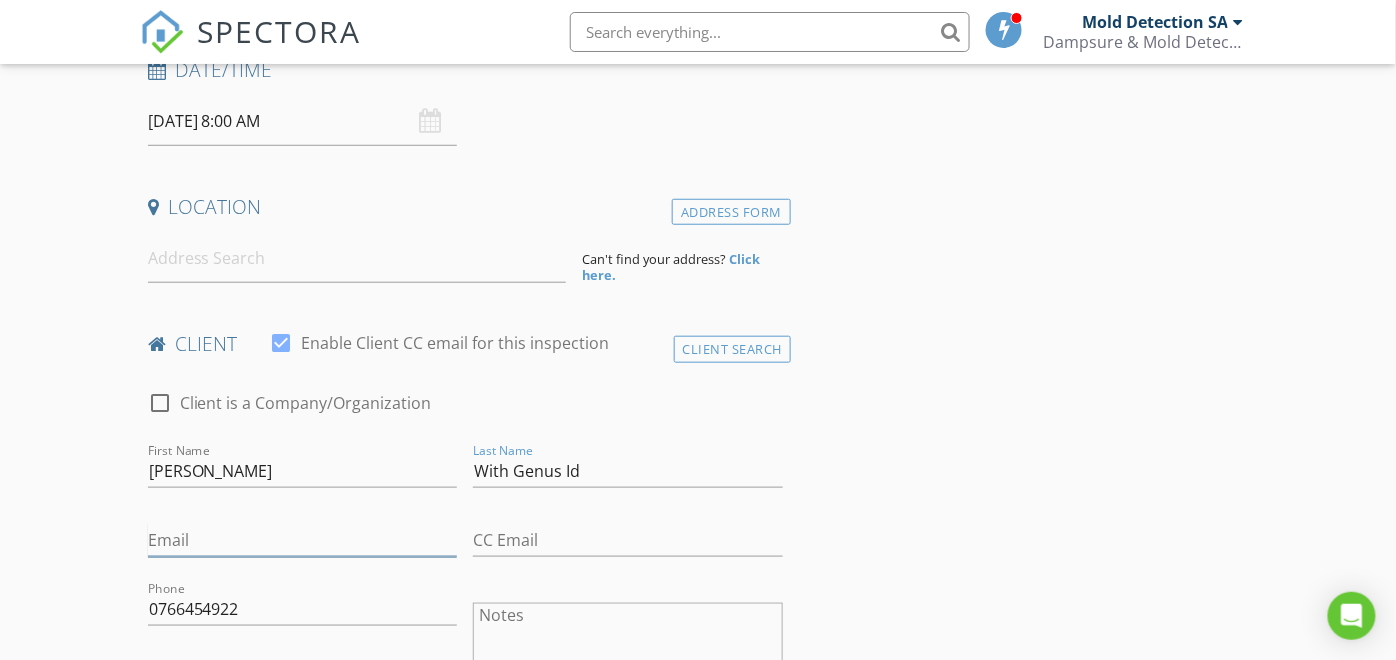 click on "Email" at bounding box center [303, 540] 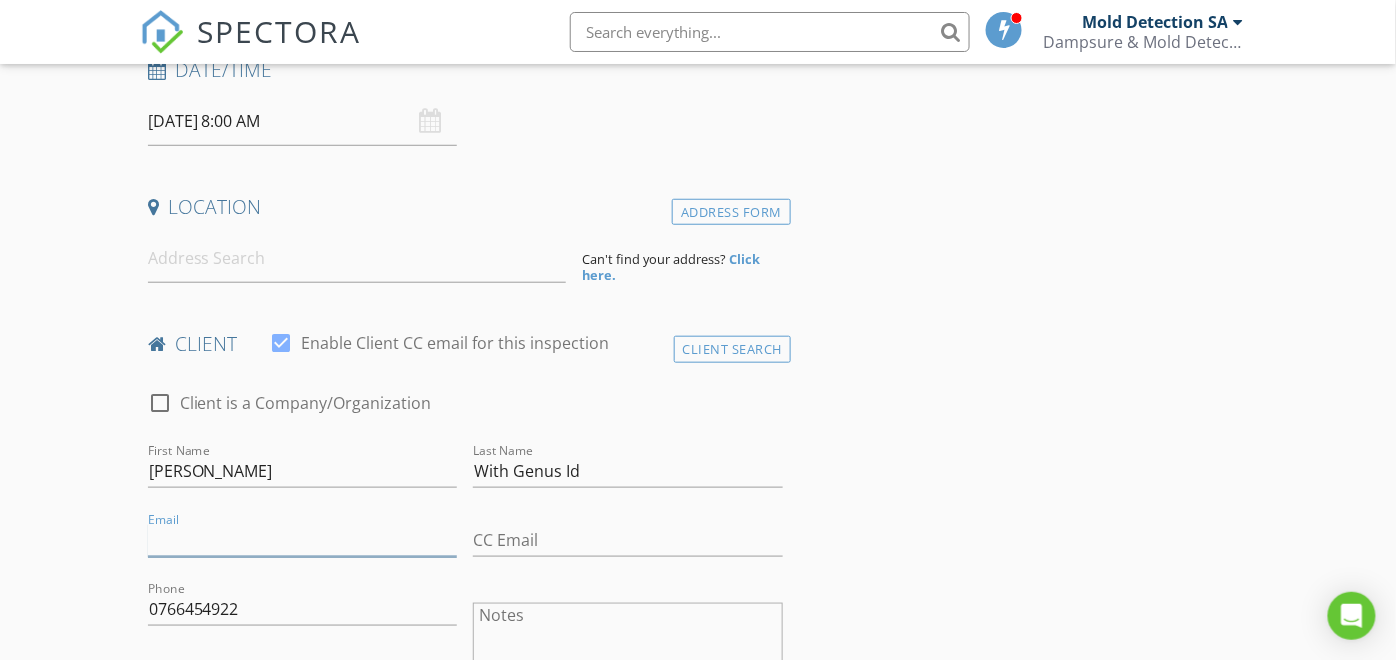paste on "chris@wale.co.za" 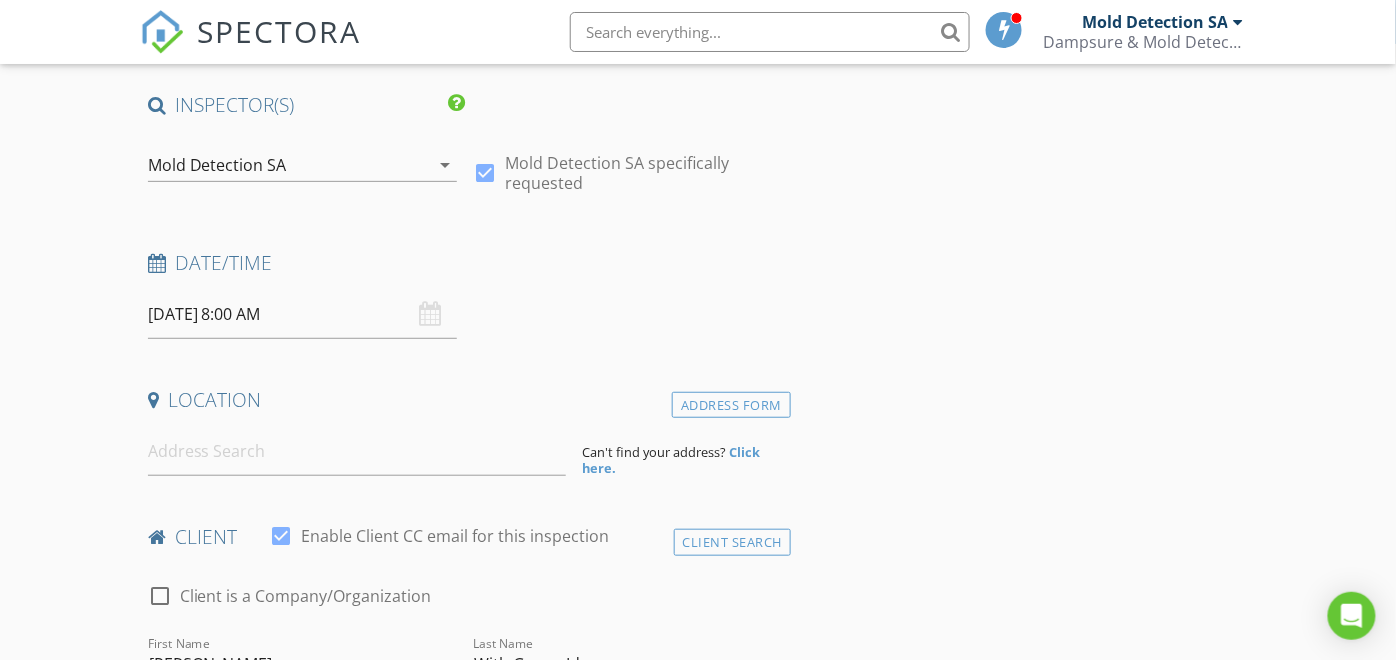 scroll, scrollTop: 111, scrollLeft: 0, axis: vertical 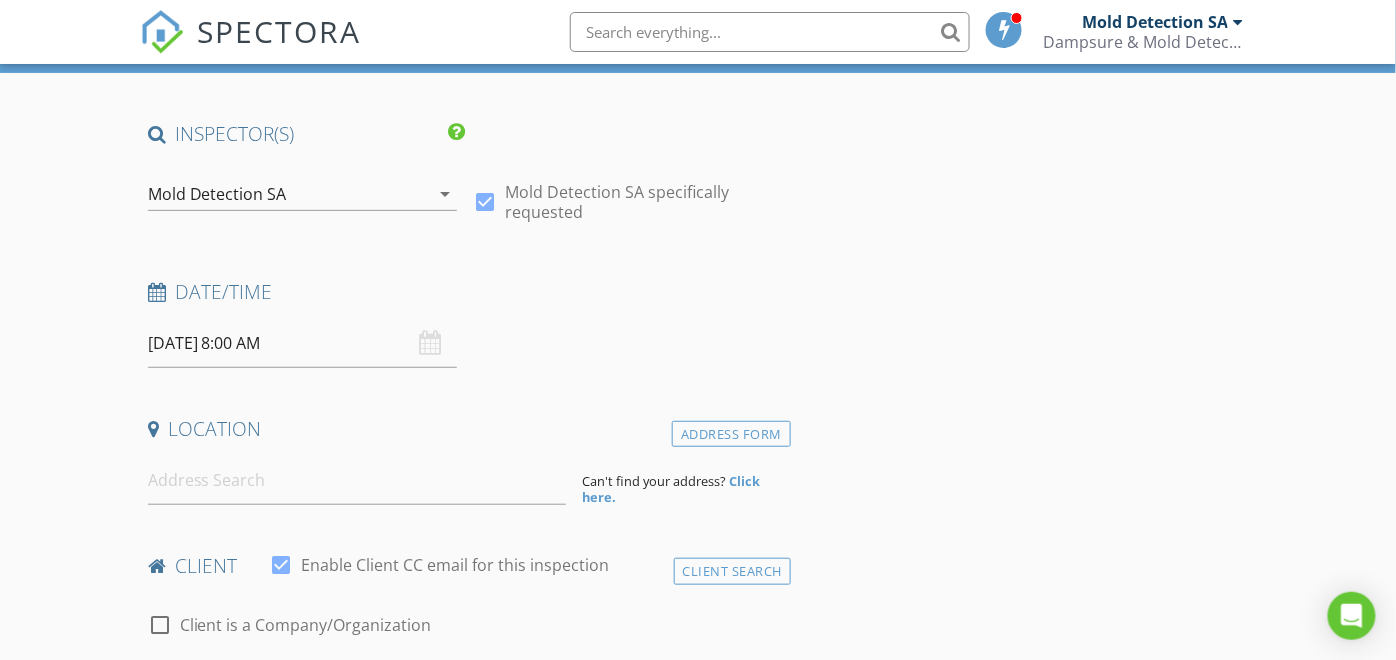 type on "chris@wale.co.za" 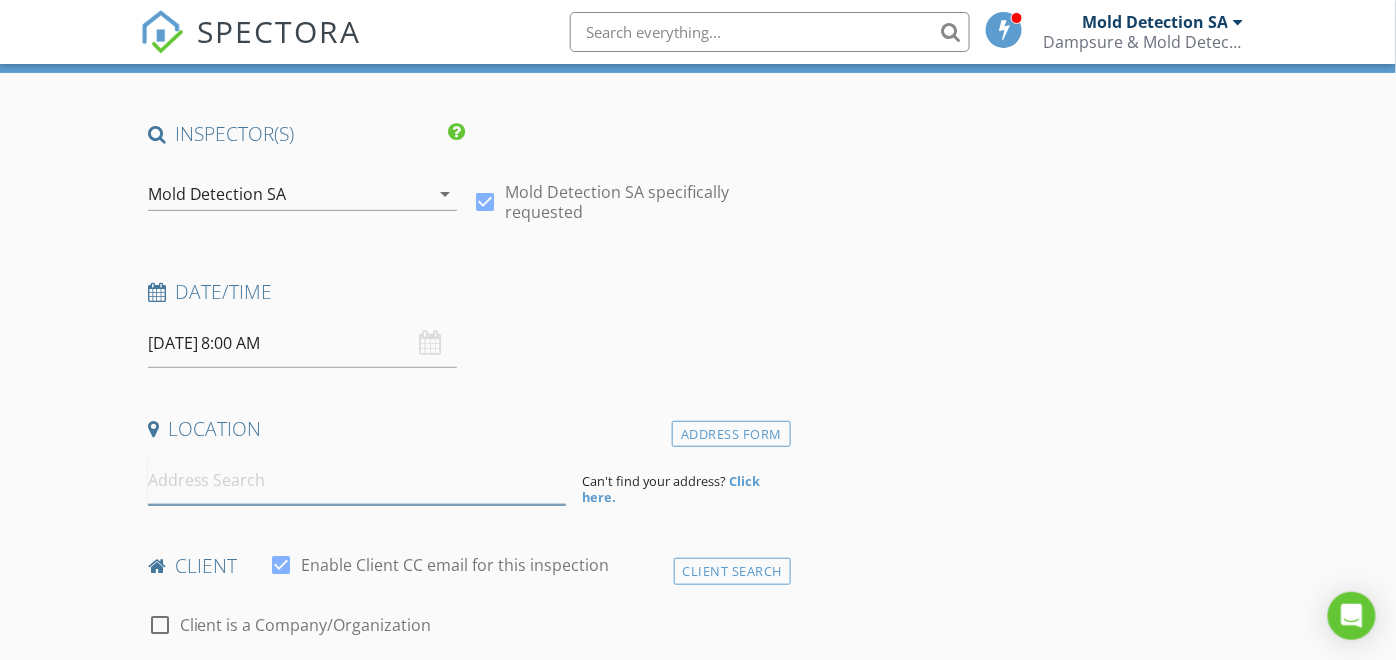 click at bounding box center (357, 480) 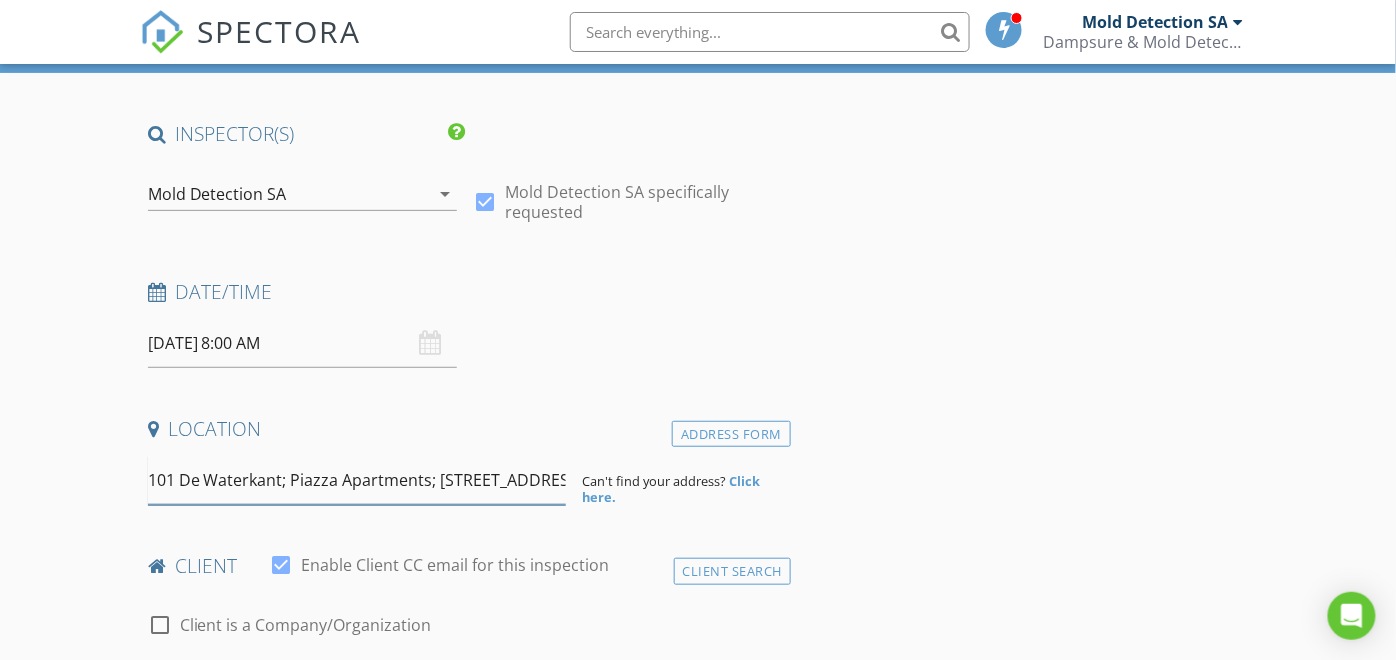 scroll, scrollTop: 0, scrollLeft: 226, axis: horizontal 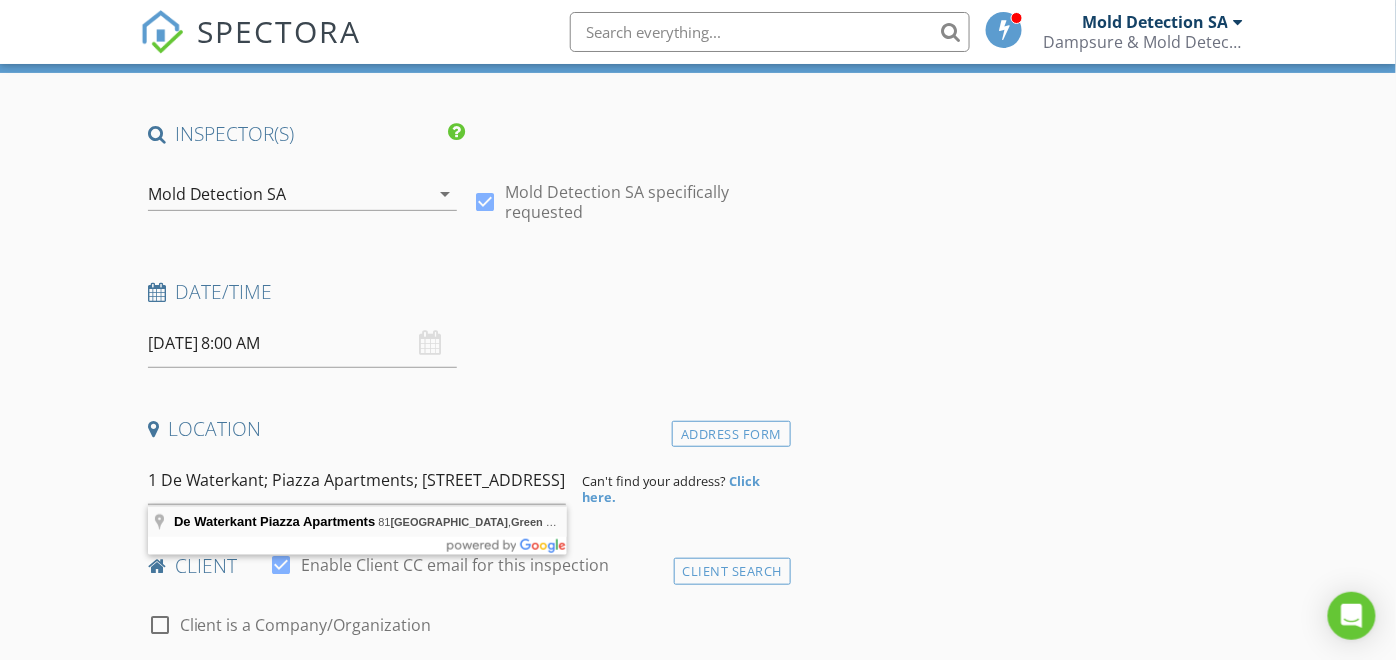 type on "De Waterkant Piazza Apartments, 81 Loader Street, Green Point, Cape Town, 8051, South Africa" 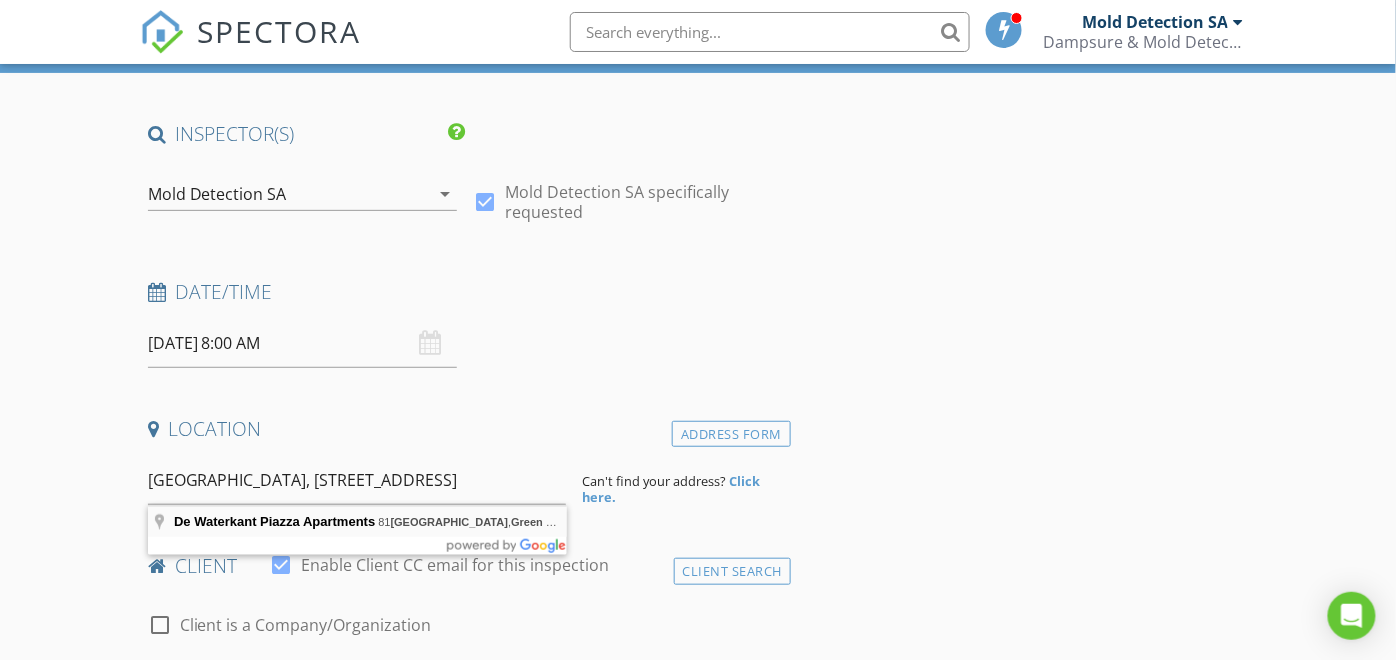 scroll, scrollTop: 0, scrollLeft: 0, axis: both 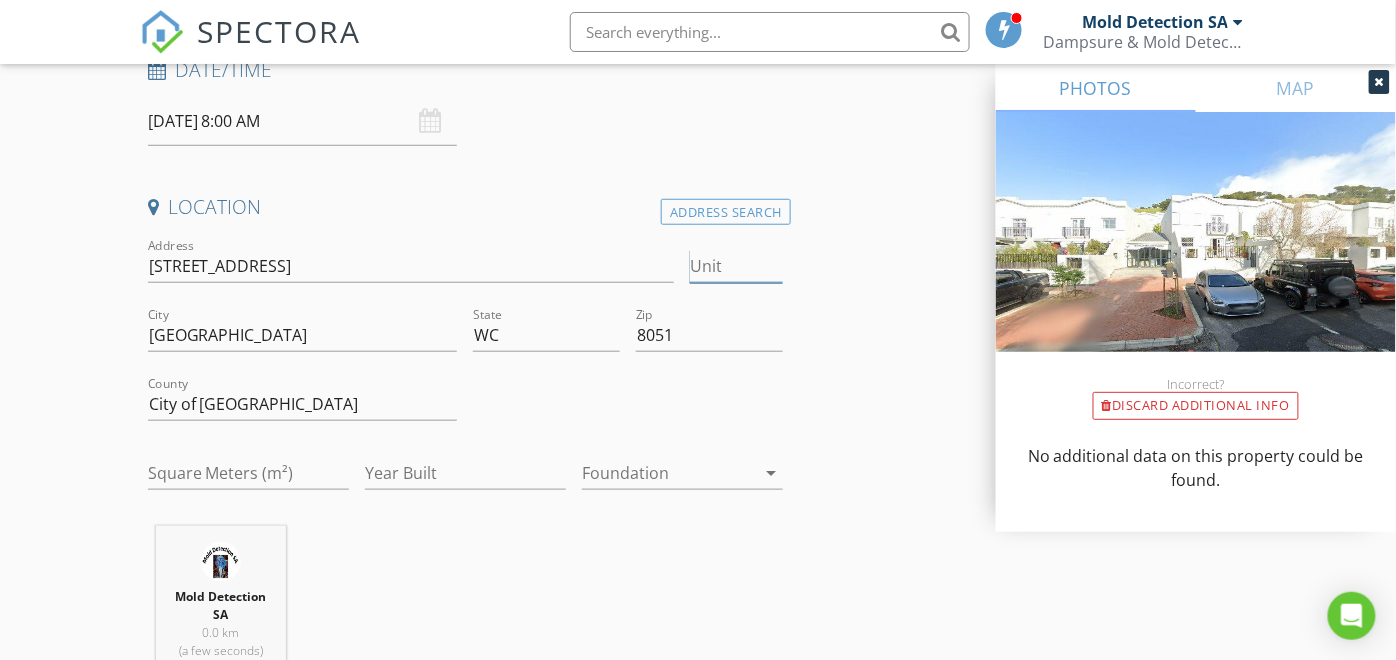 click on "Unit" at bounding box center (736, 266) 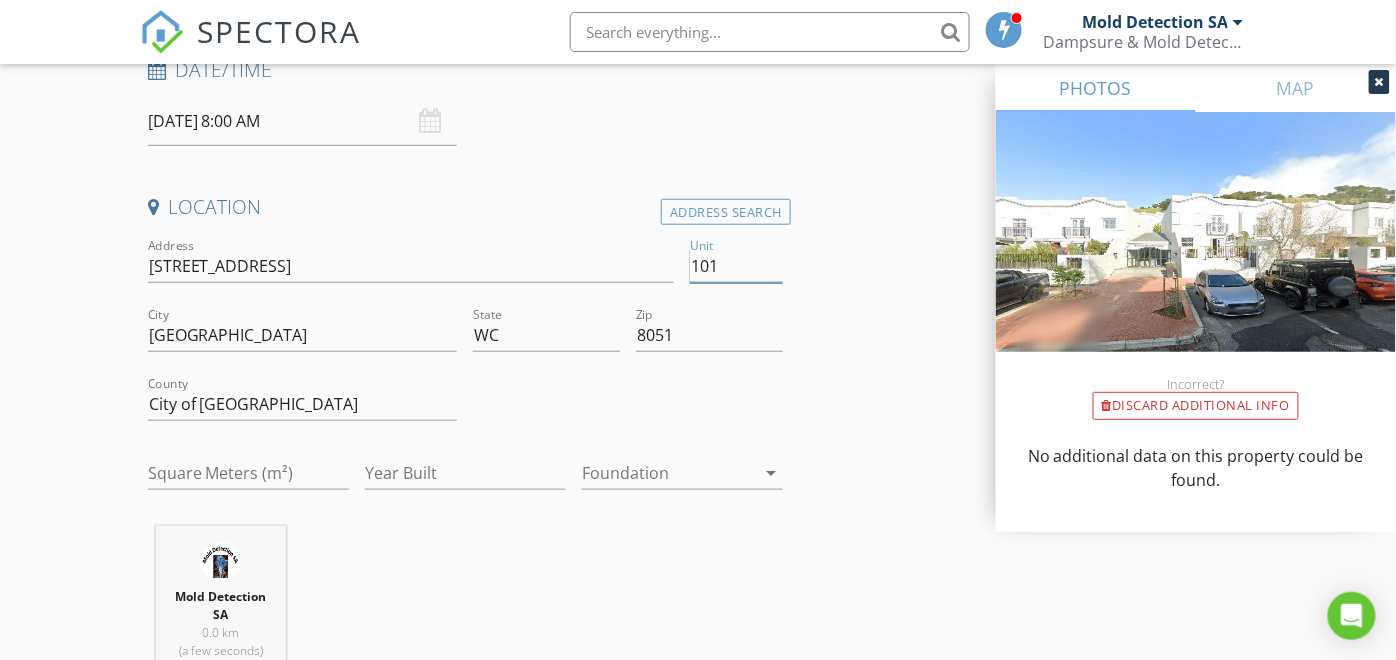 type on "101" 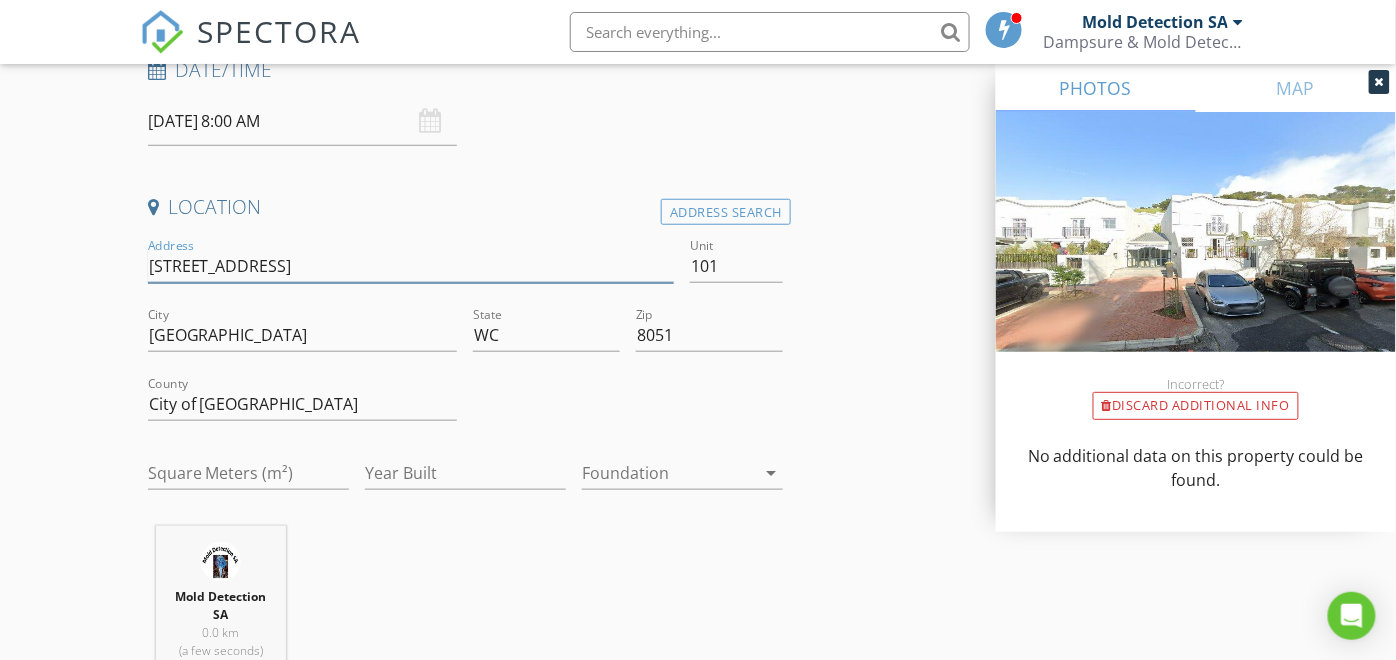 drag, startPoint x: 150, startPoint y: 267, endPoint x: 550, endPoint y: 247, distance: 400.4997 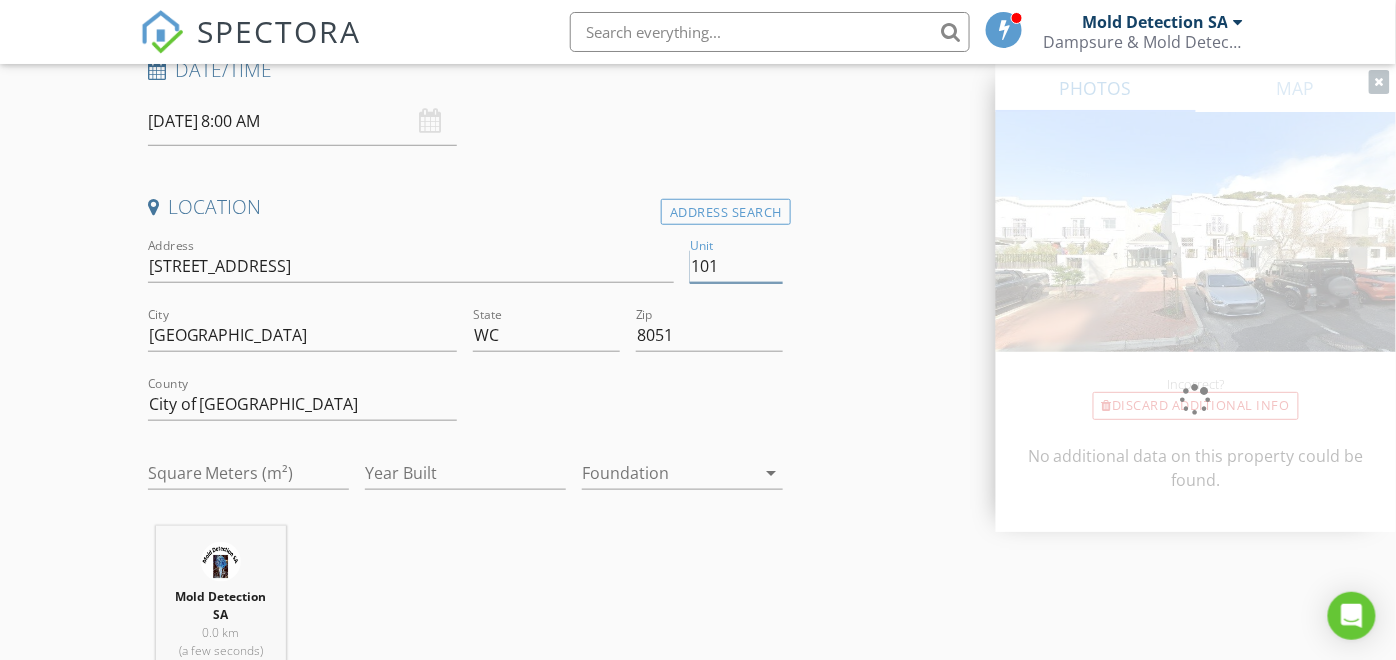 drag, startPoint x: 735, startPoint y: 264, endPoint x: 693, endPoint y: 271, distance: 42.579338 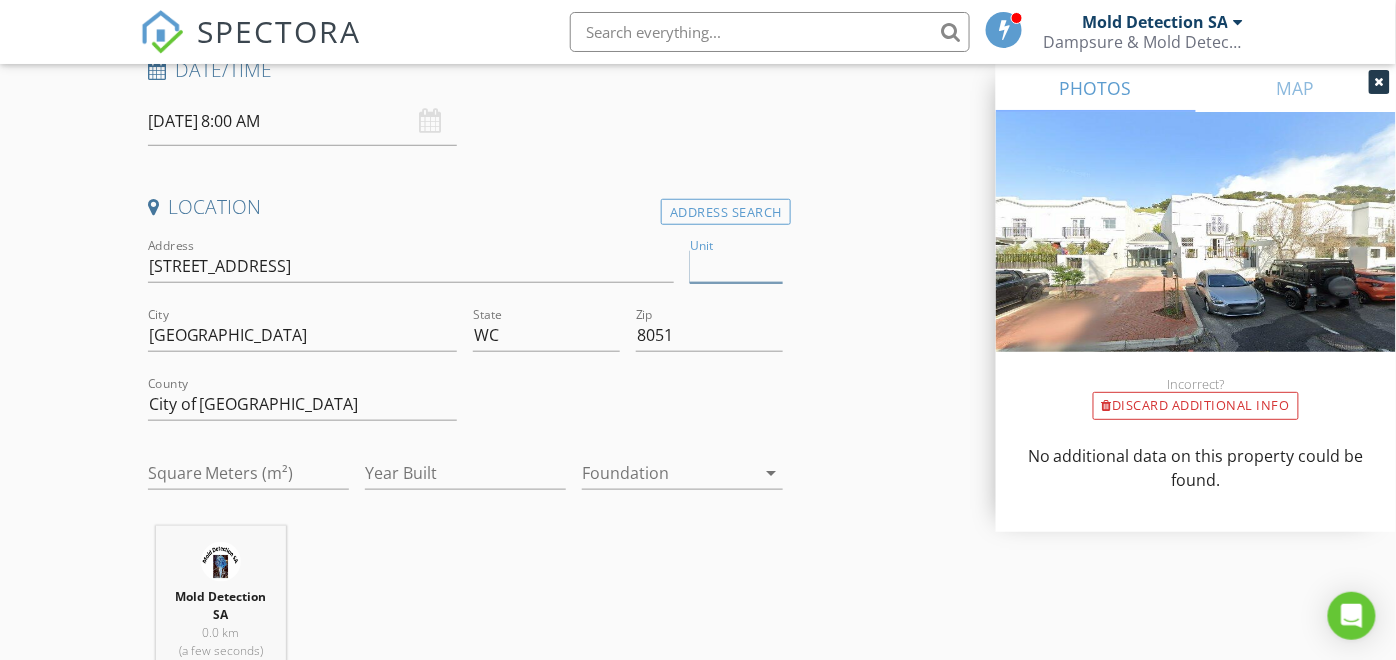 type 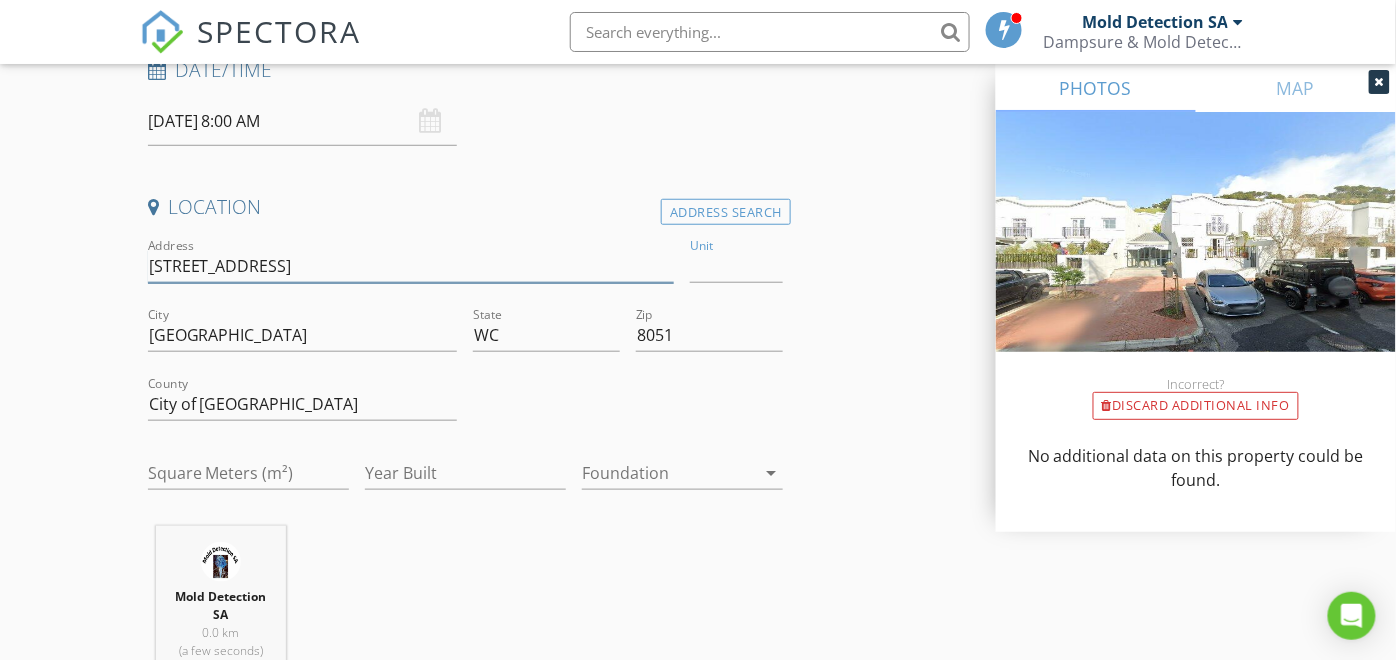 click on "101 De Waterkant, 81 Loader St" at bounding box center (411, 266) 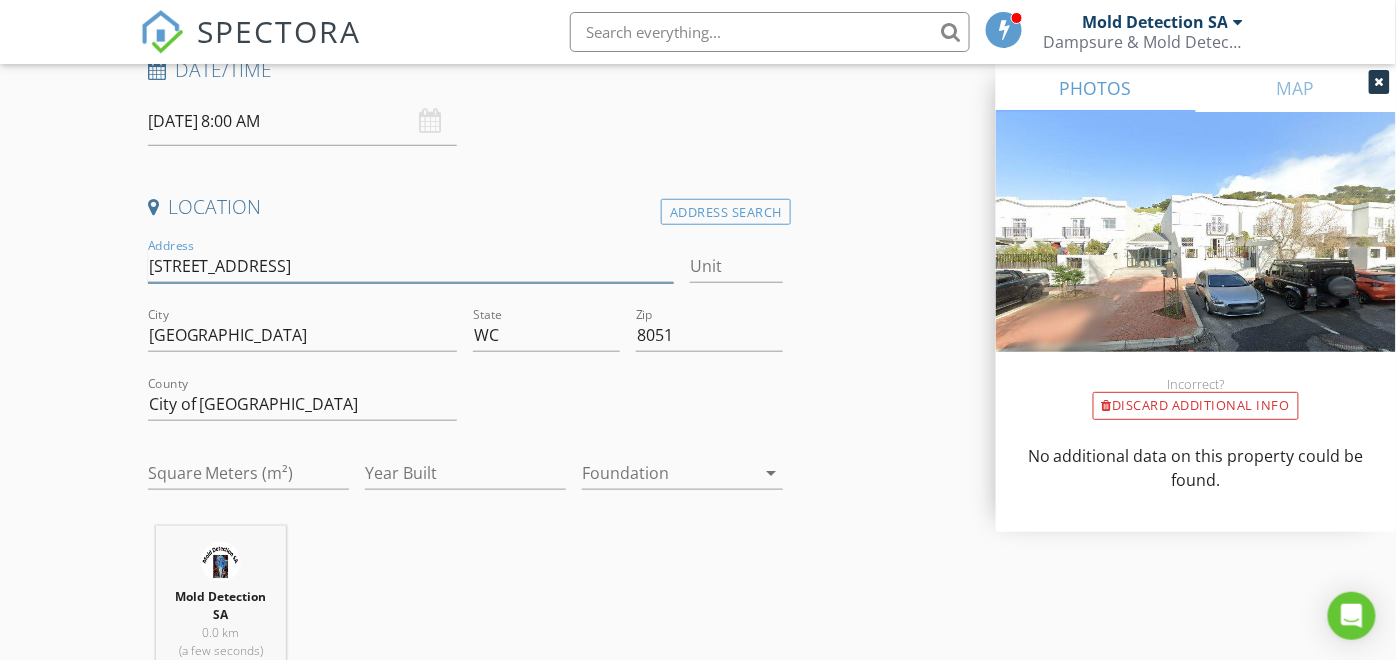paste on "Piazza Apartments" 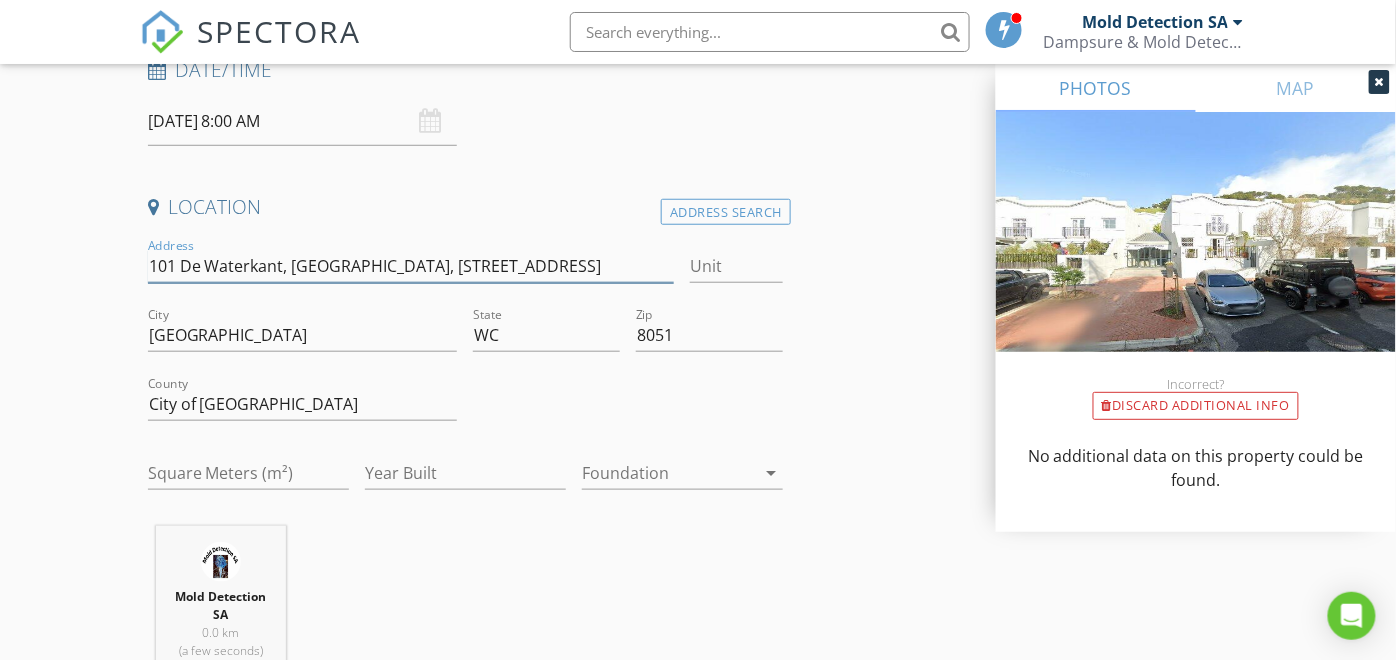 type on "101 De Waterkant, Piazza Apartments, 81 Loader St" 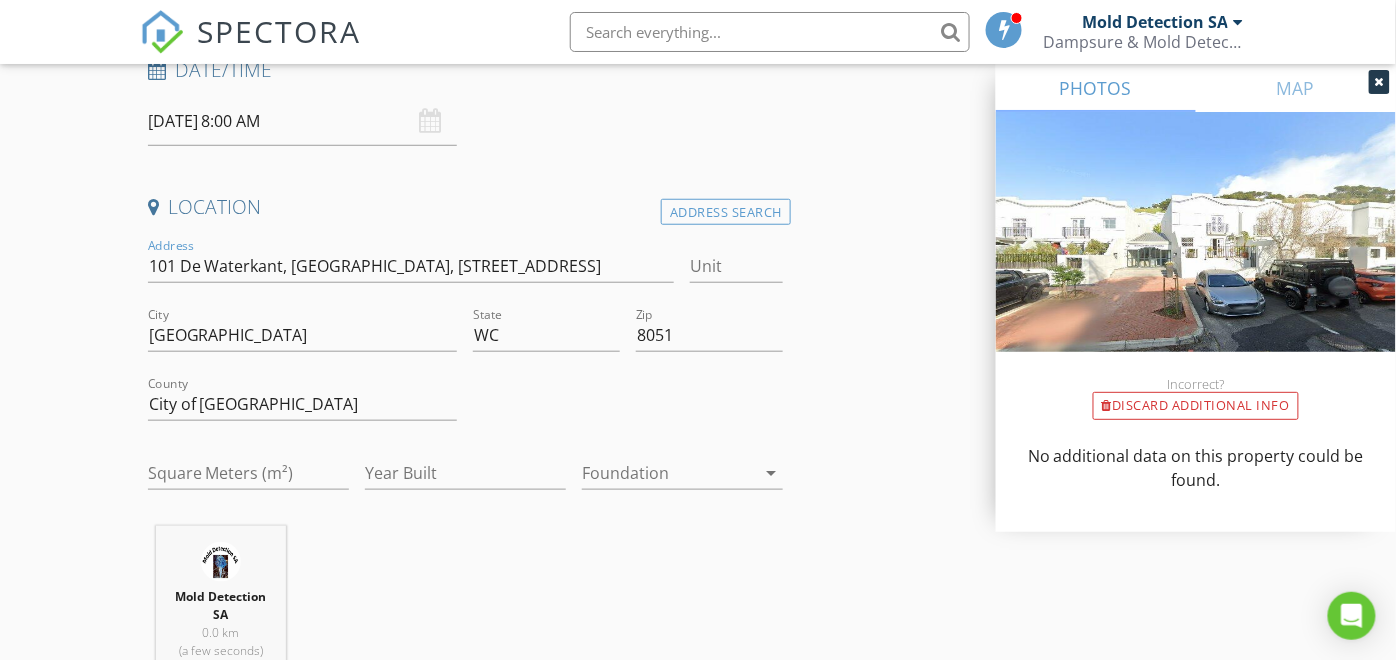 click at bounding box center (628, 406) 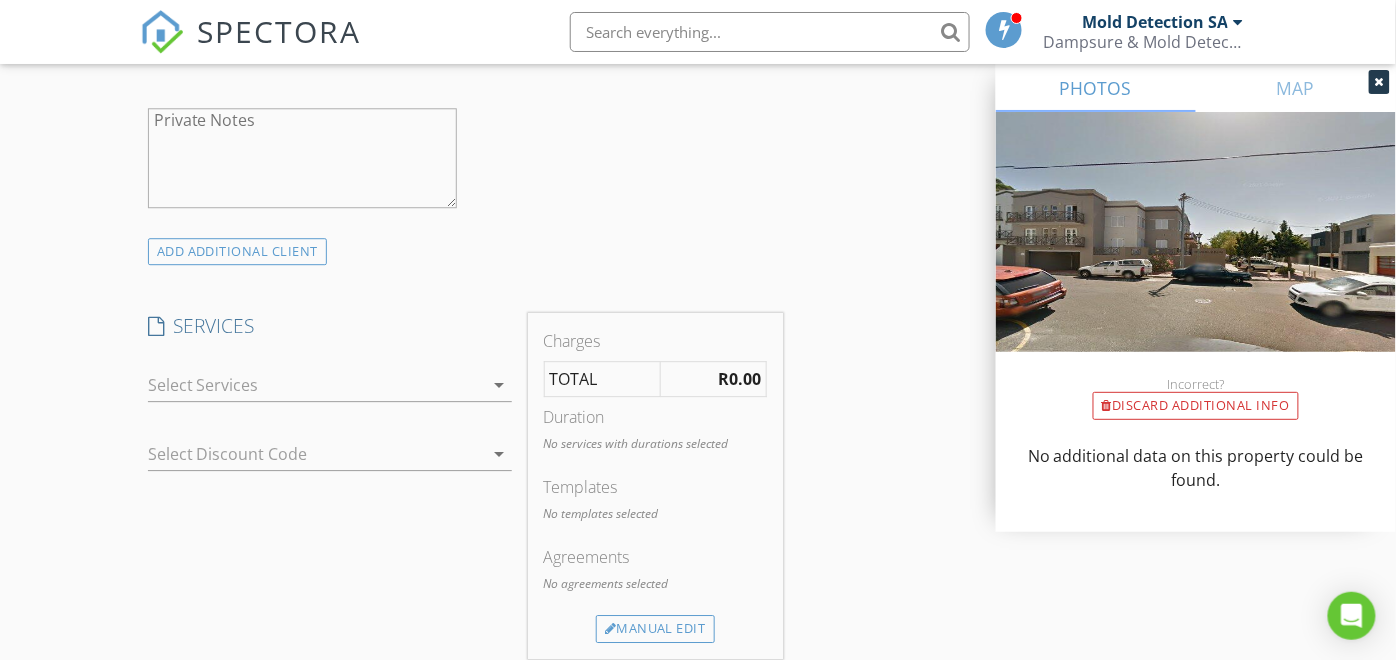 scroll, scrollTop: 1444, scrollLeft: 0, axis: vertical 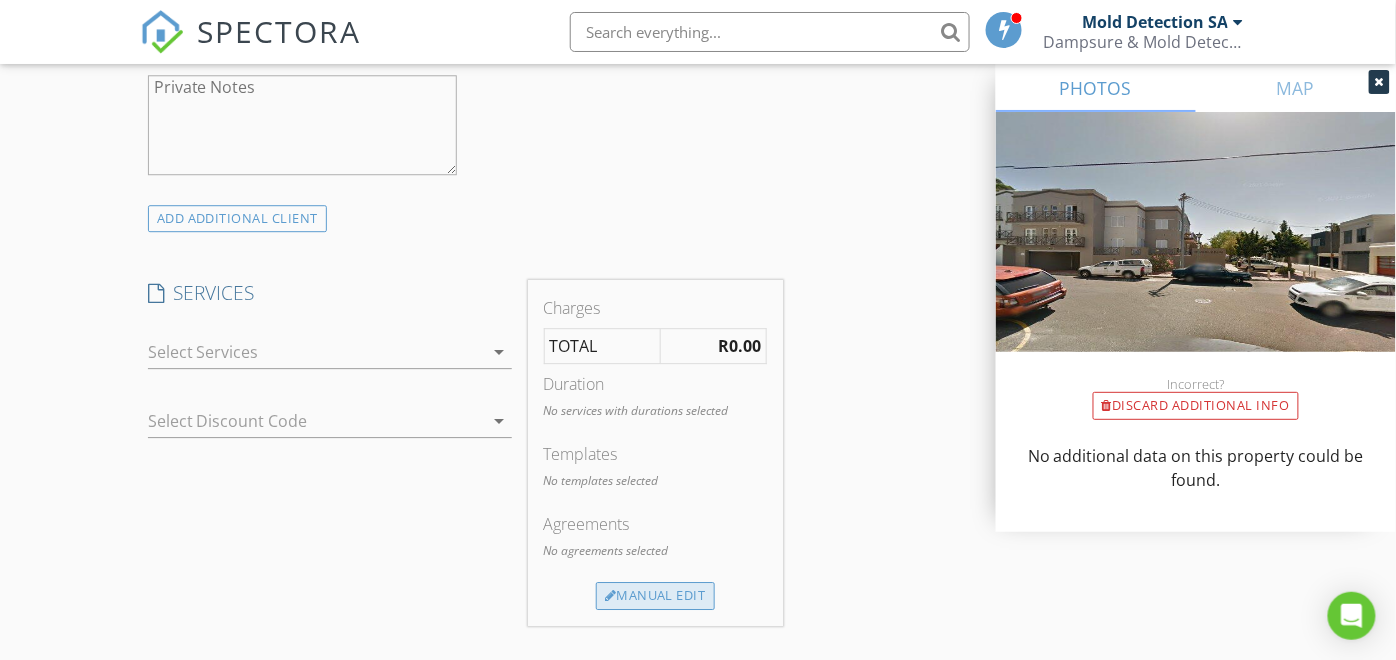 click on "Manual Edit" at bounding box center [655, 596] 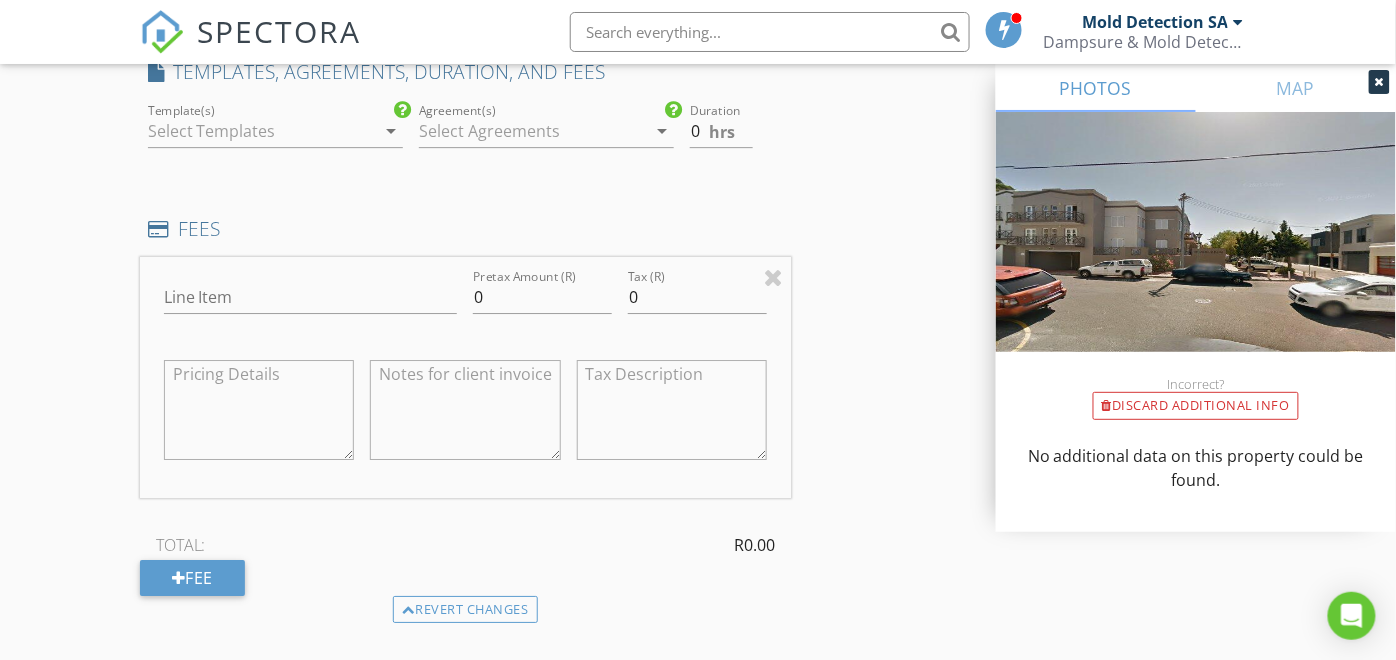 scroll, scrollTop: 1666, scrollLeft: 0, axis: vertical 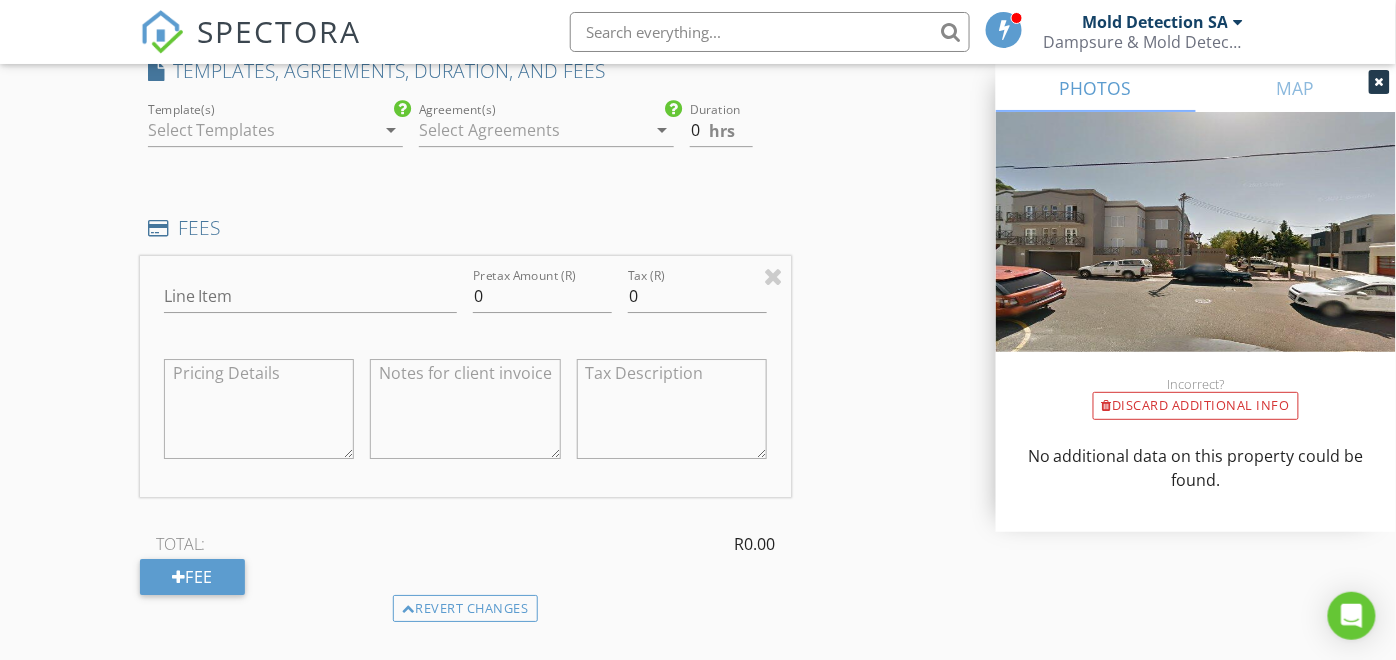 click on "arrow_drop_down" at bounding box center (391, 130) 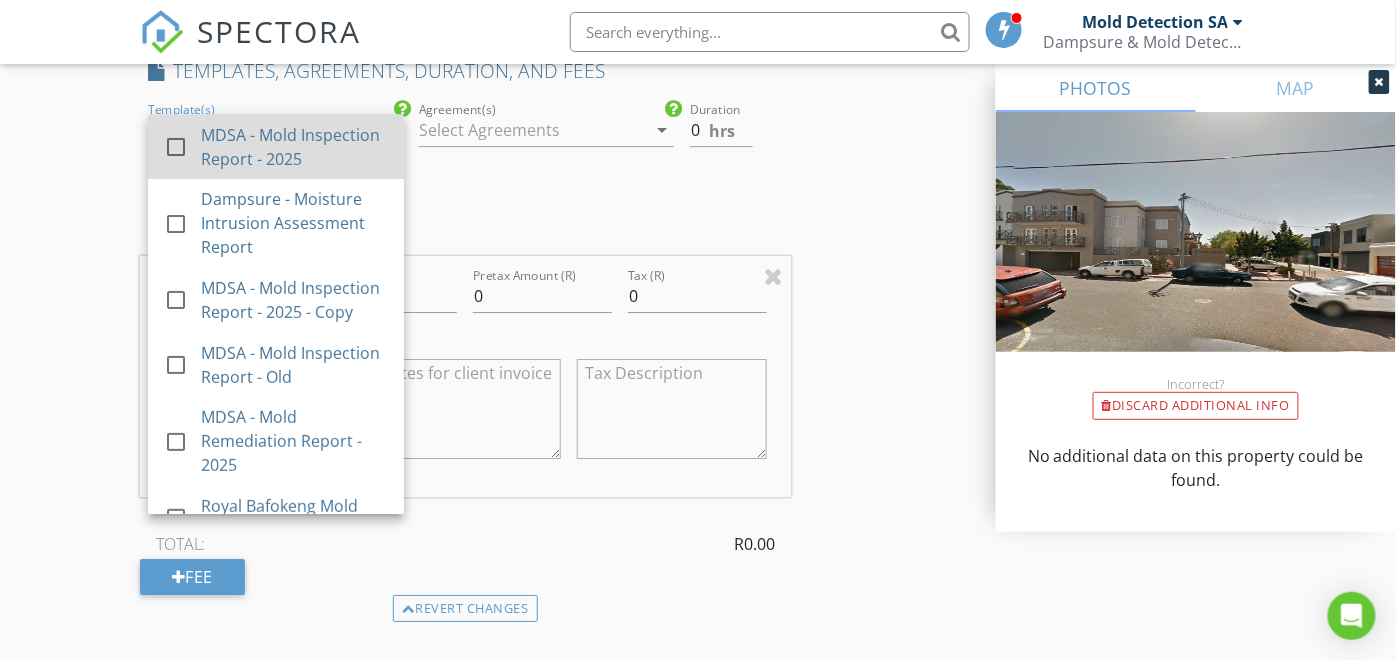 click at bounding box center [176, 147] 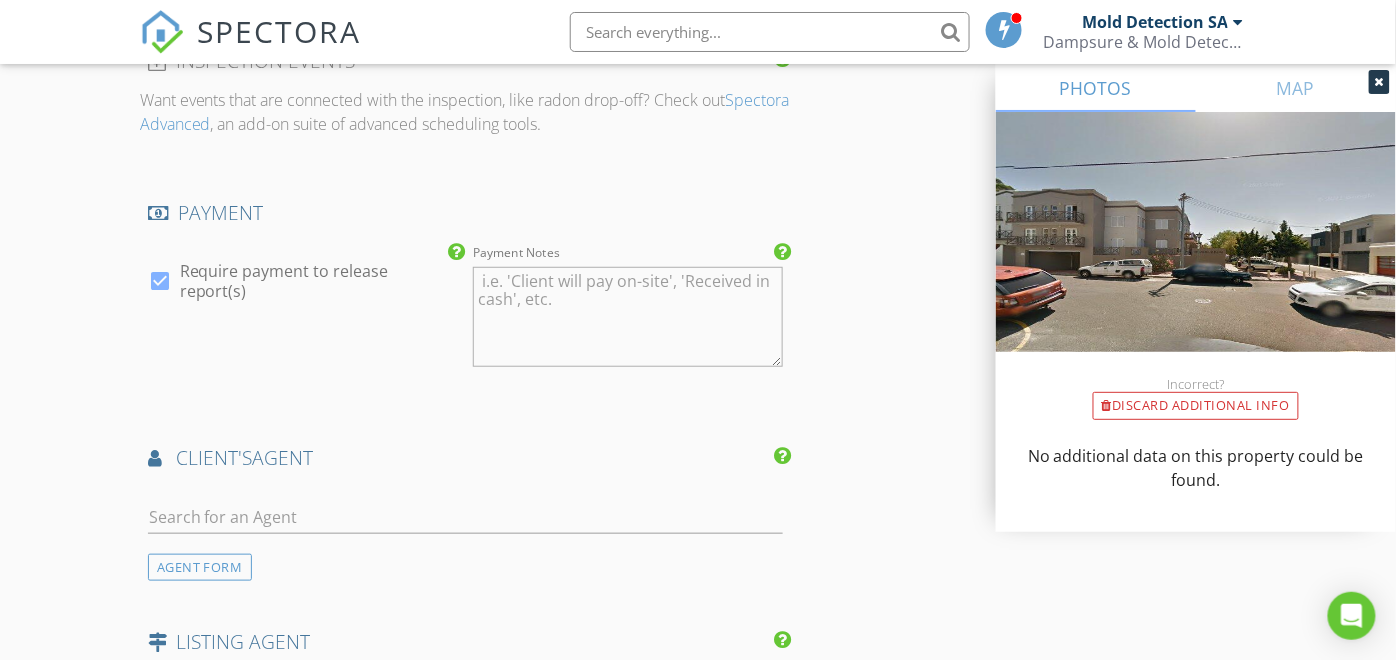 scroll, scrollTop: 2333, scrollLeft: 0, axis: vertical 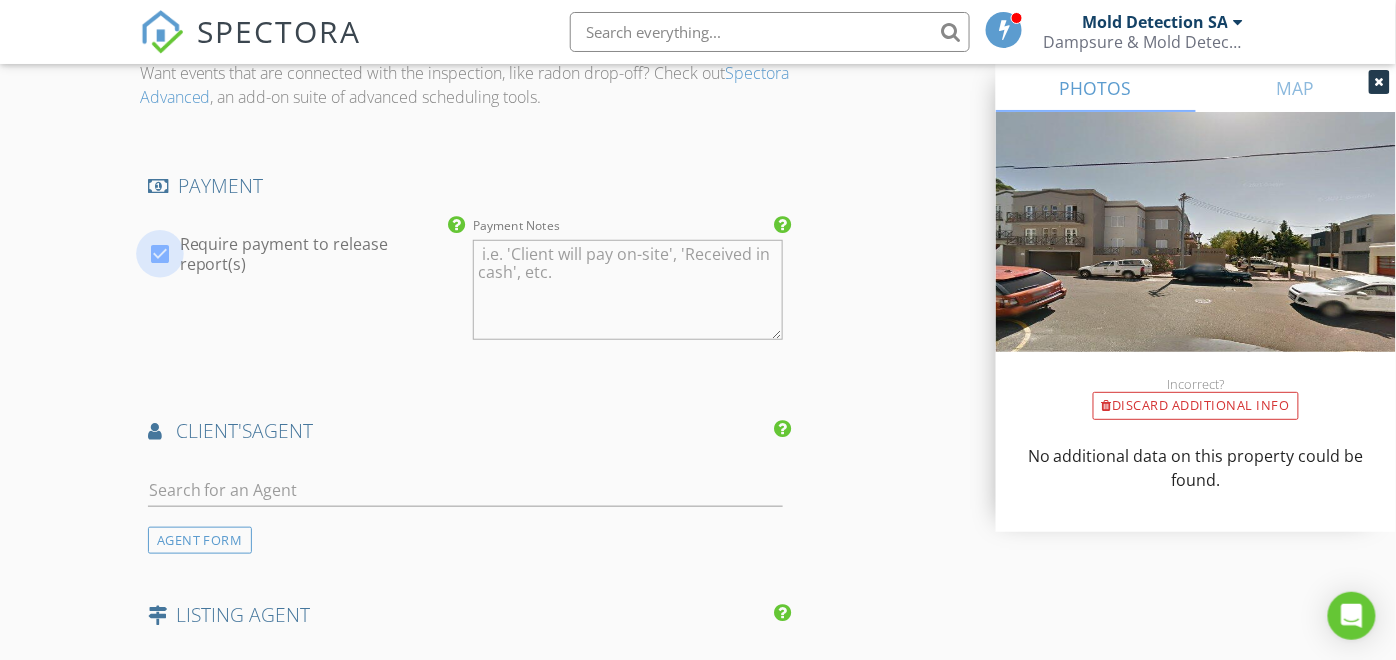 click at bounding box center [160, 254] 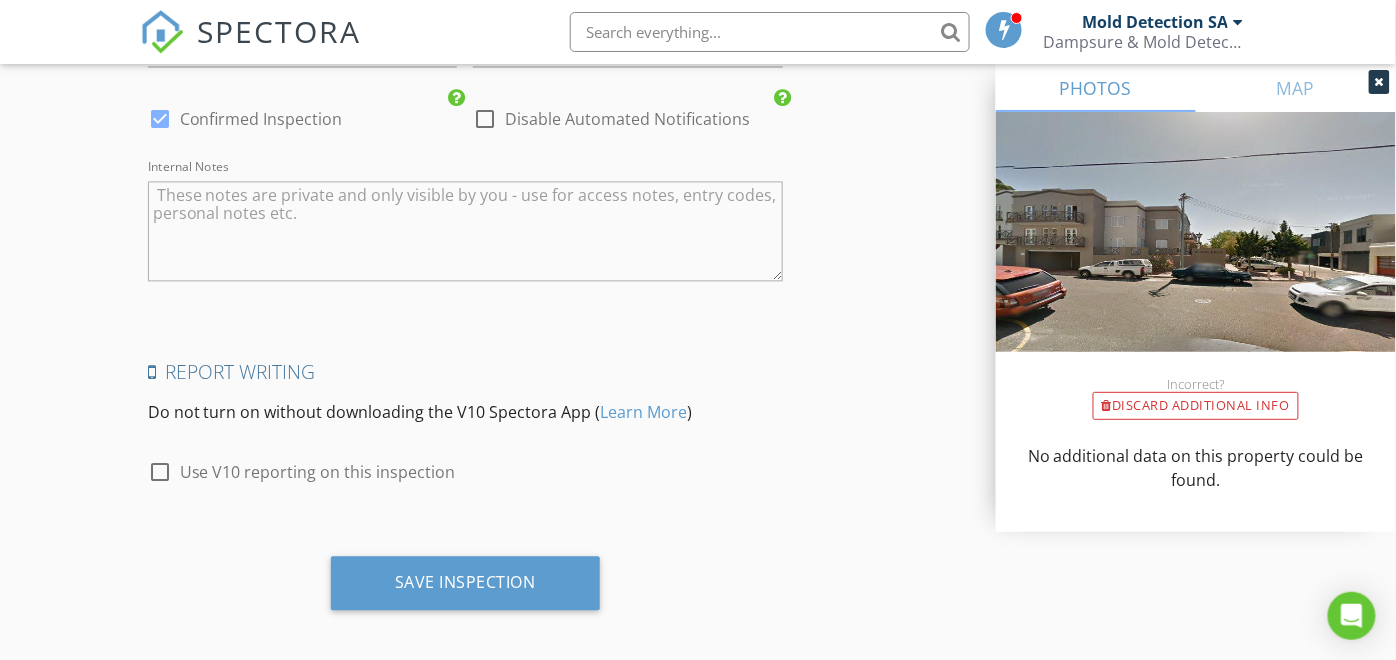scroll, scrollTop: 3154, scrollLeft: 0, axis: vertical 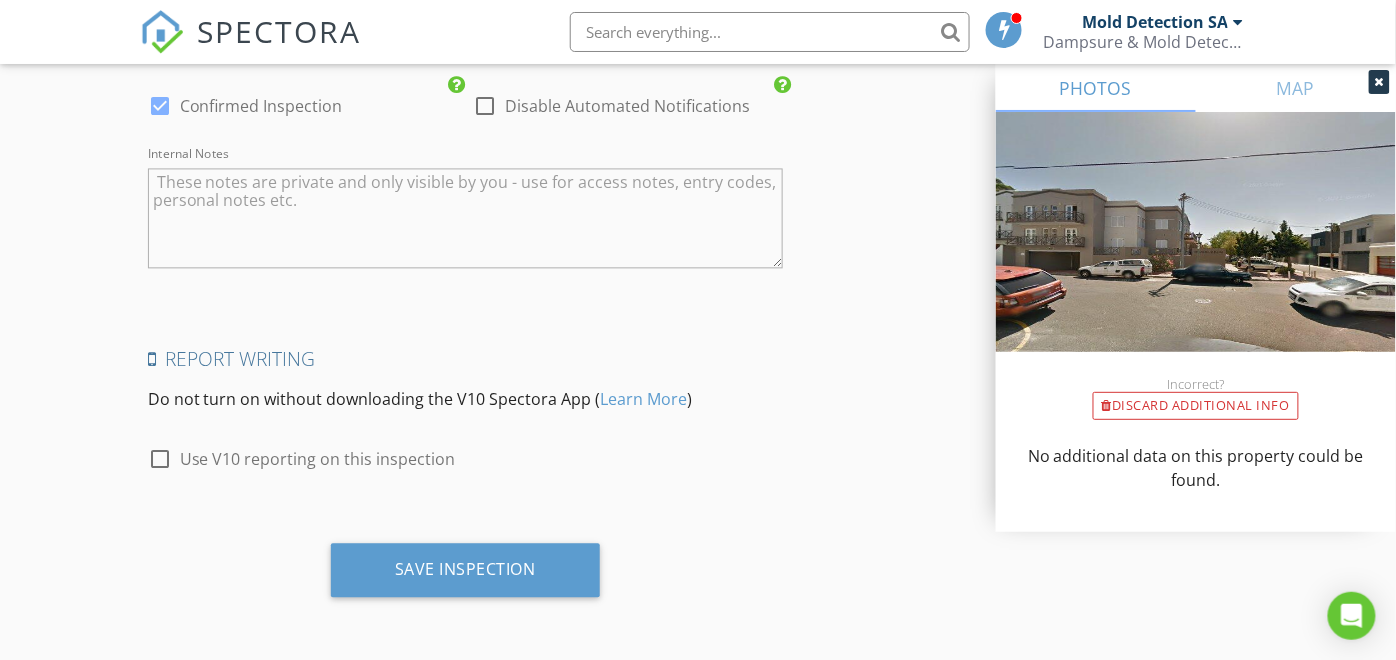 click at bounding box center (160, 459) 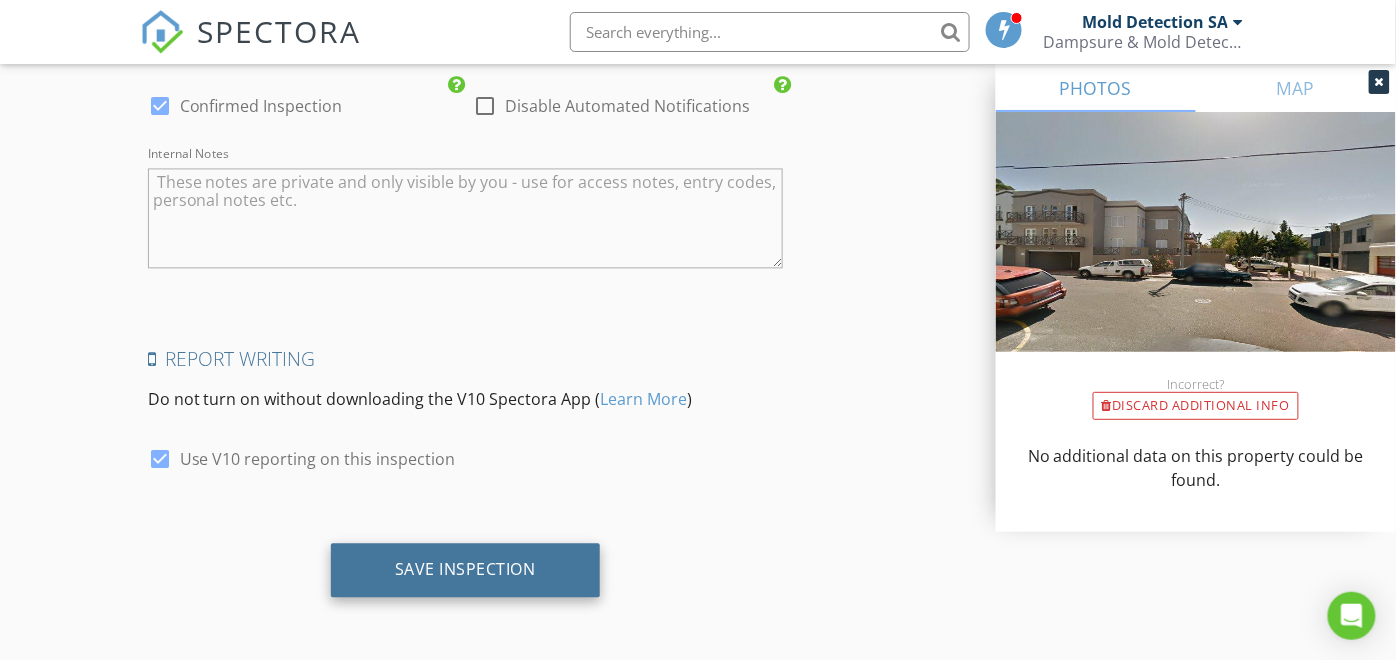 click on "Save Inspection" at bounding box center [465, 569] 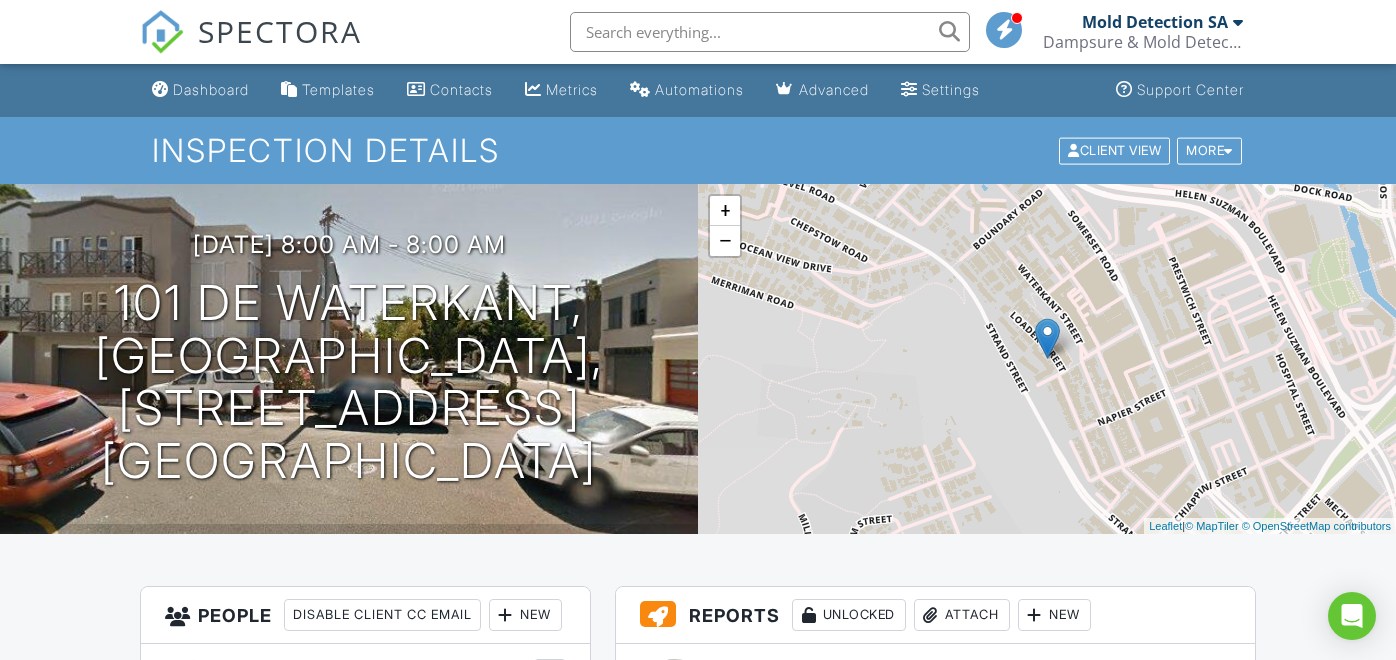 scroll, scrollTop: 0, scrollLeft: 0, axis: both 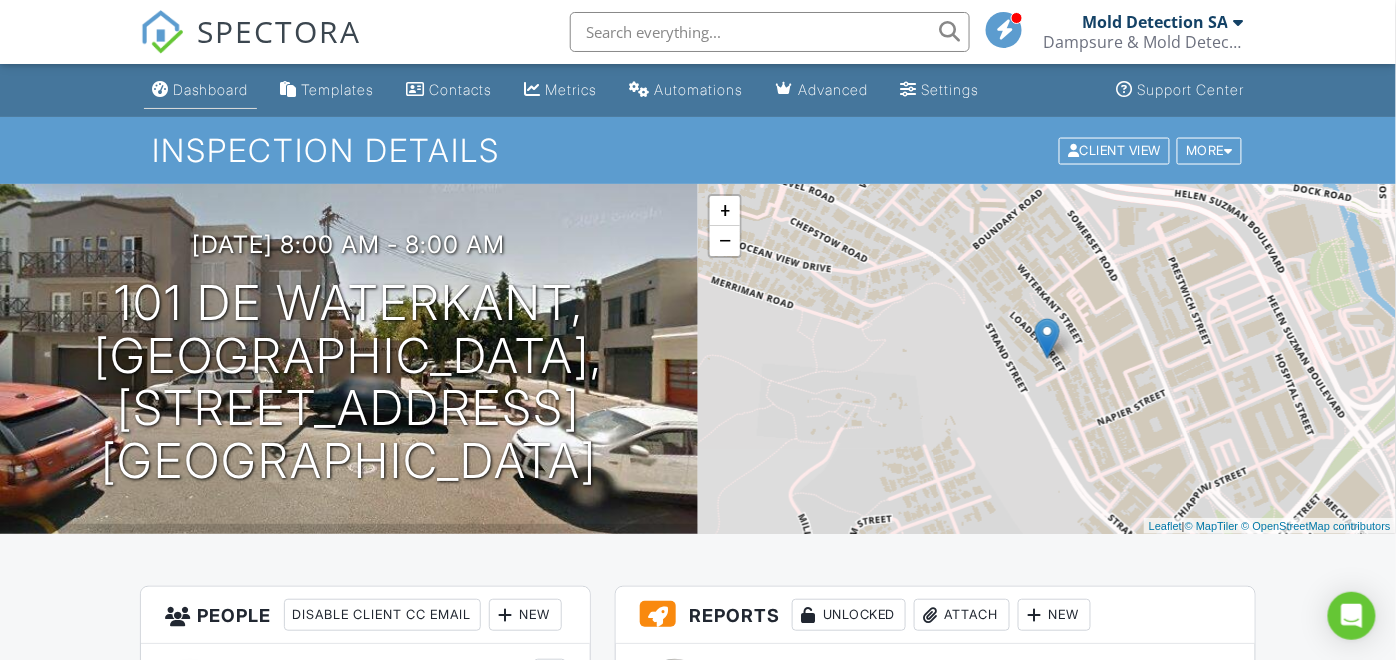 click on "Dashboard" at bounding box center [211, 89] 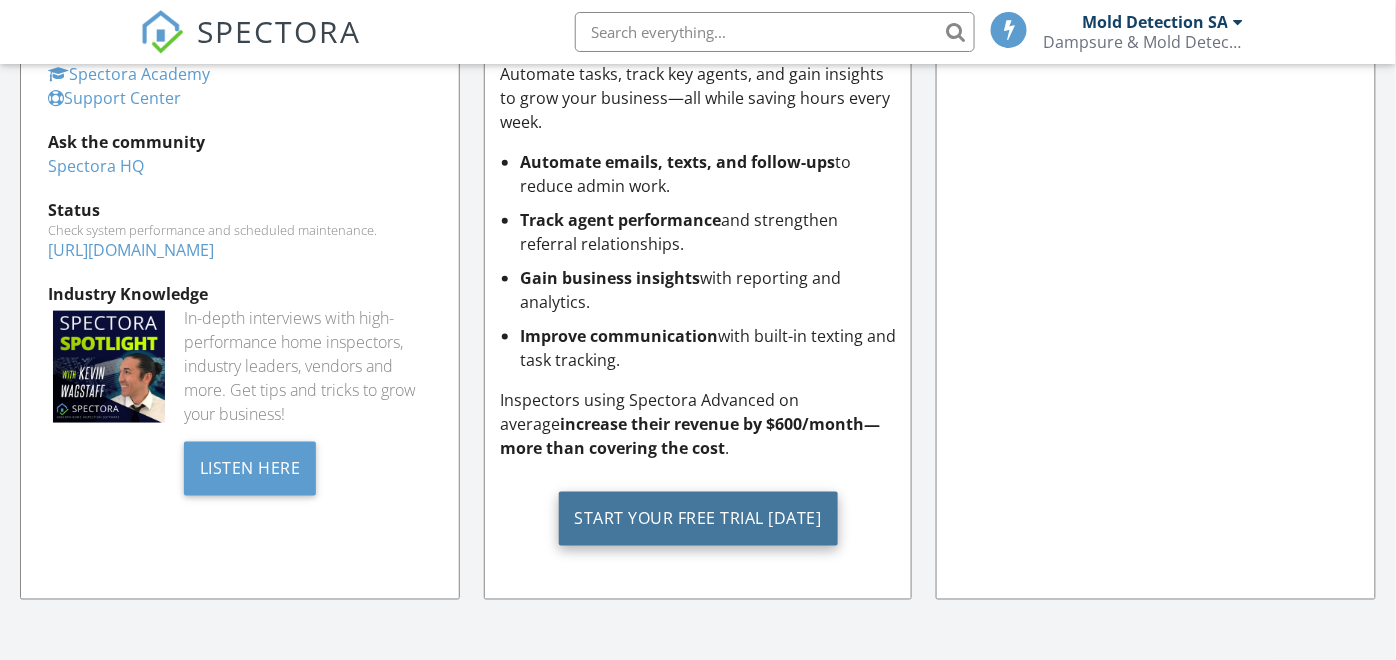 scroll, scrollTop: 508, scrollLeft: 0, axis: vertical 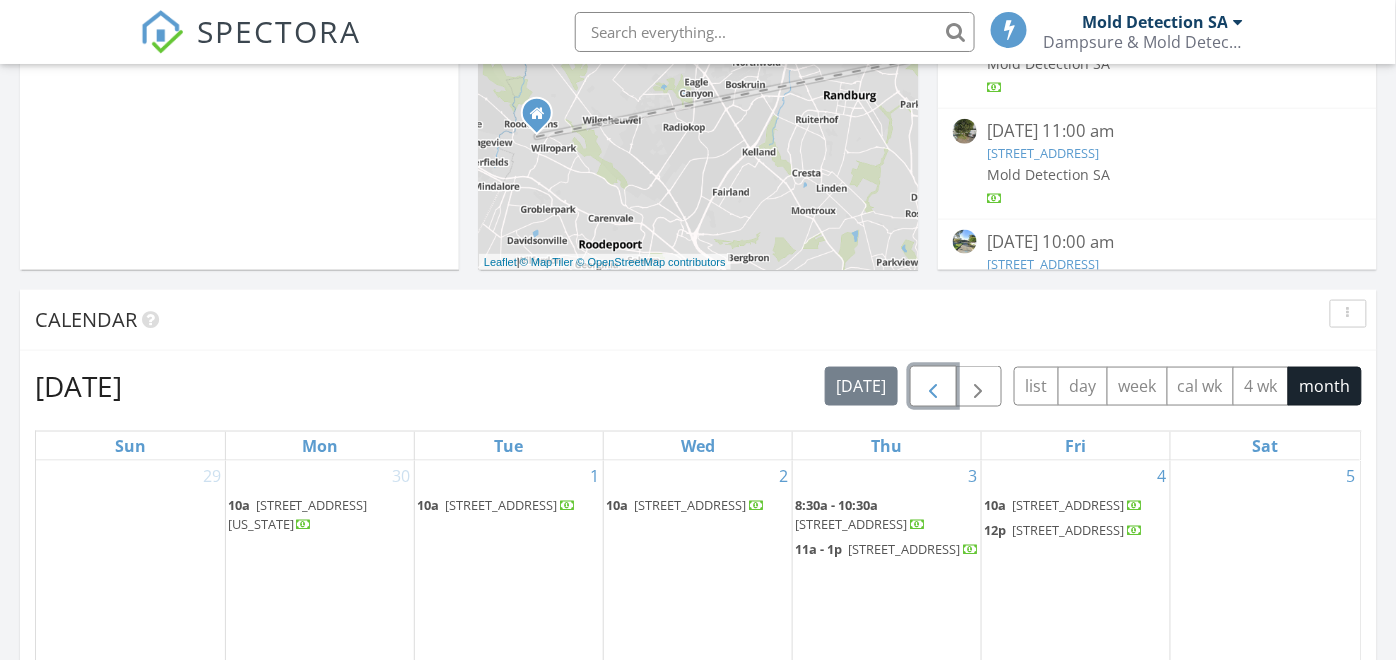 click at bounding box center [933, 387] 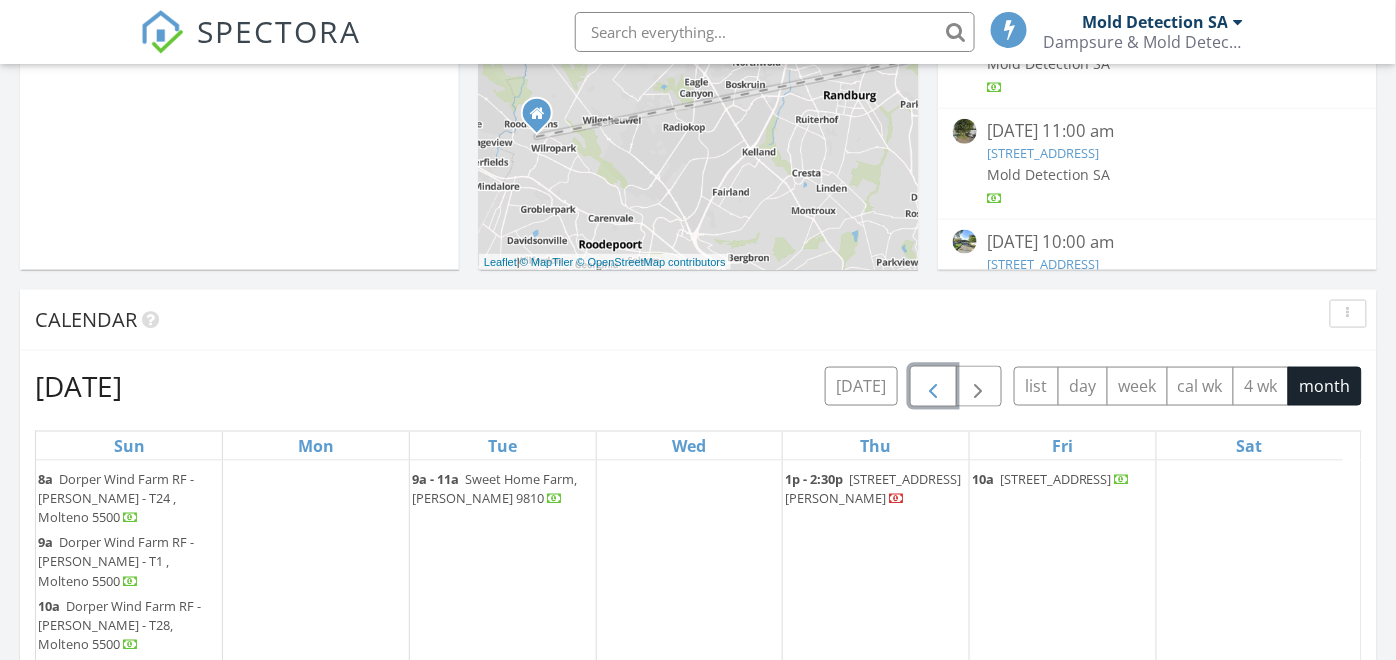 scroll, scrollTop: 38, scrollLeft: 0, axis: vertical 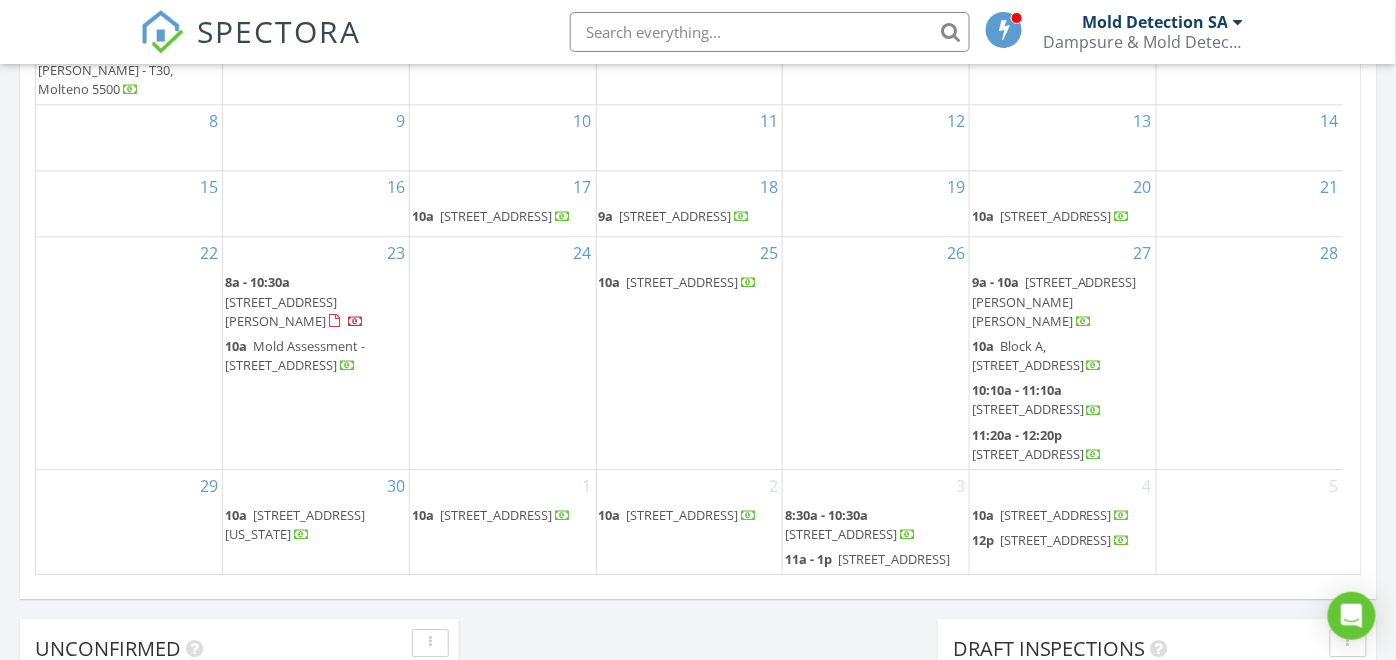 click on "11:20a - 12:20p" at bounding box center [1017, 435] 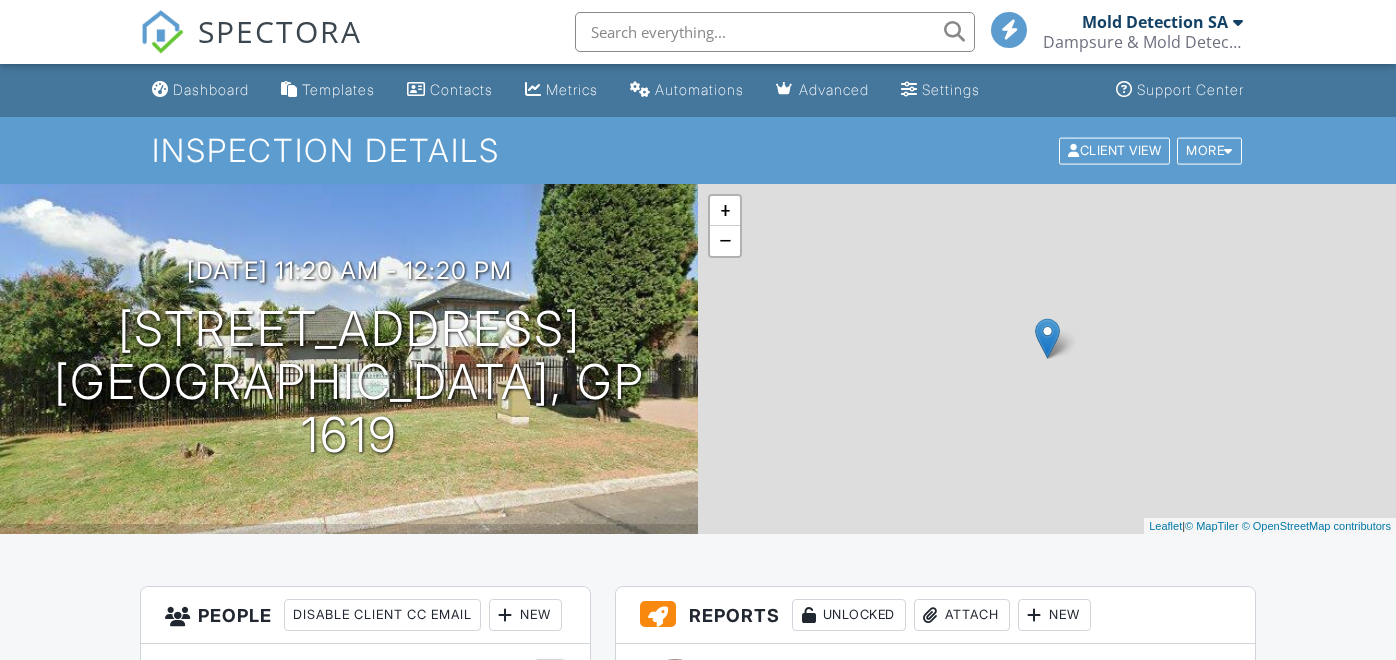 scroll, scrollTop: 0, scrollLeft: 0, axis: both 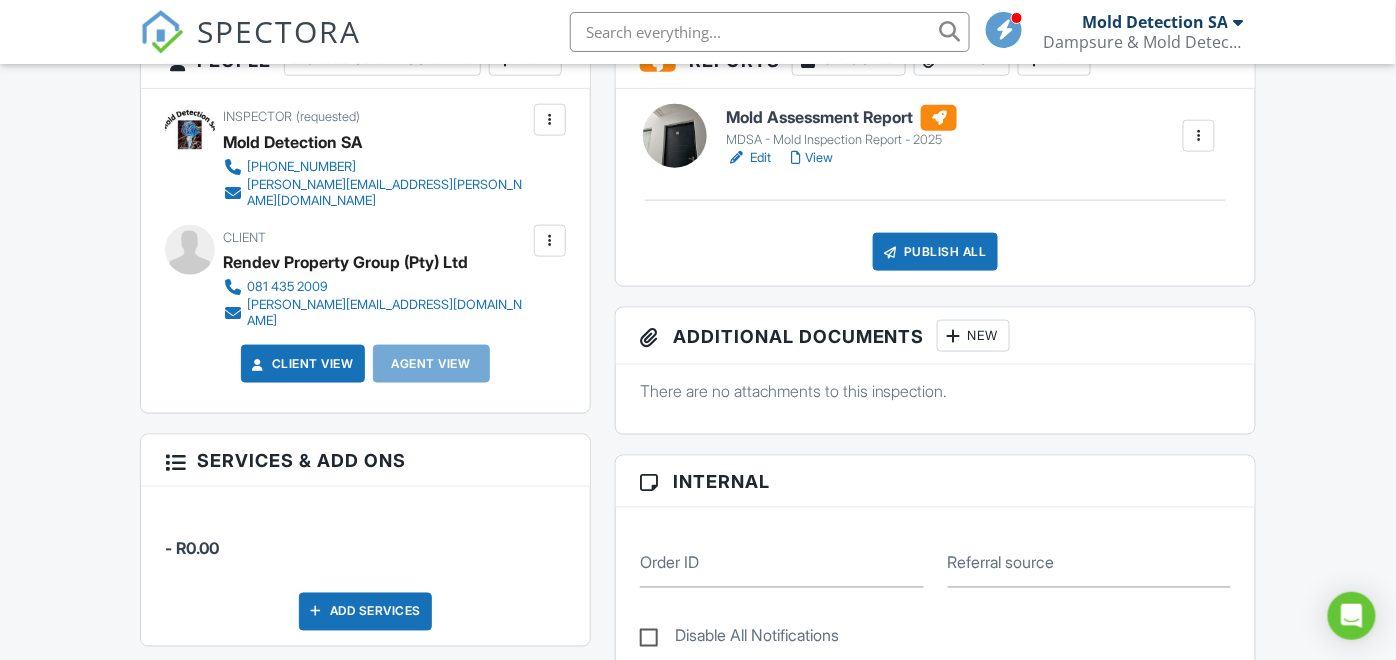 click on "Edit" at bounding box center (748, 158) 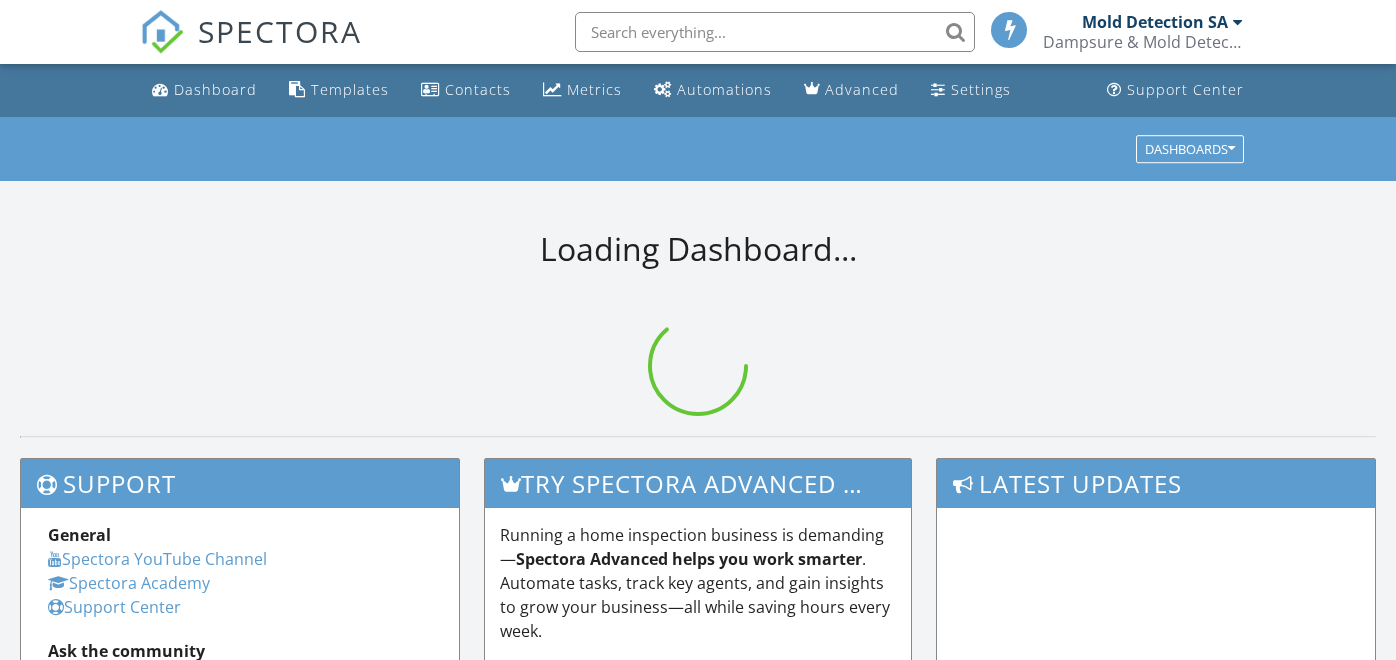 scroll, scrollTop: 102, scrollLeft: 0, axis: vertical 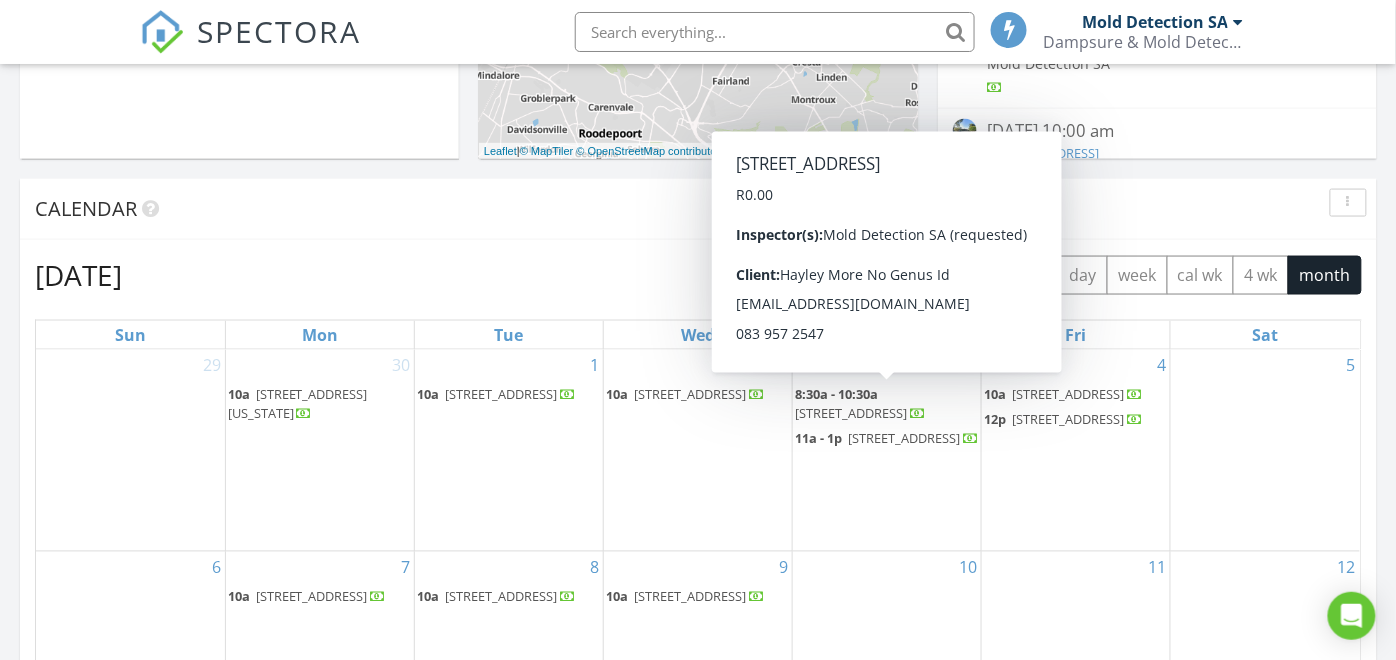 click on "Calendar" at bounding box center [683, 209] 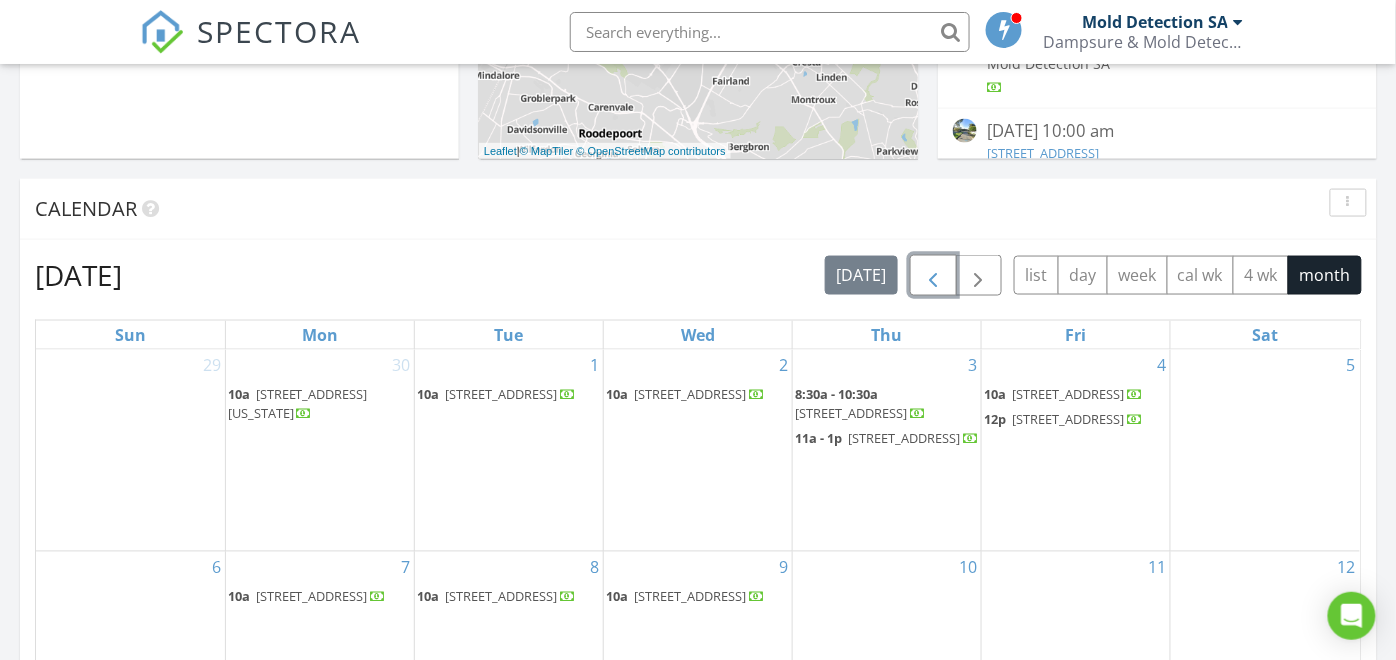 click at bounding box center (933, 276) 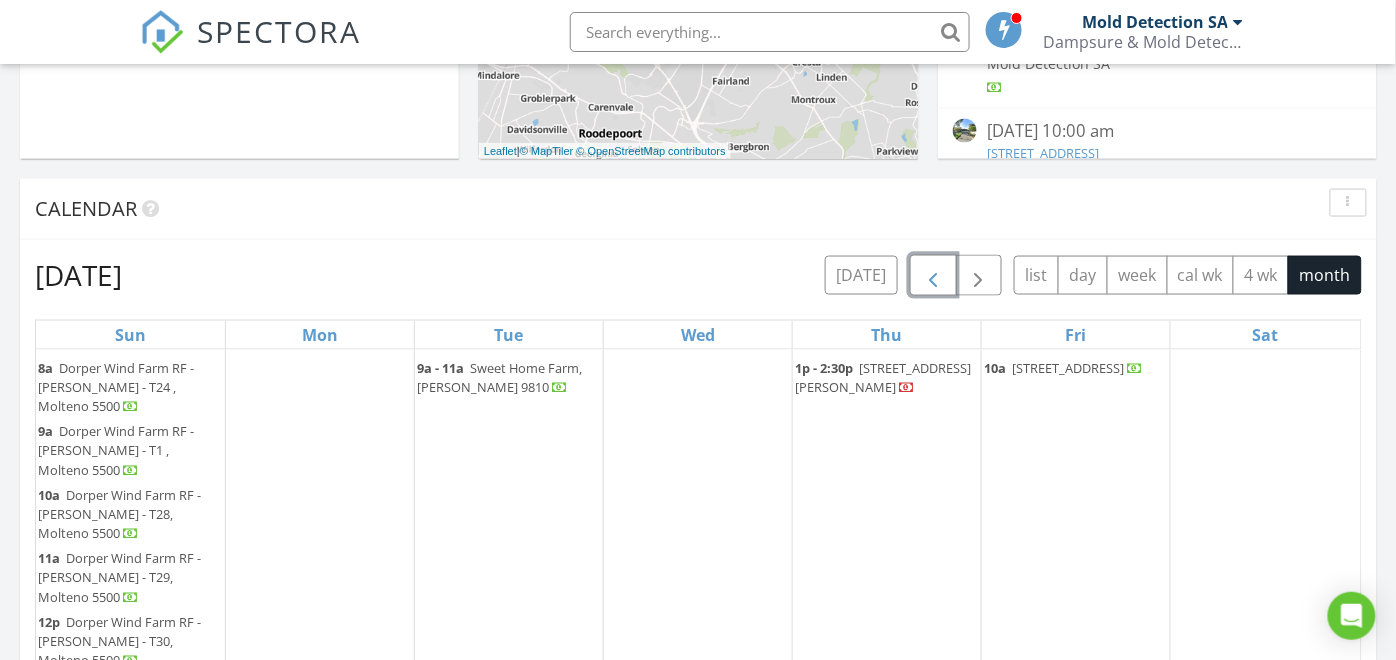 scroll, scrollTop: 38, scrollLeft: 0, axis: vertical 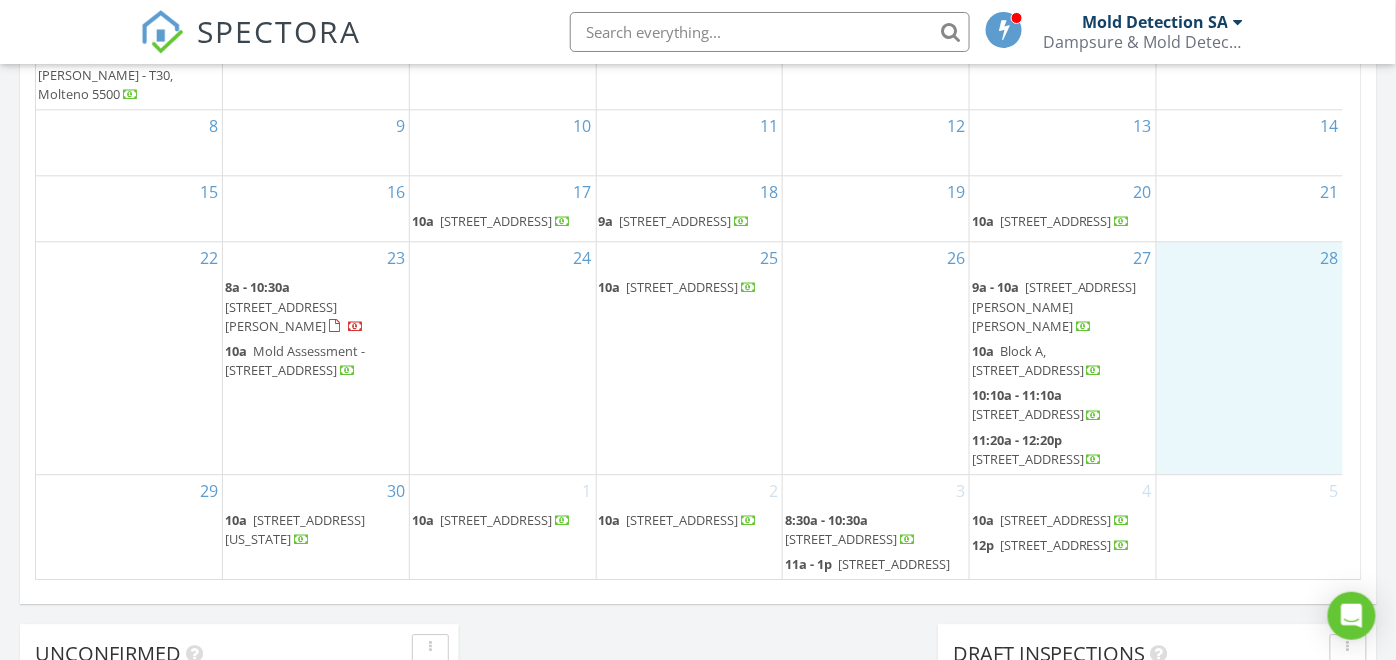 click on "28" at bounding box center (1250, 358) 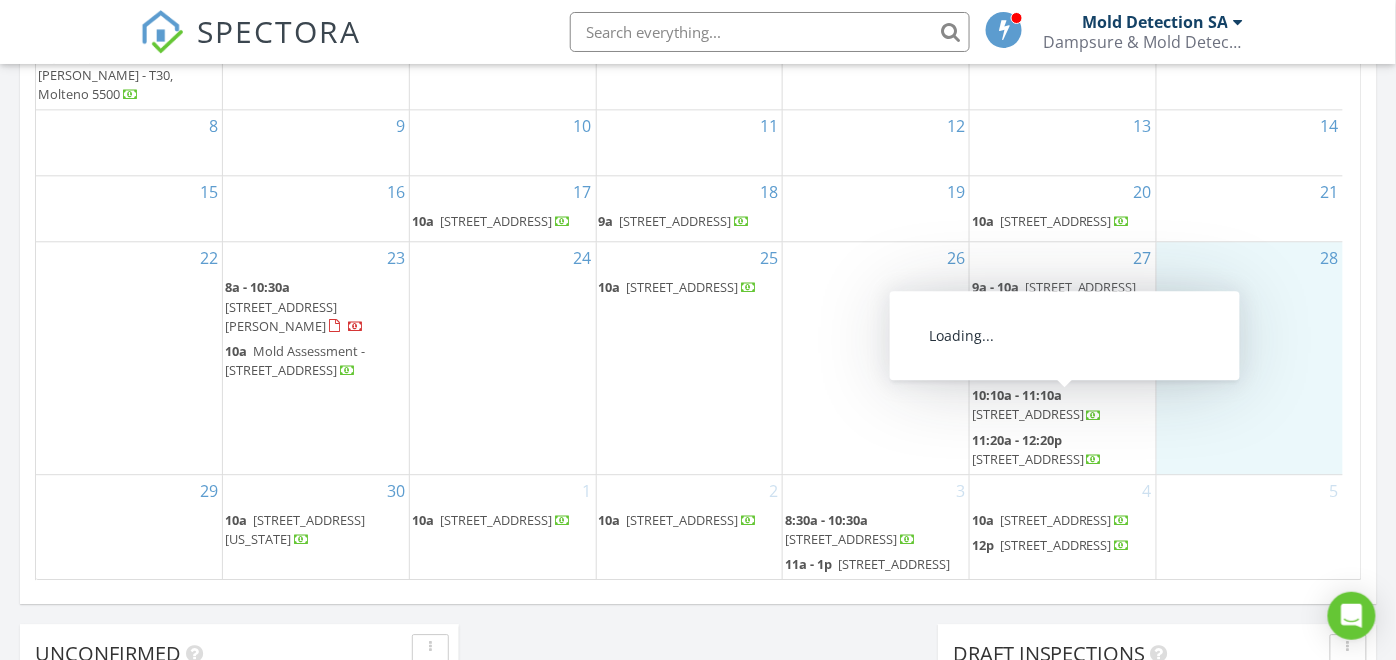 click on "49 Anemoon Rd 50, Kempton Park 1619" at bounding box center [1028, 459] 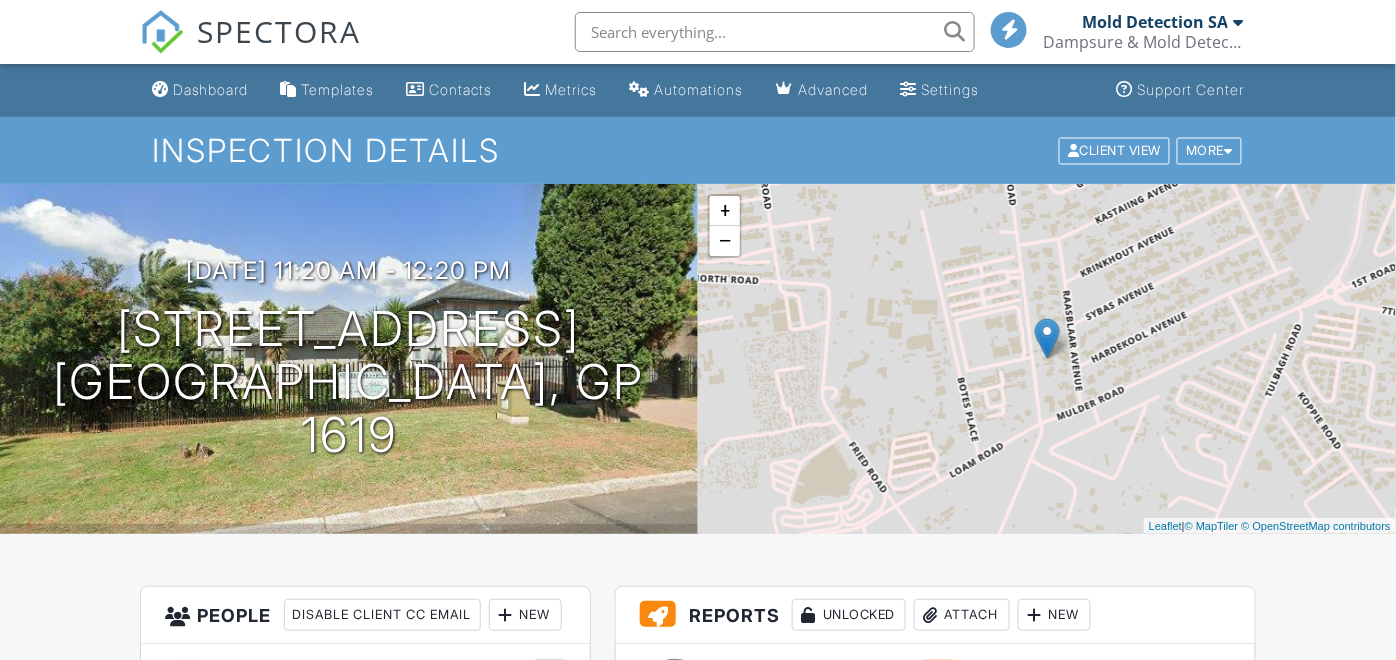 scroll, scrollTop: 333, scrollLeft: 0, axis: vertical 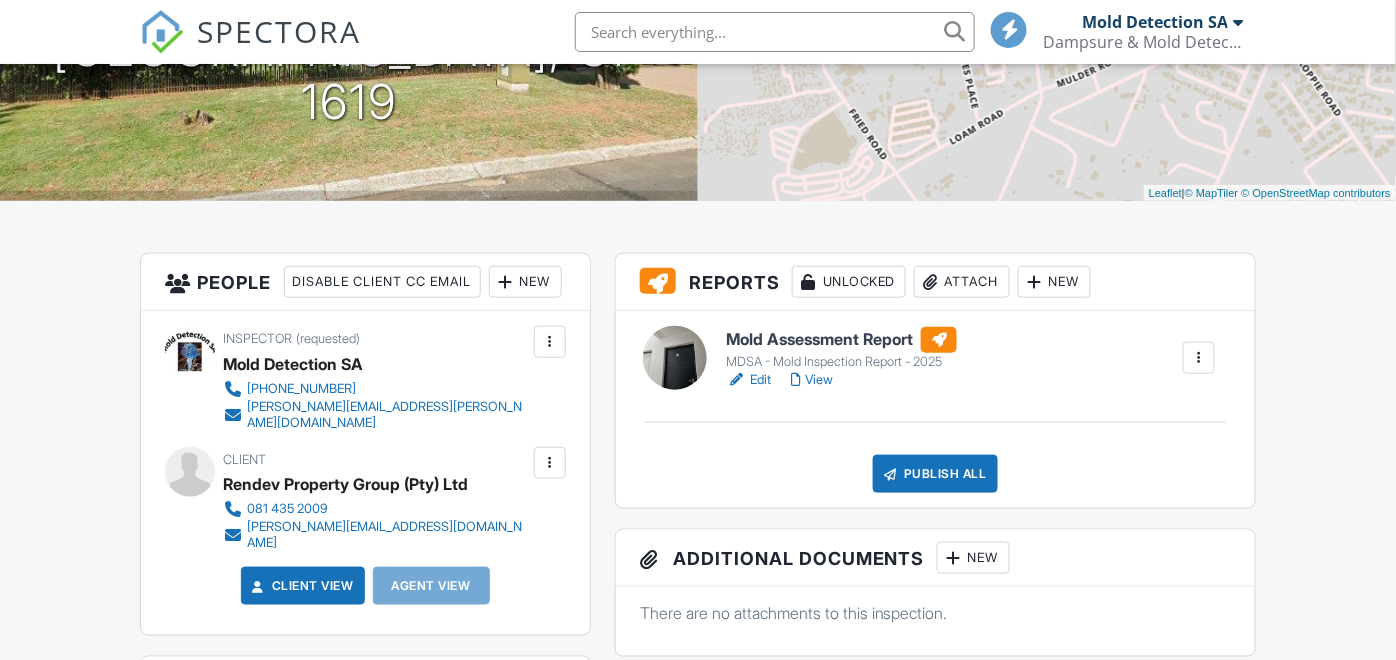 click on "Edit" at bounding box center [748, 380] 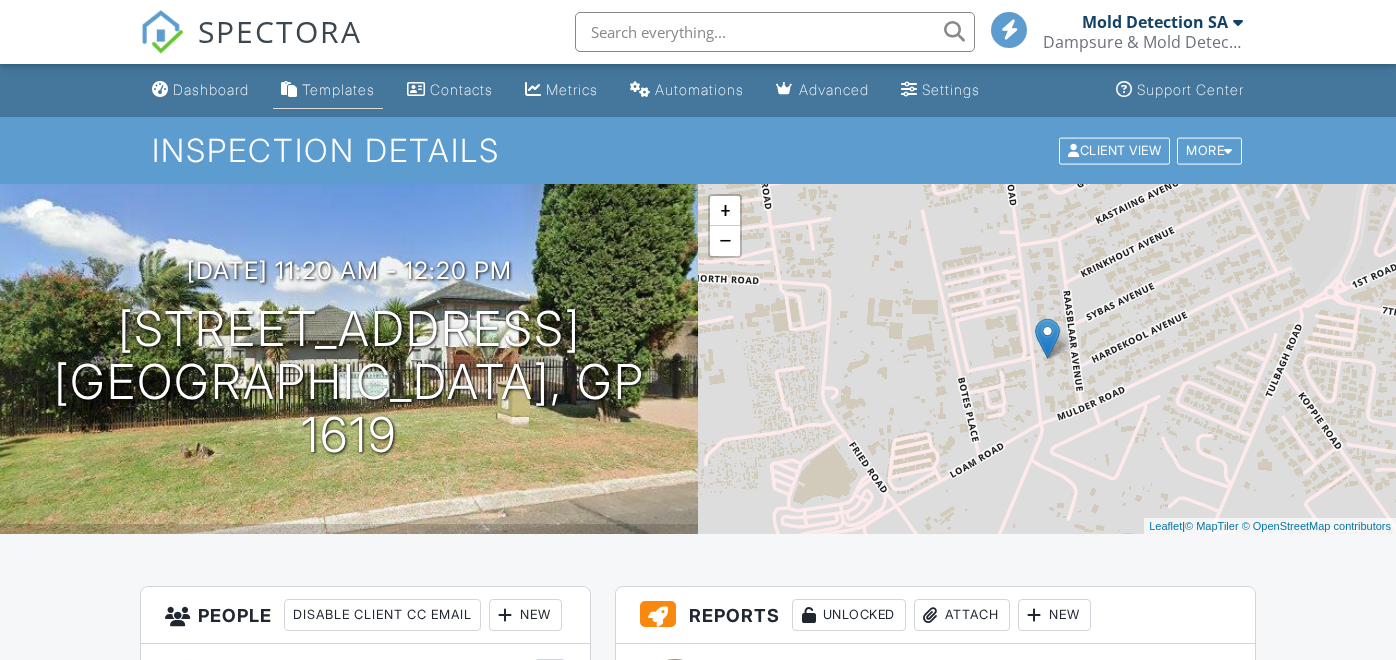 scroll, scrollTop: 0, scrollLeft: 0, axis: both 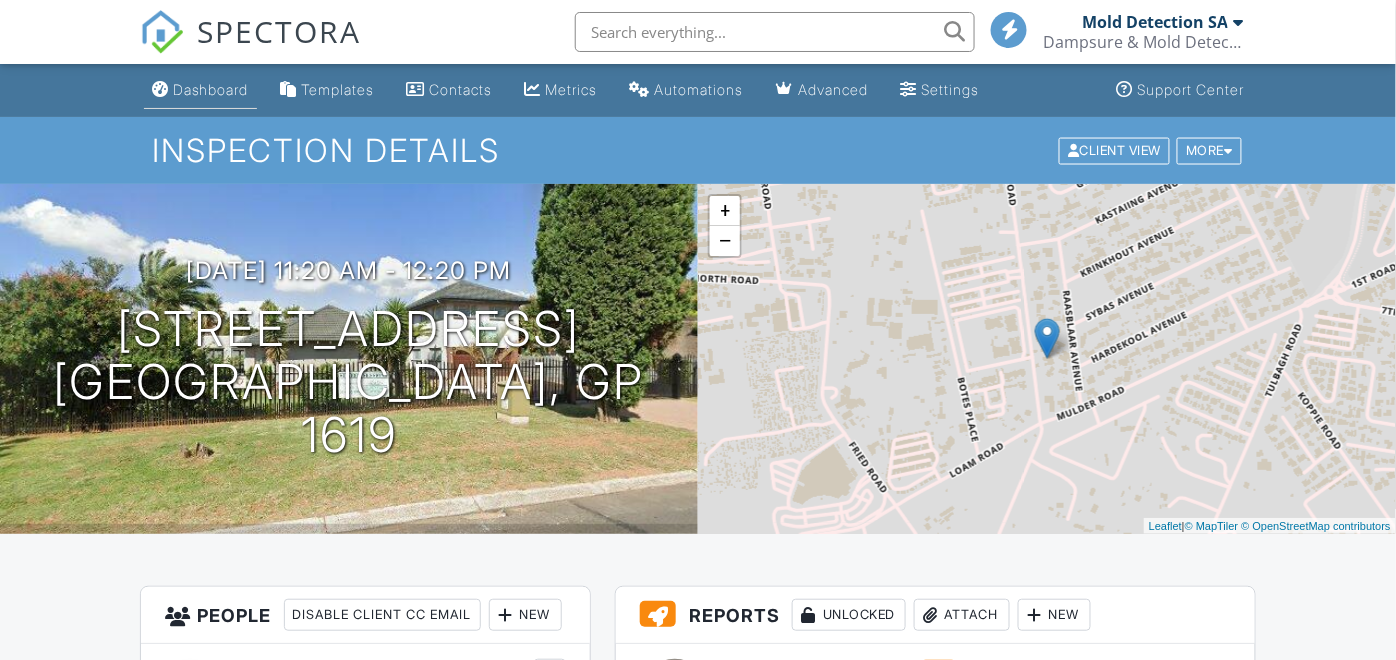 click on "Dashboard" at bounding box center (211, 89) 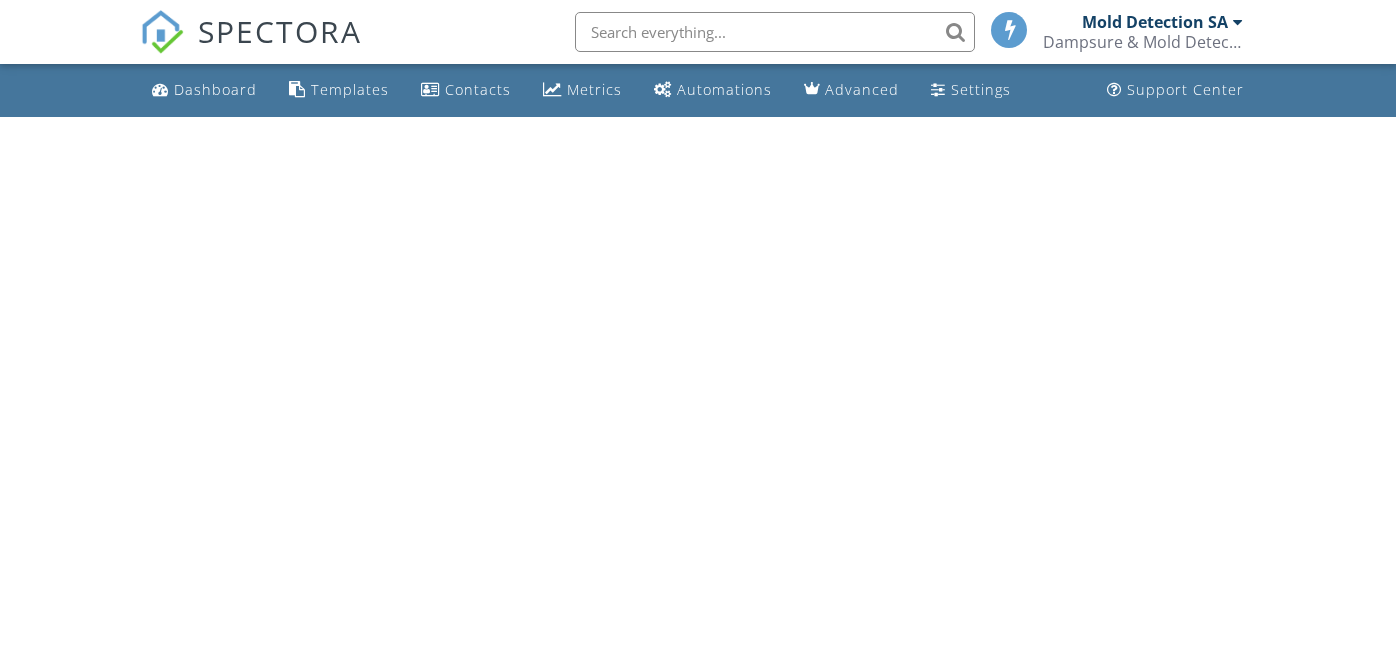 scroll, scrollTop: 0, scrollLeft: 0, axis: both 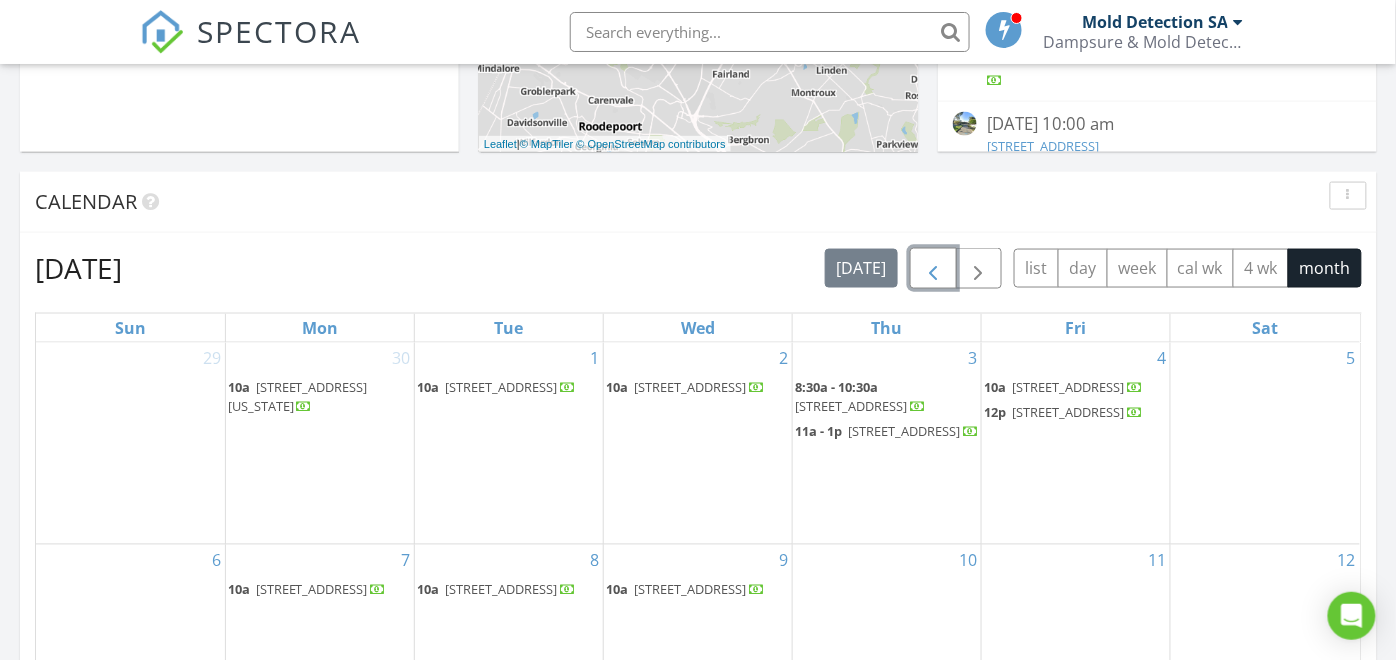 click at bounding box center (933, 269) 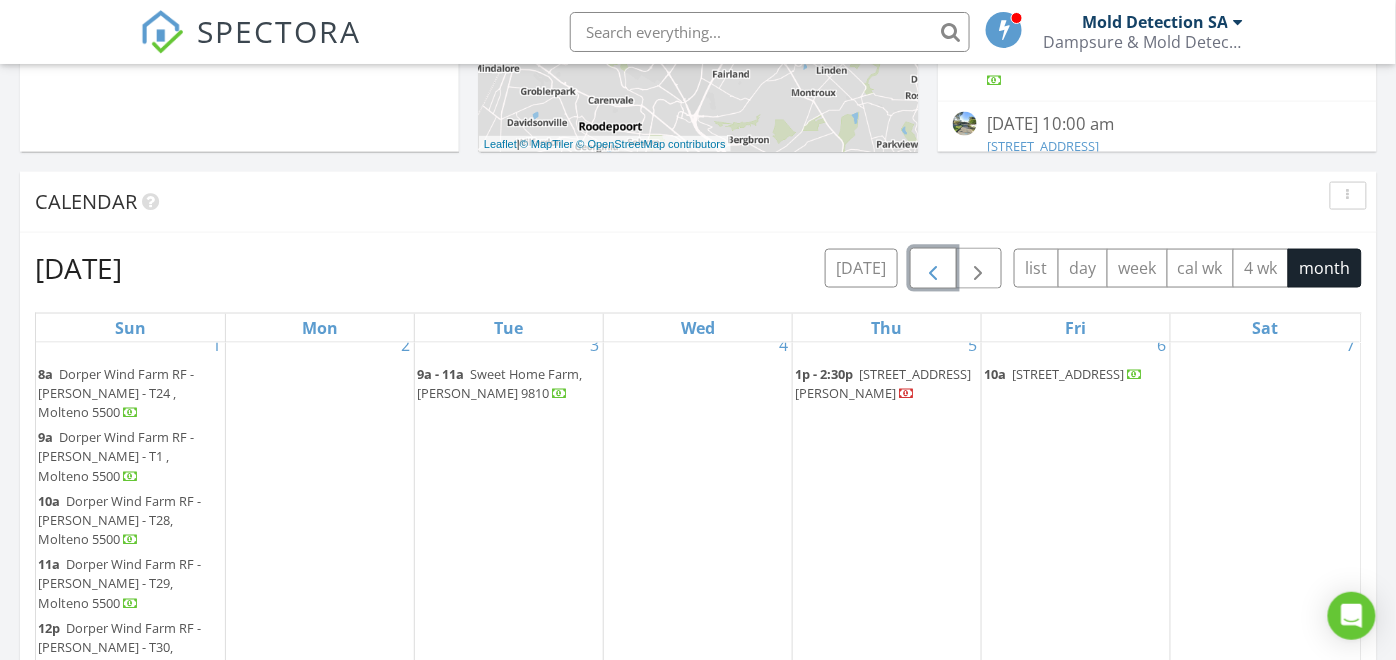 scroll, scrollTop: 0, scrollLeft: 0, axis: both 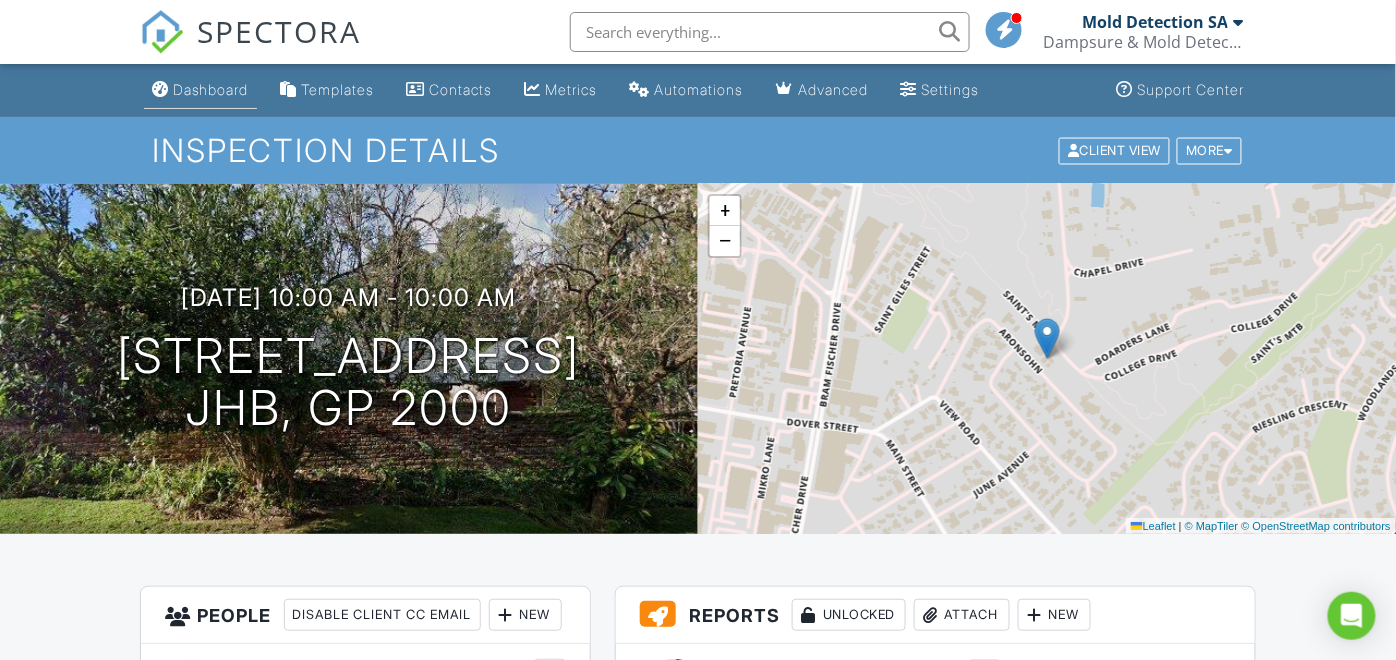 click on "Dashboard" at bounding box center [211, 89] 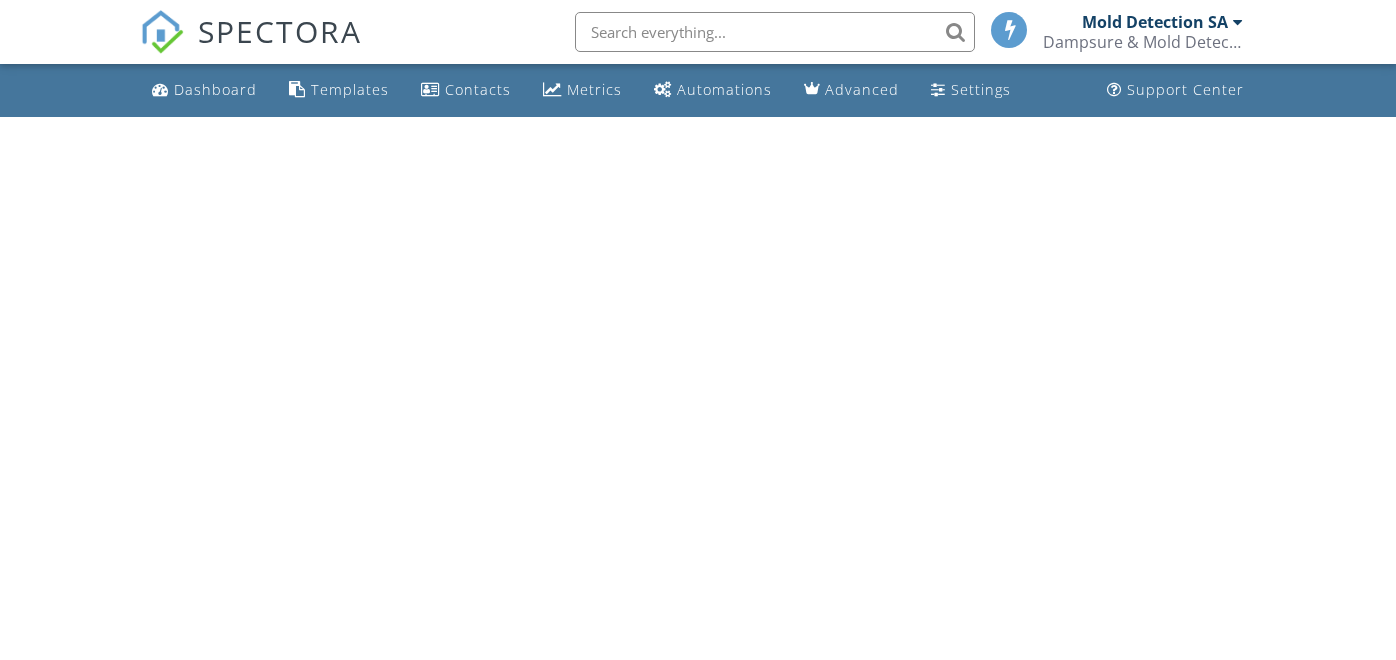 scroll, scrollTop: 0, scrollLeft: 0, axis: both 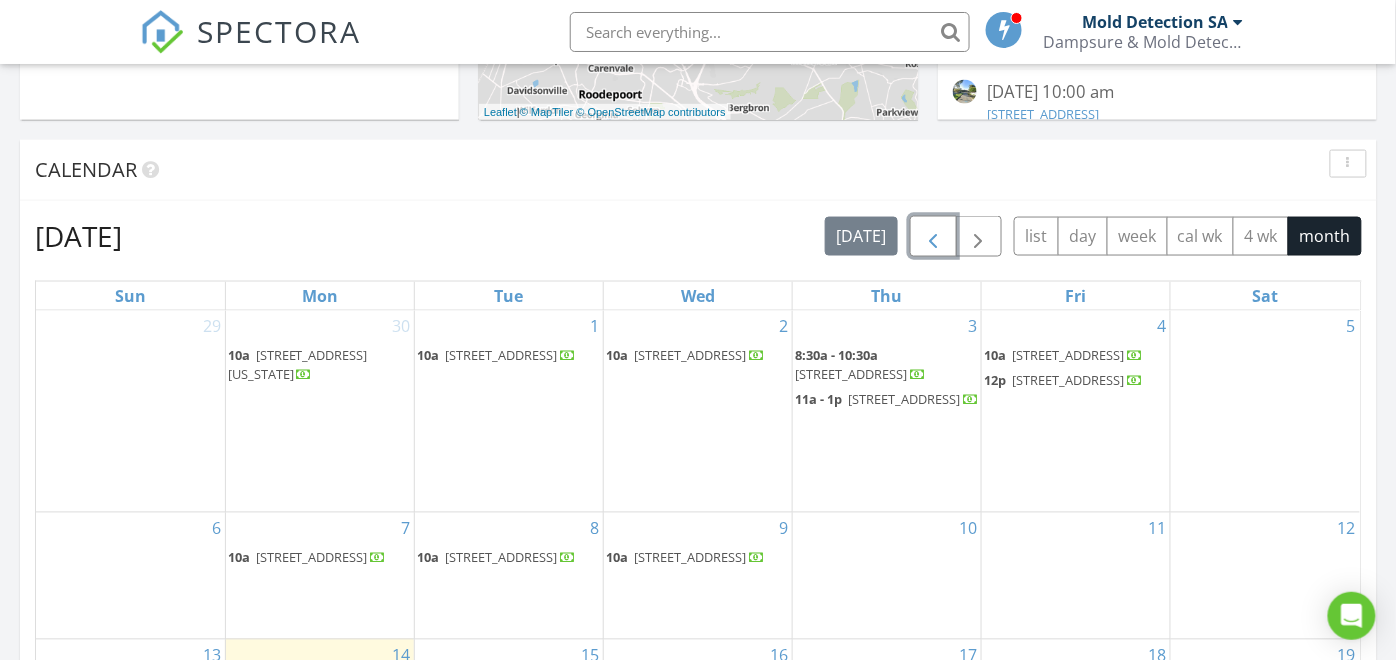 click at bounding box center (933, 237) 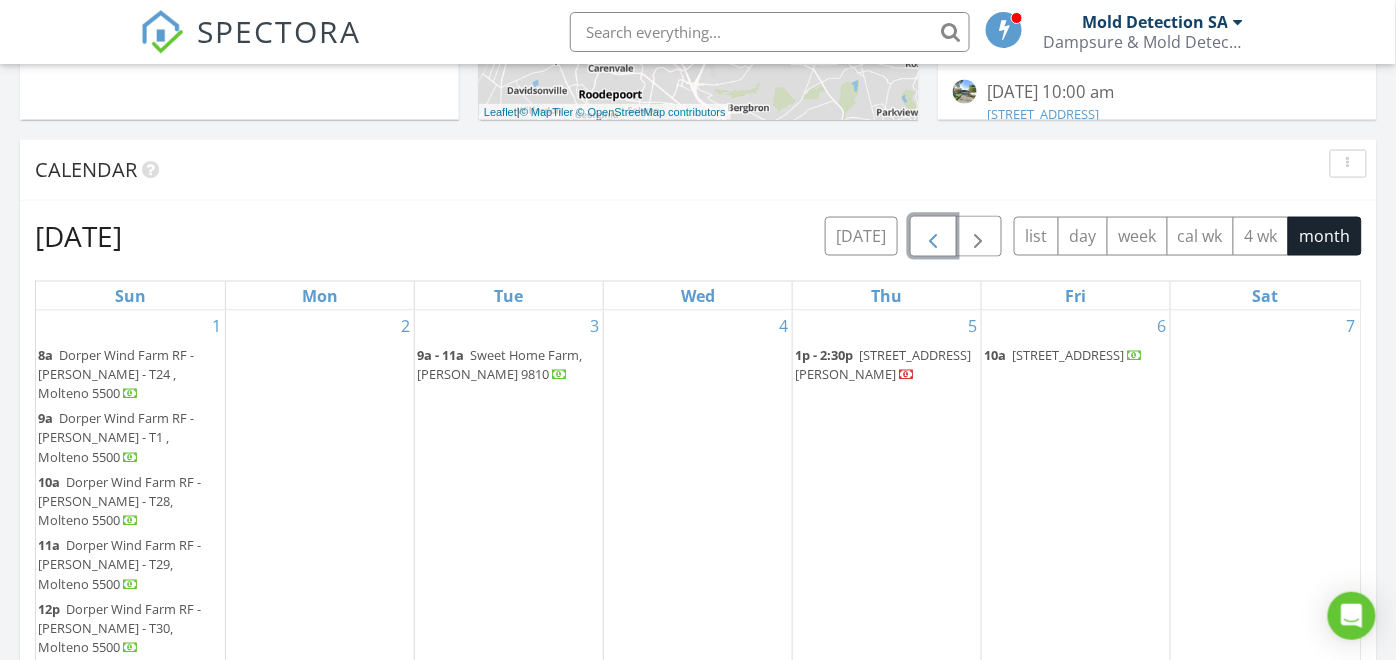 scroll, scrollTop: 38, scrollLeft: 0, axis: vertical 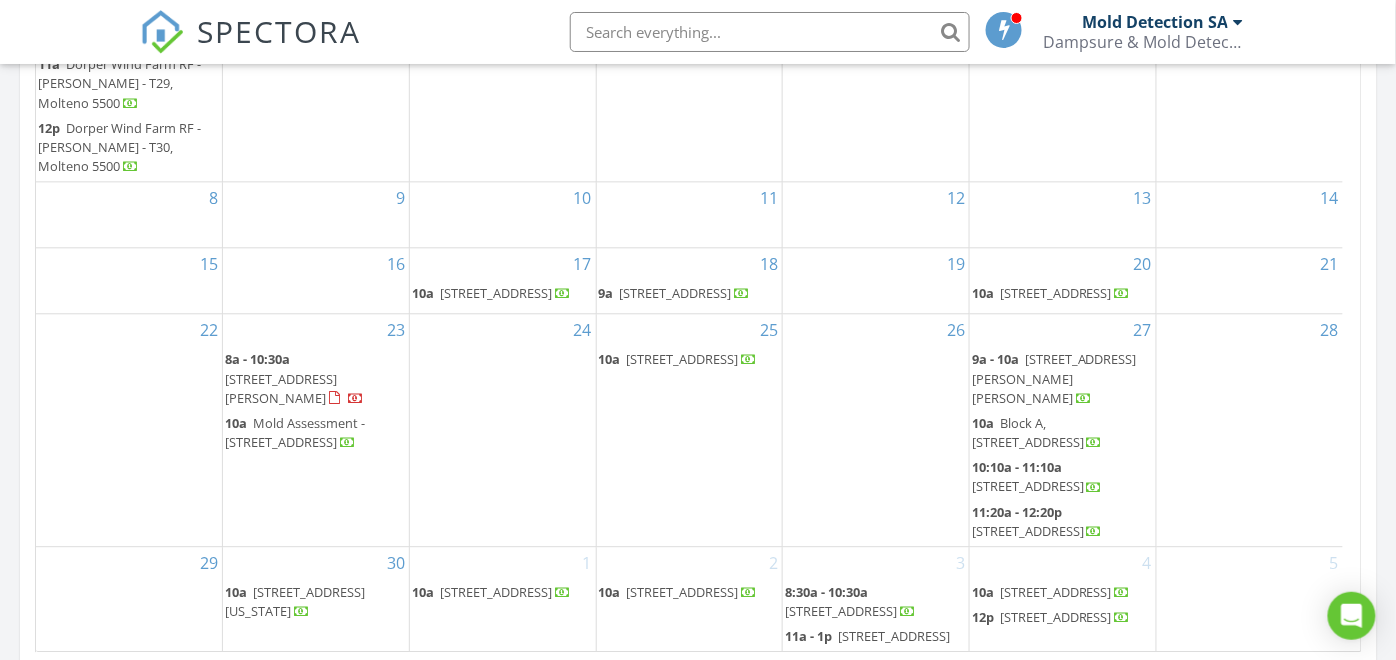 click on "Mold Assessment - [STREET_ADDRESS]" at bounding box center [295, 432] 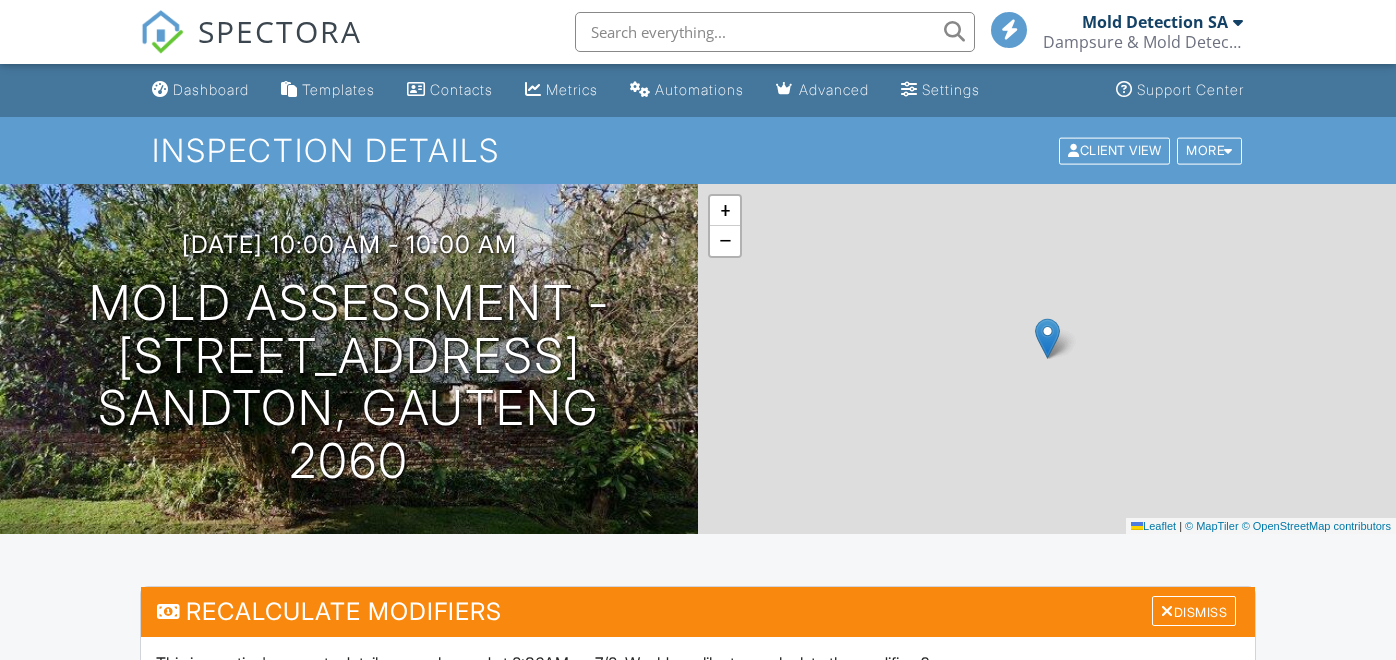scroll, scrollTop: 0, scrollLeft: 0, axis: both 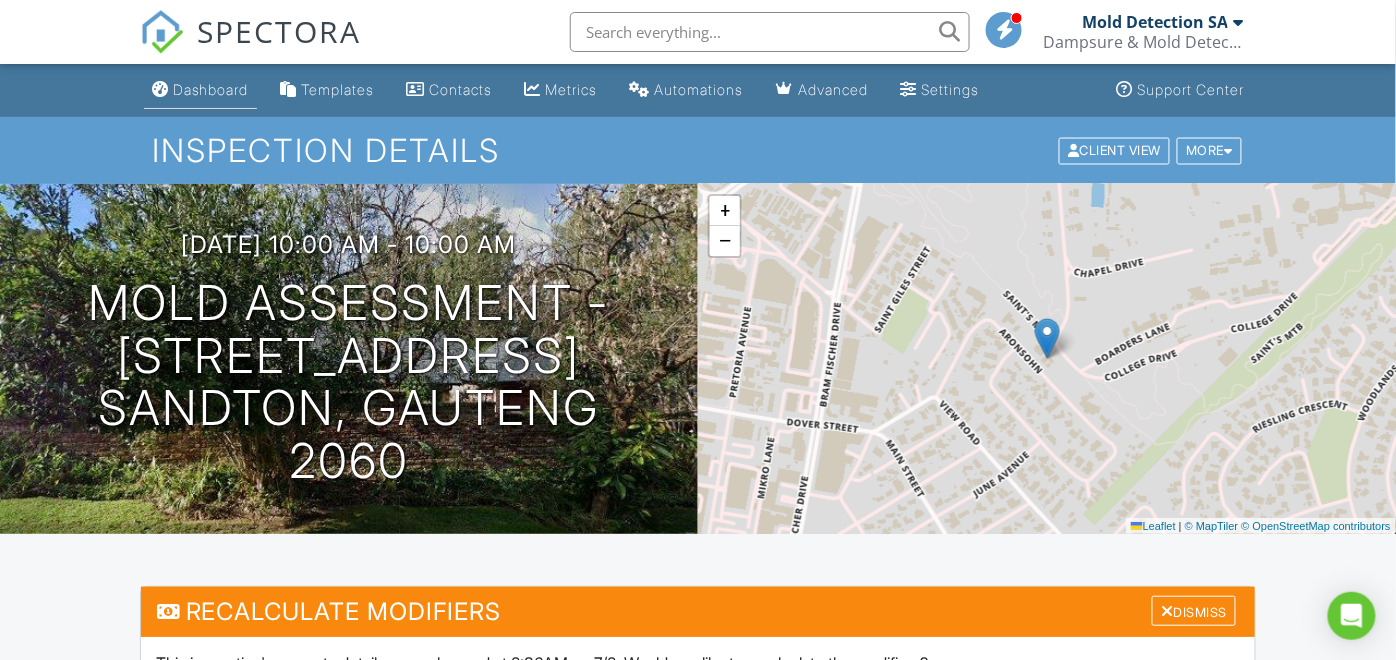click on "Dashboard" at bounding box center (211, 89) 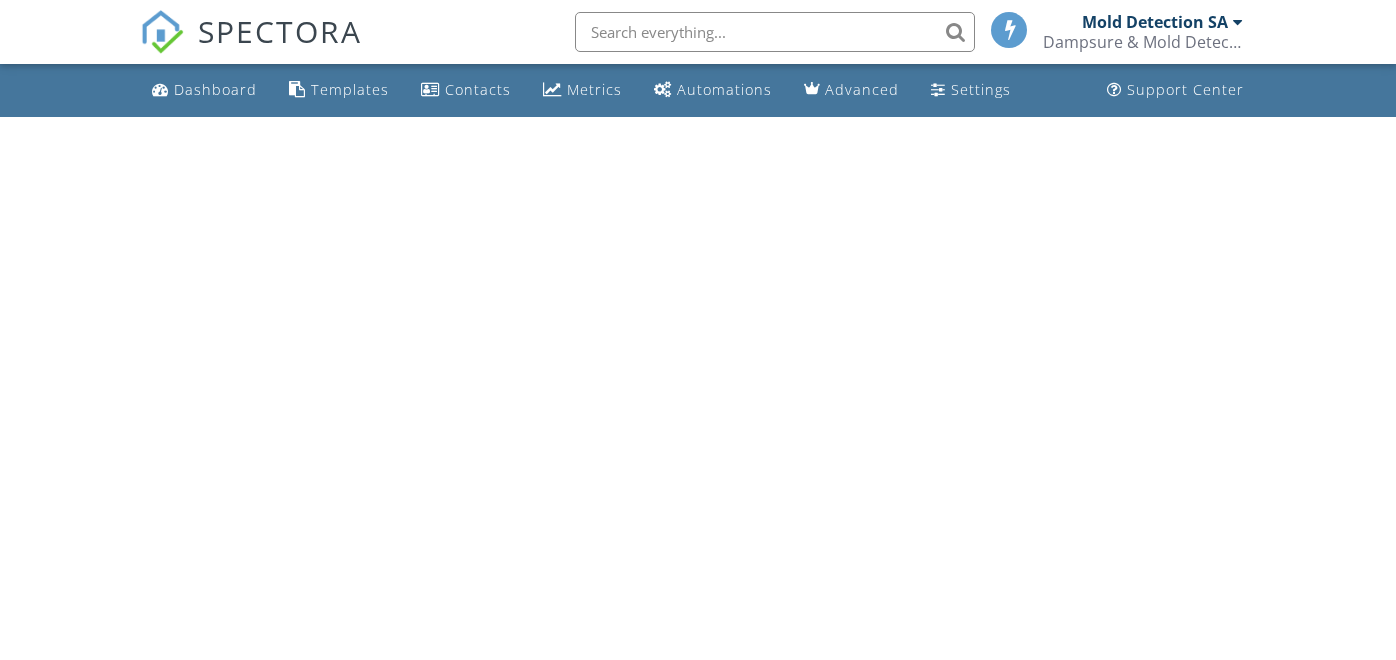 scroll, scrollTop: 0, scrollLeft: 0, axis: both 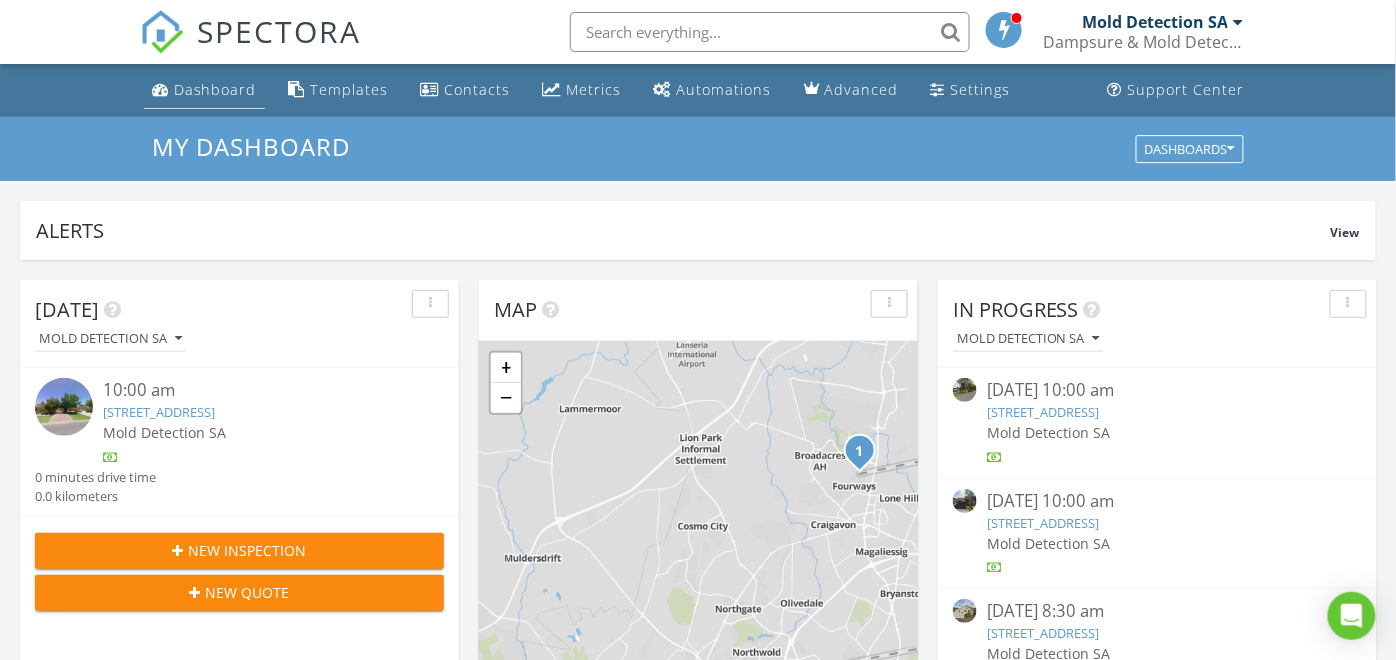 click on "Dashboard" at bounding box center (215, 89) 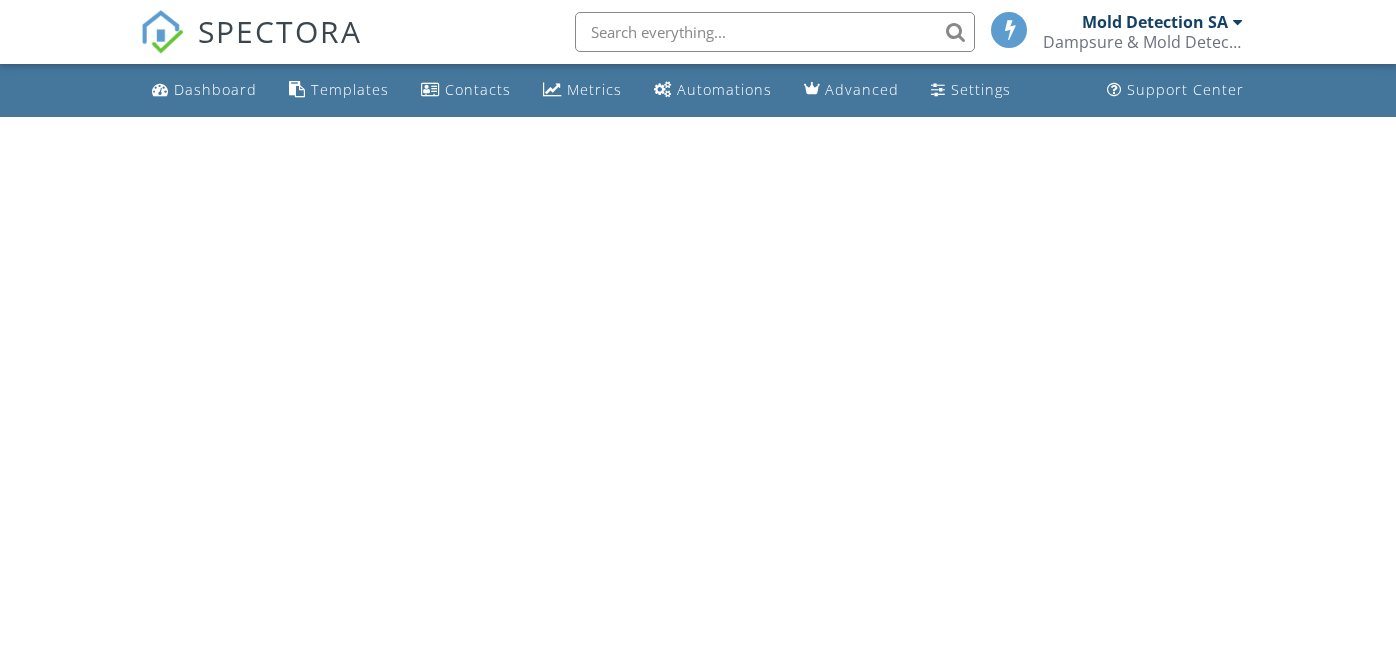 scroll, scrollTop: 0, scrollLeft: 0, axis: both 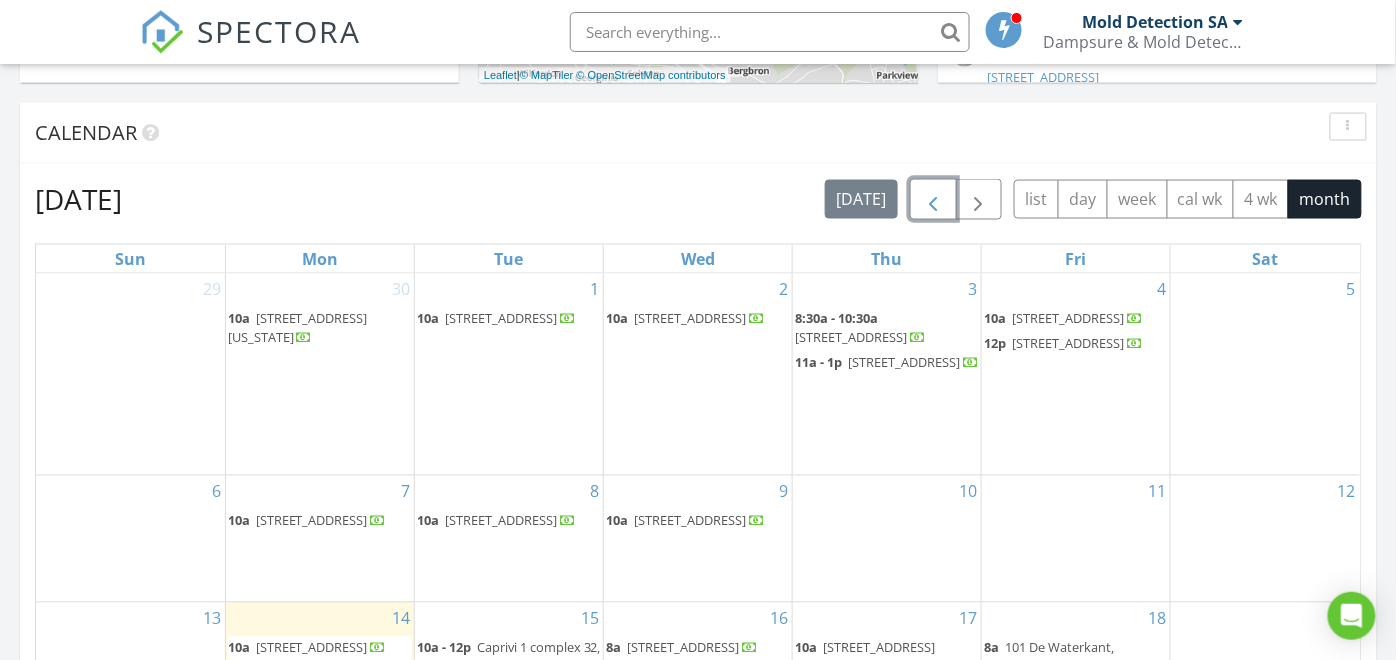 click at bounding box center [933, 200] 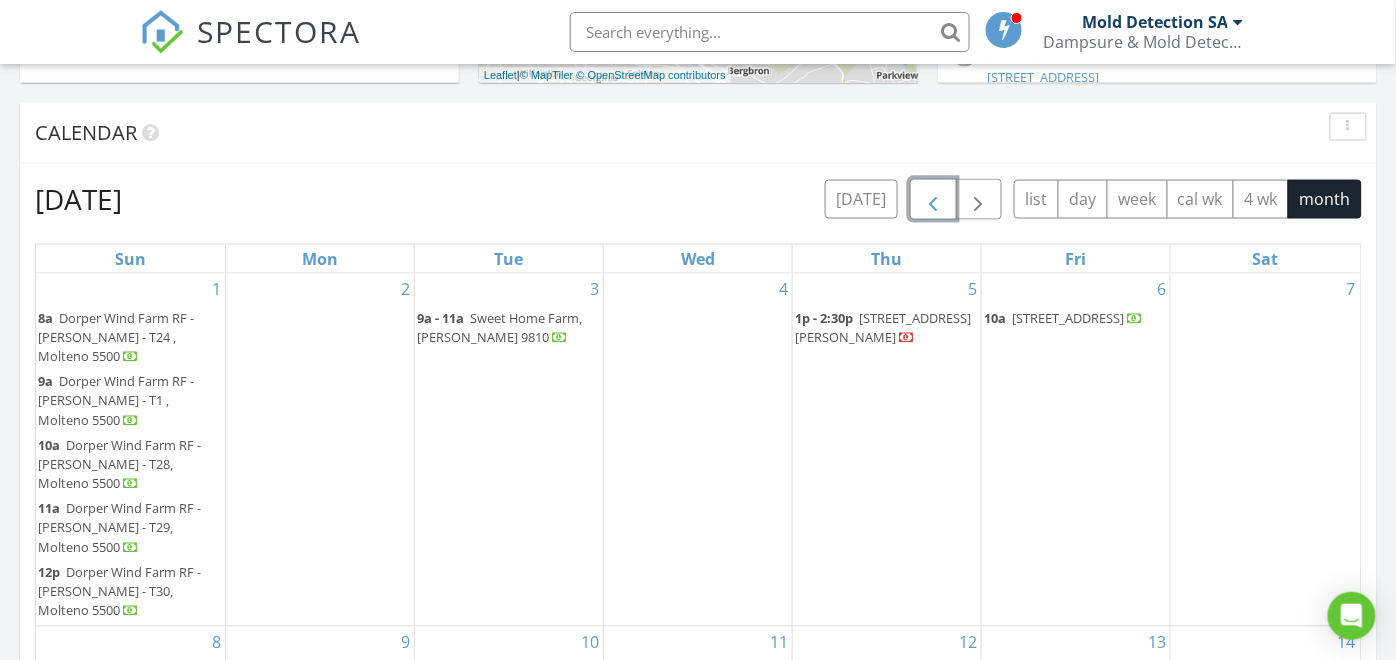 scroll, scrollTop: 38, scrollLeft: 0, axis: vertical 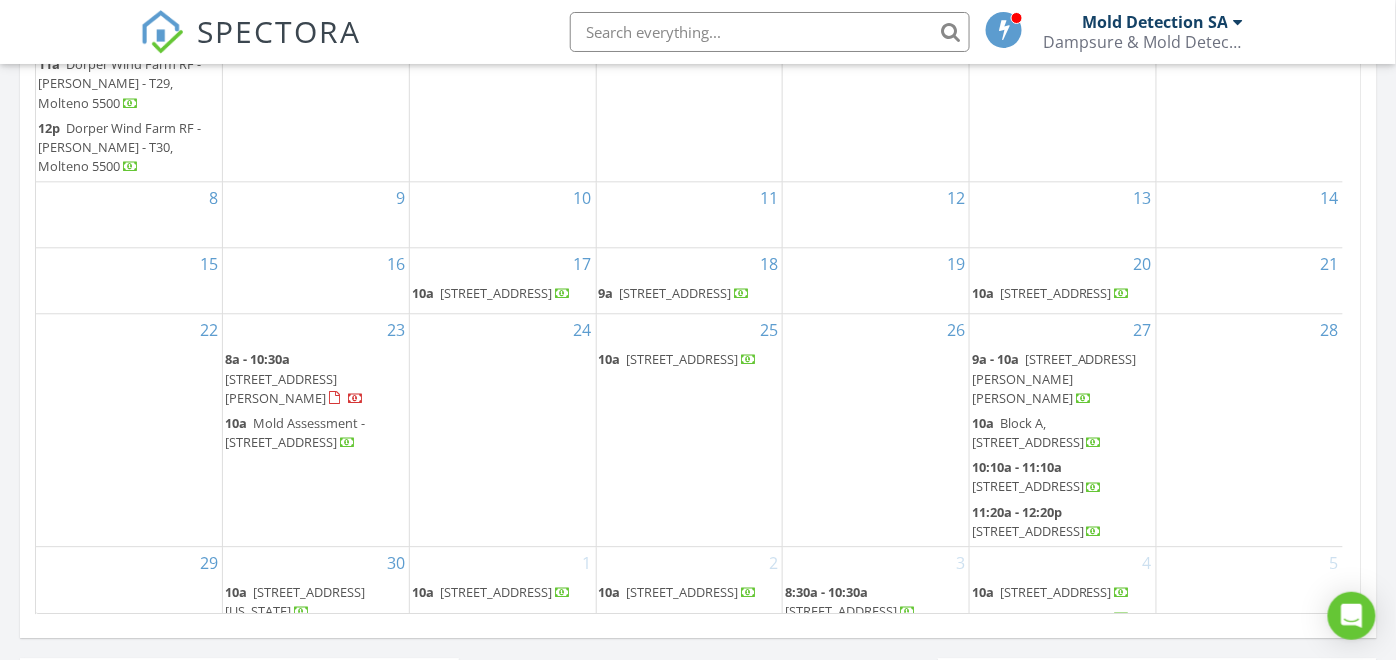 click on "Mold Assessment - [STREET_ADDRESS]" at bounding box center (295, 432) 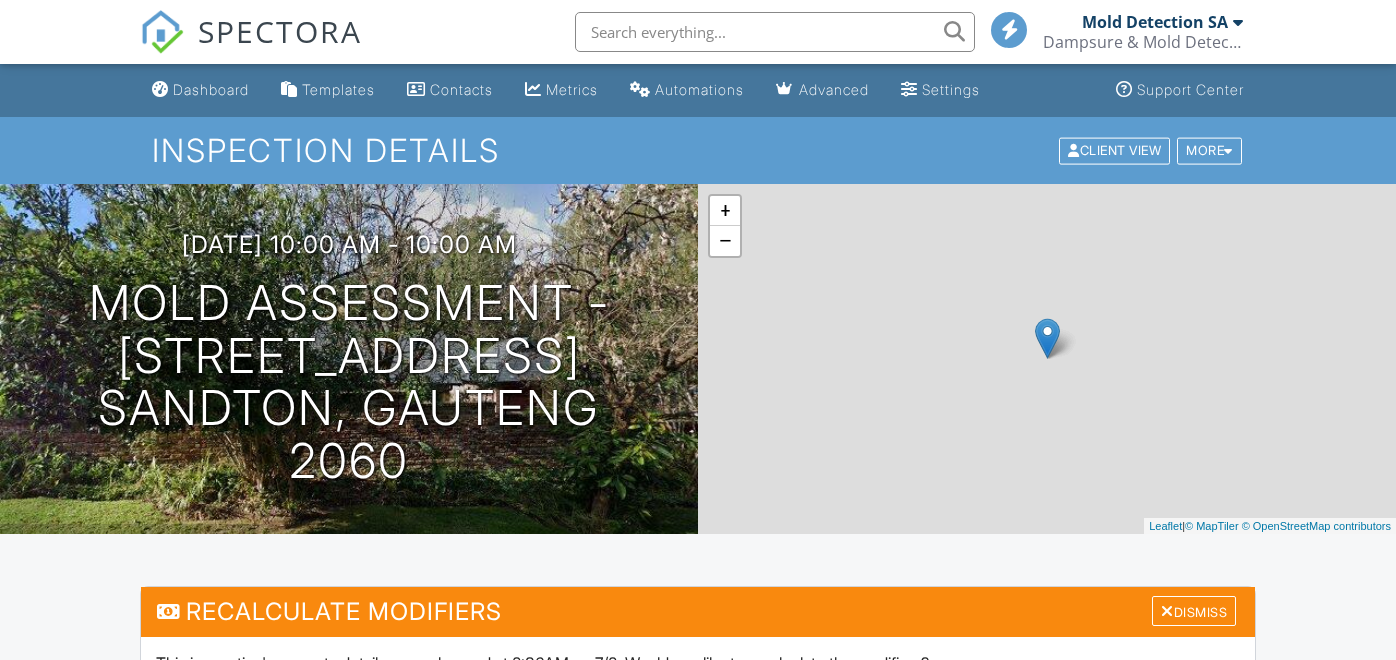 scroll, scrollTop: 0, scrollLeft: 0, axis: both 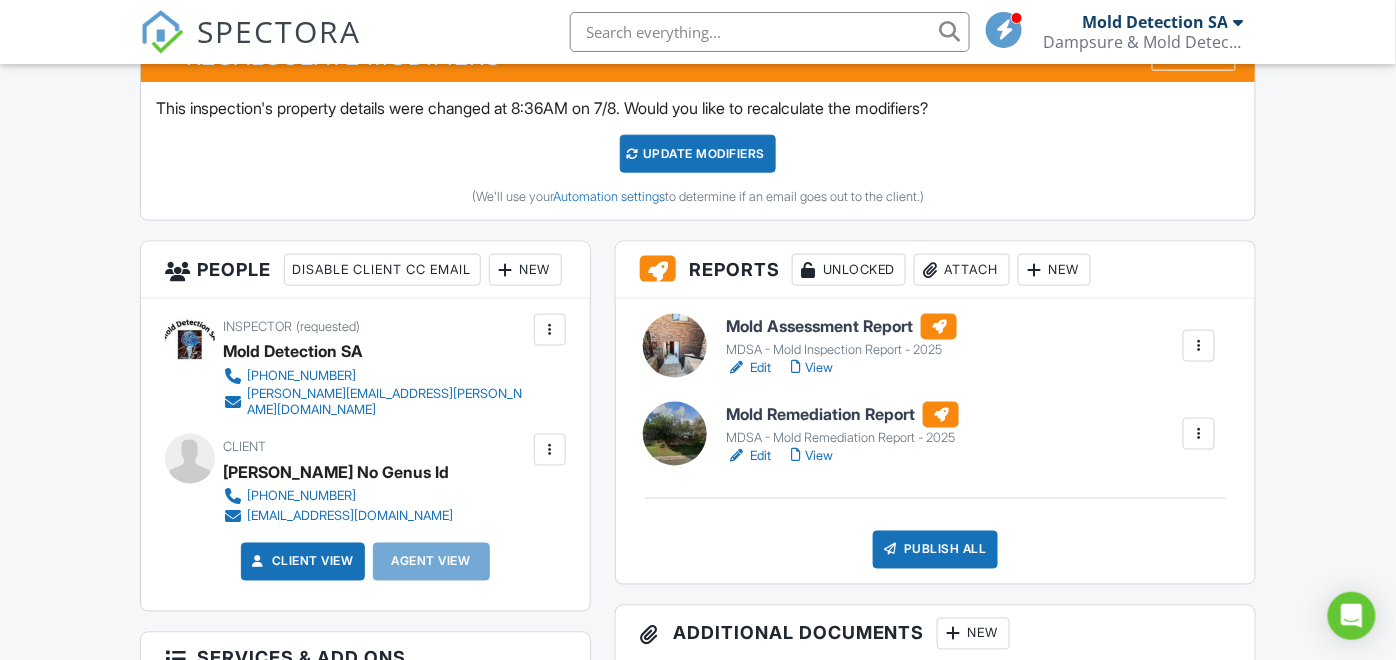 click on "Edit" at bounding box center (748, 456) 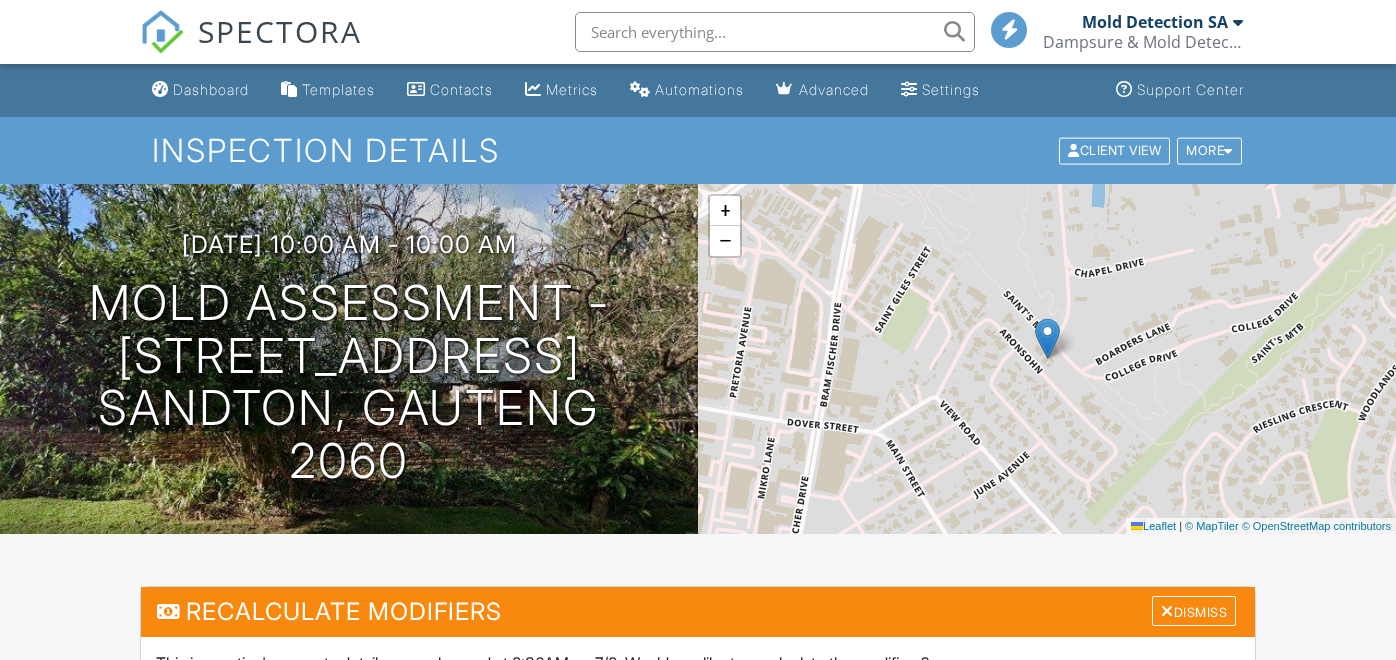 scroll, scrollTop: 0, scrollLeft: 0, axis: both 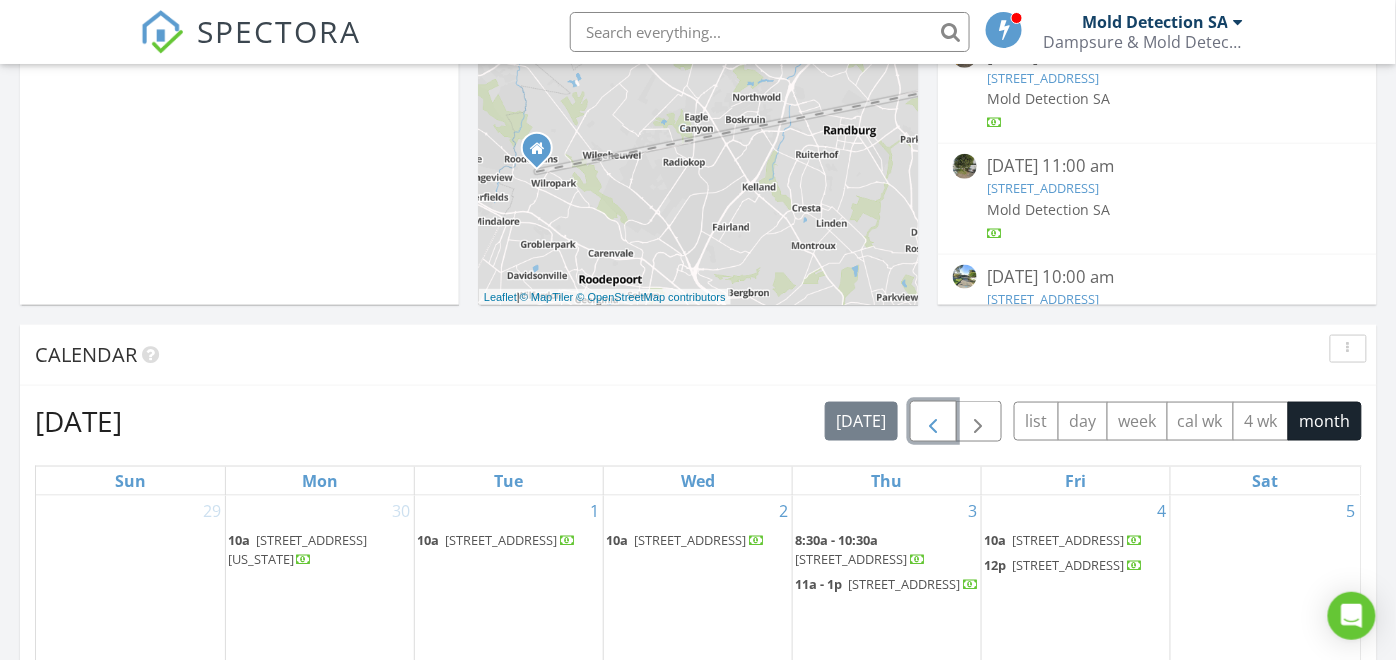 click at bounding box center (933, 422) 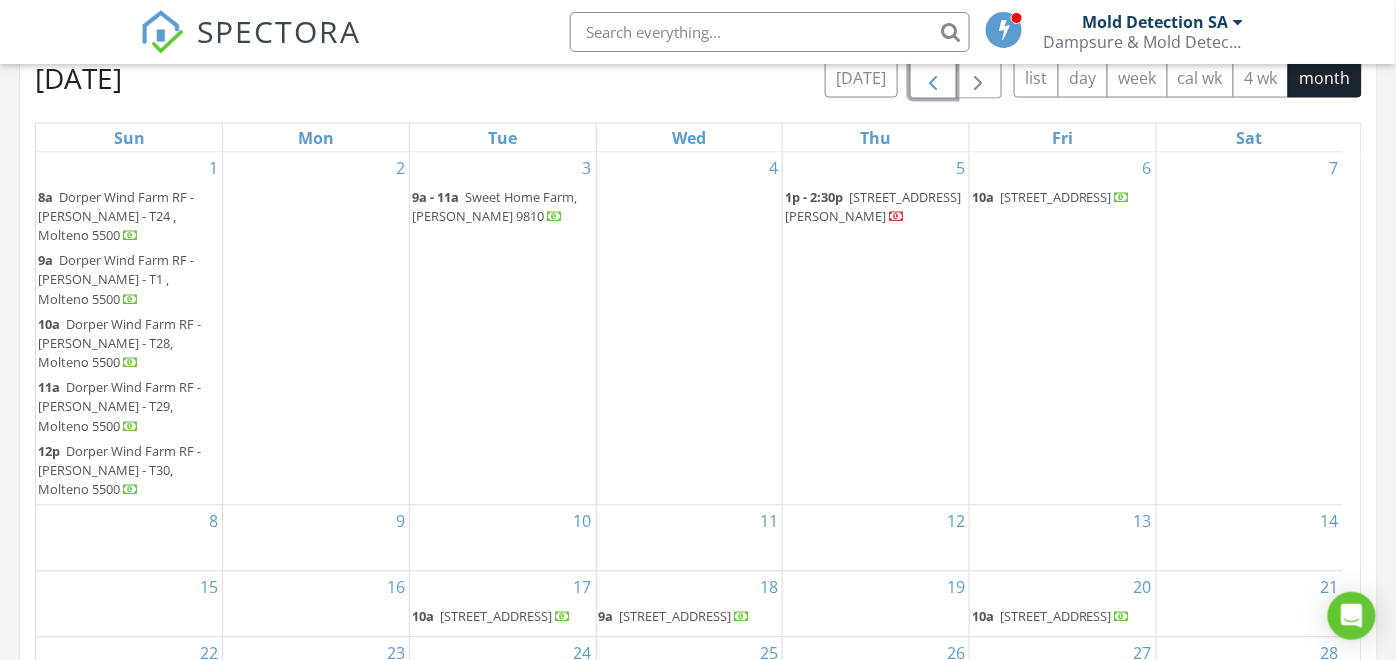 scroll, scrollTop: 1000, scrollLeft: 0, axis: vertical 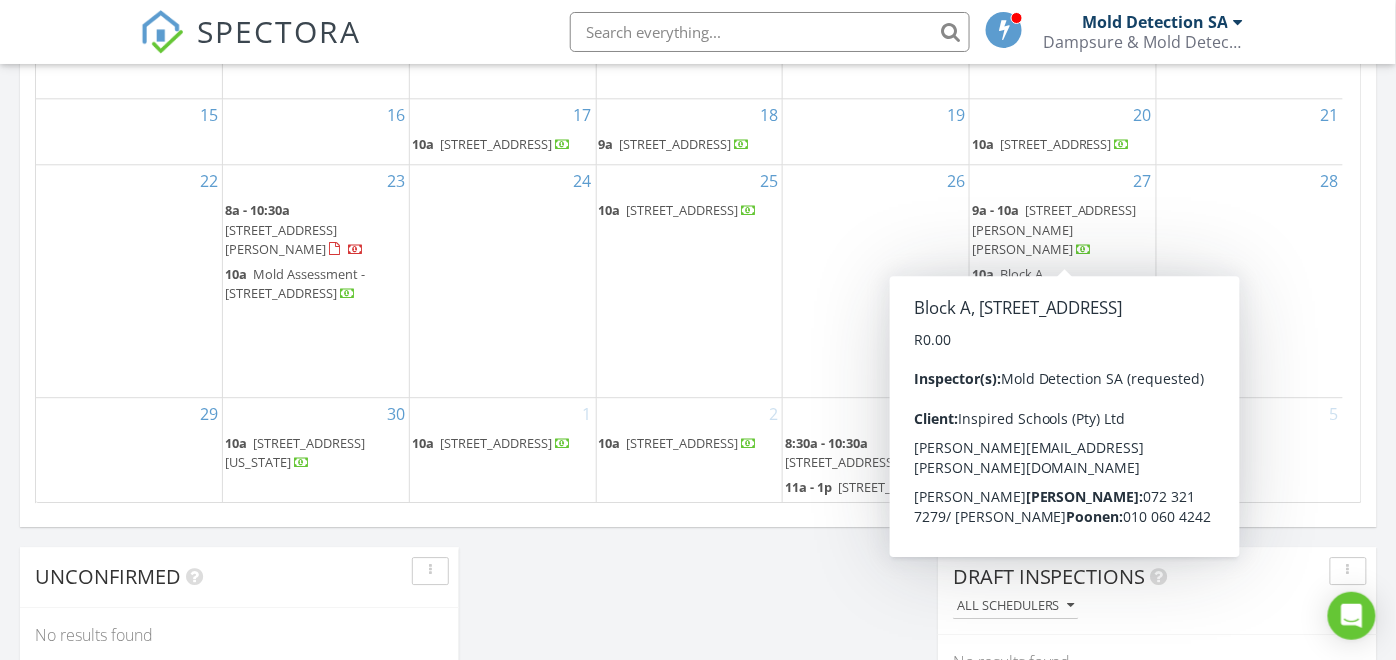 click on "Block A, [STREET_ADDRESS]" at bounding box center [1028, 283] 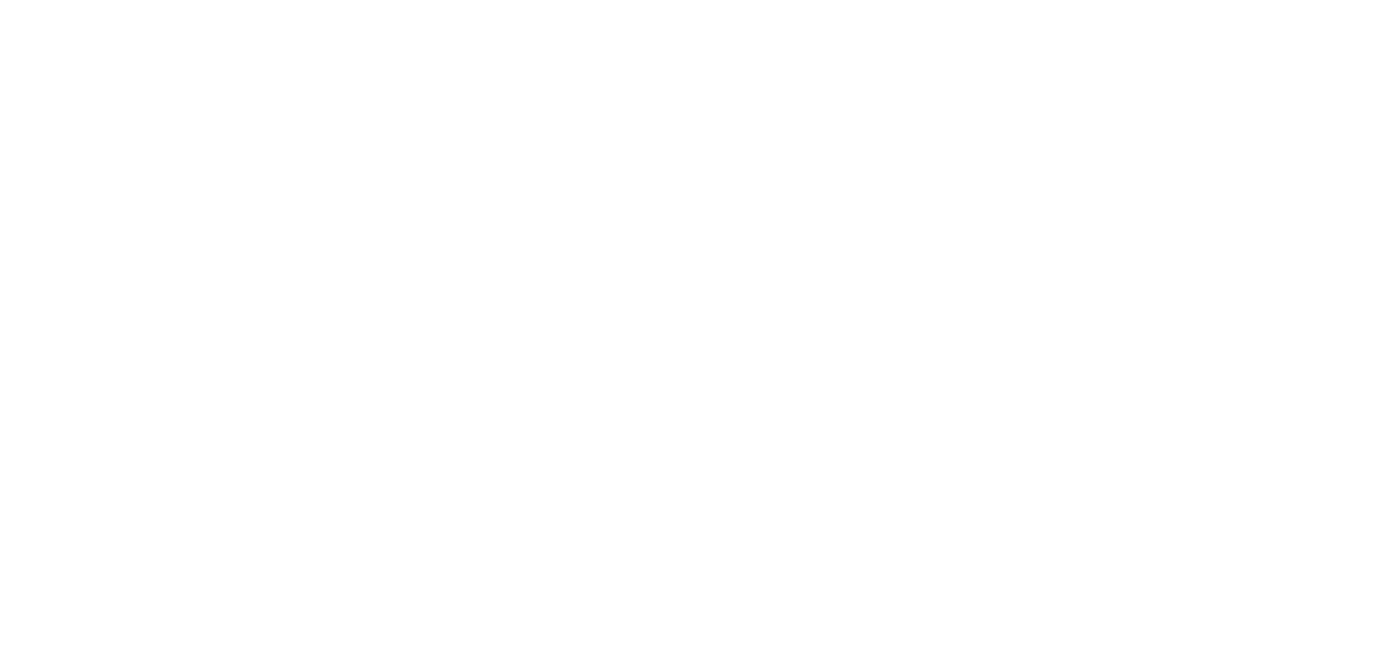 scroll, scrollTop: 0, scrollLeft: 0, axis: both 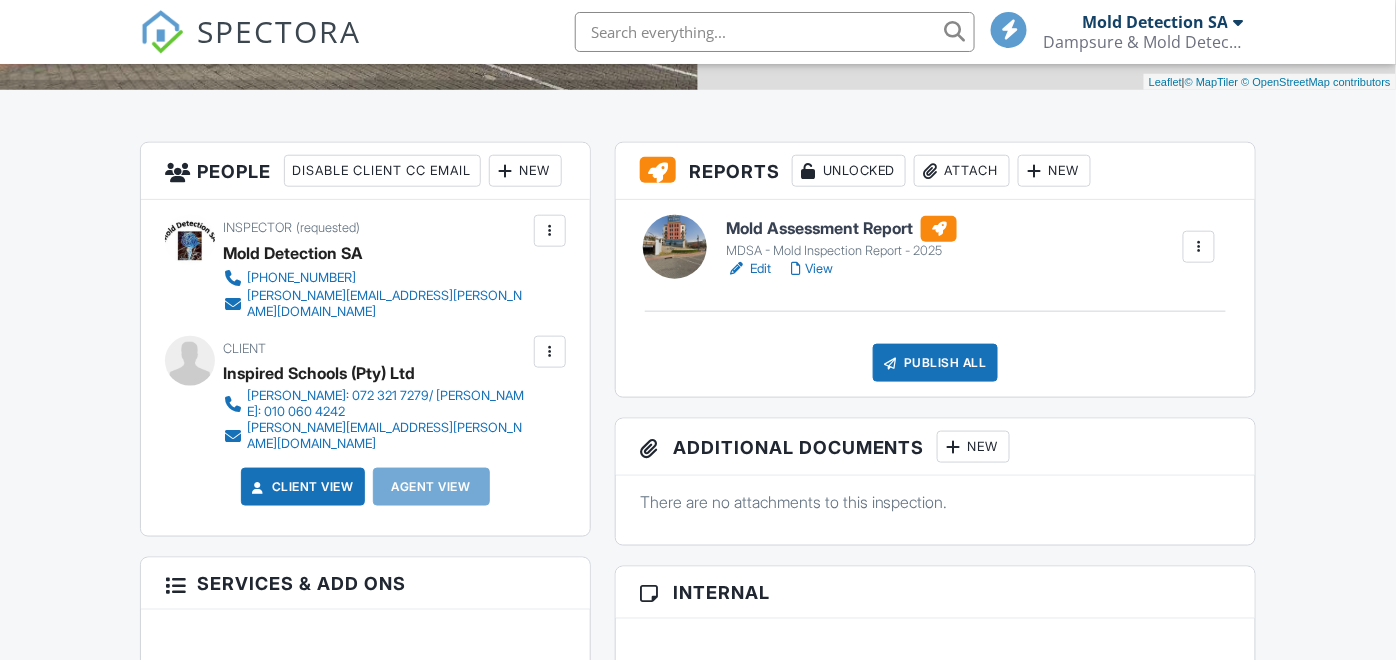 click on "Edit" at bounding box center [748, 269] 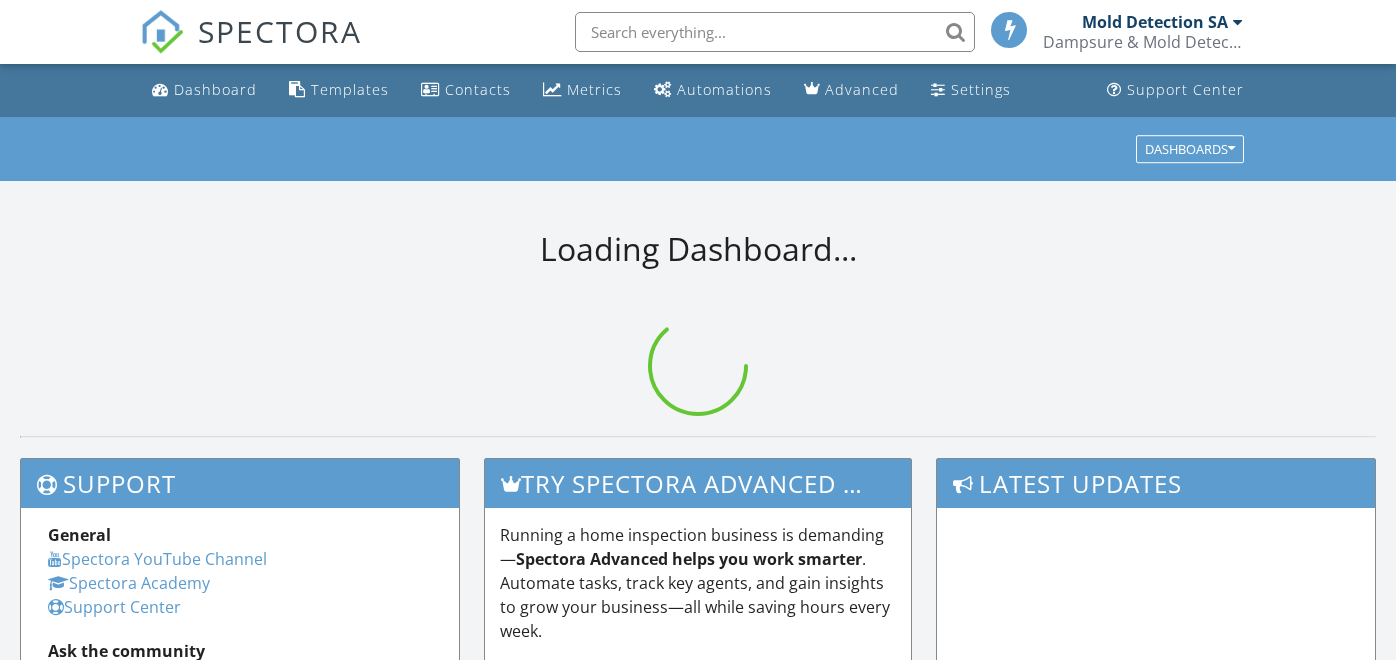 scroll, scrollTop: 0, scrollLeft: 0, axis: both 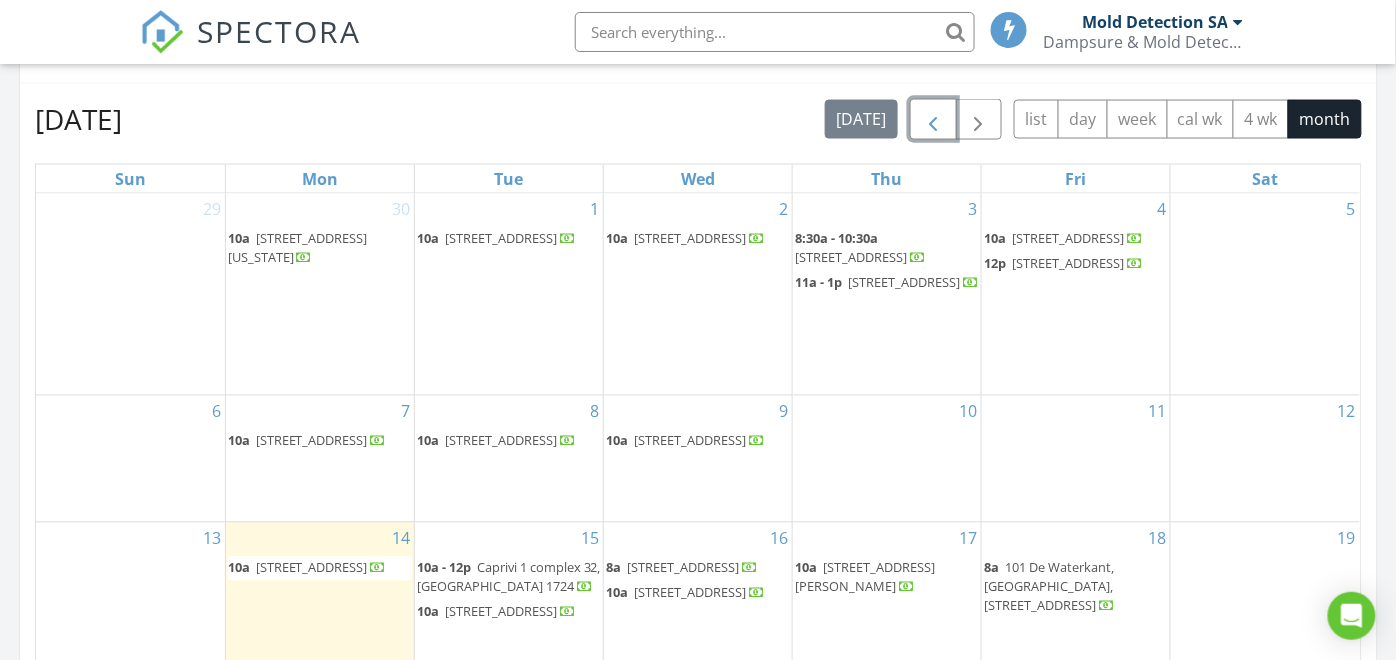 click at bounding box center [933, 120] 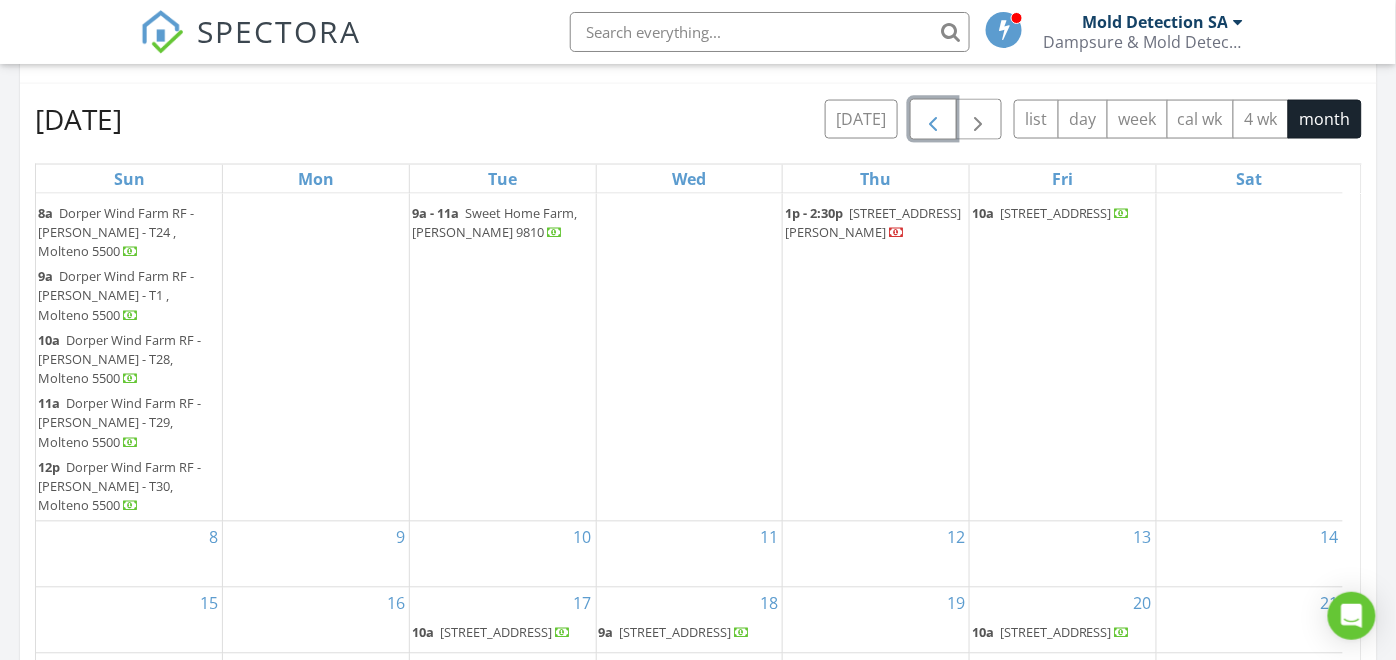 scroll, scrollTop: 38, scrollLeft: 0, axis: vertical 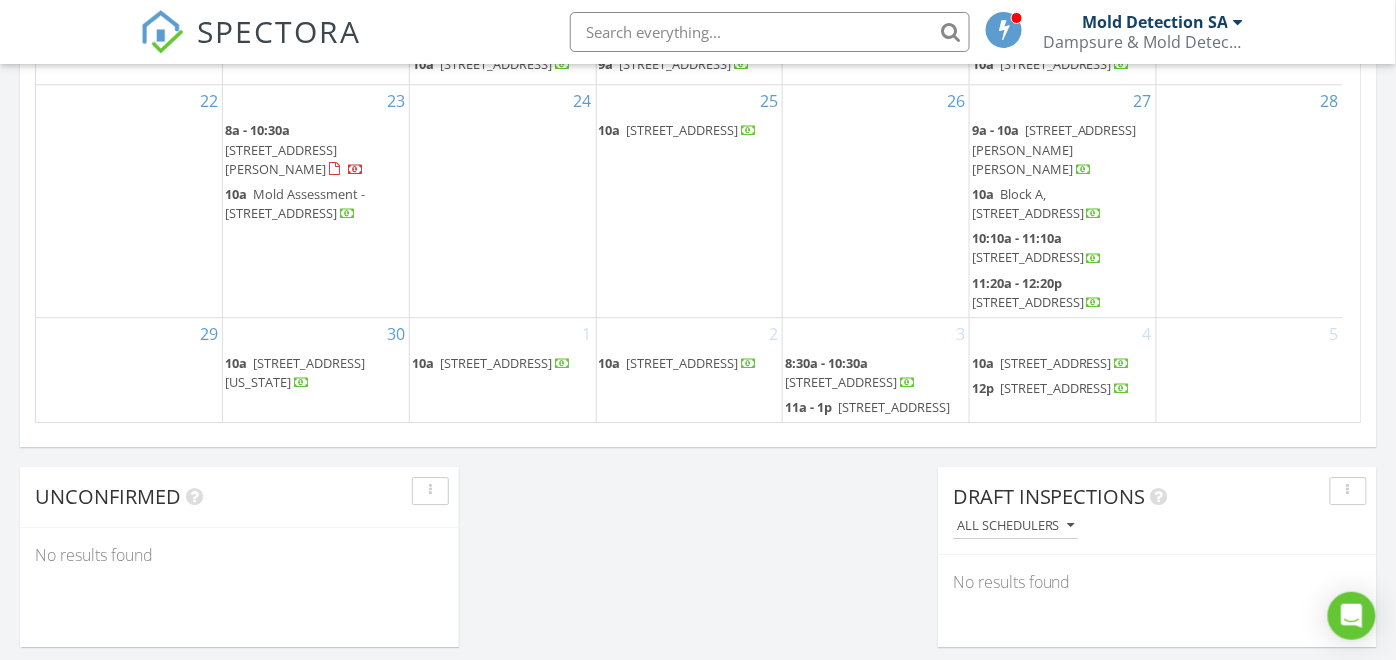 click on "19 Kersbos Street, Vermont 7201" at bounding box center (295, 372) 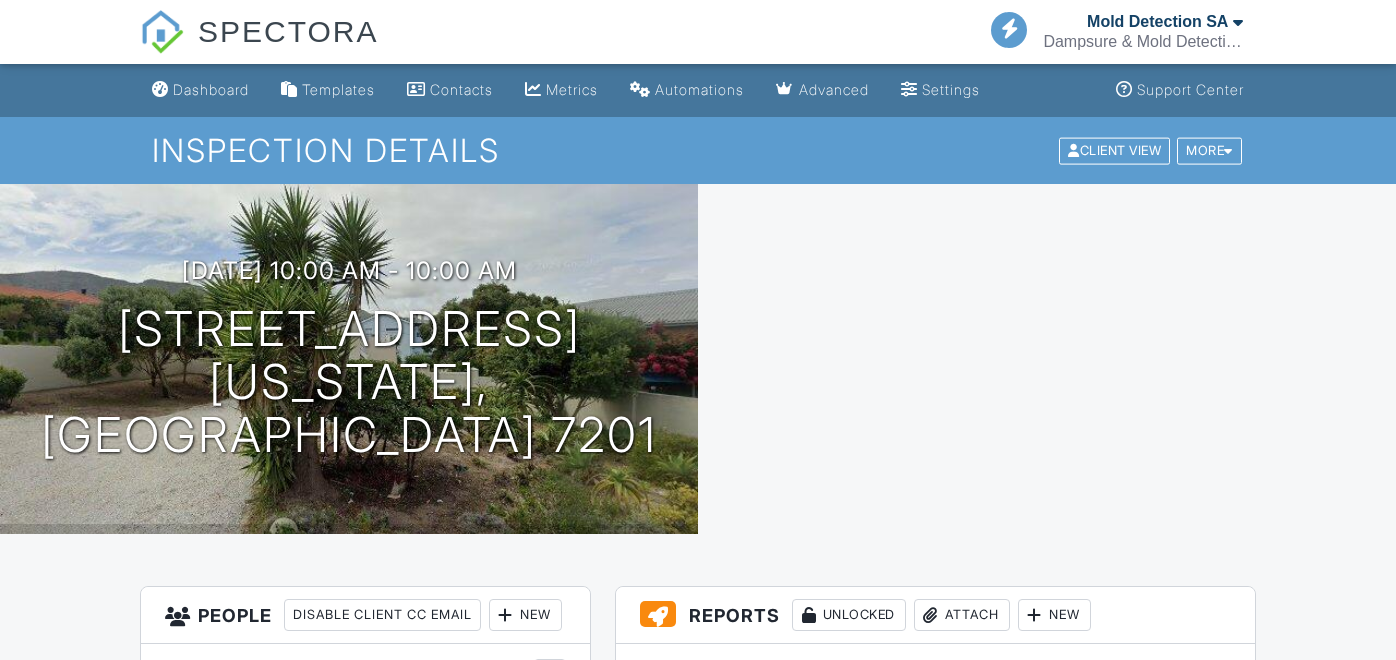 scroll, scrollTop: 0, scrollLeft: 0, axis: both 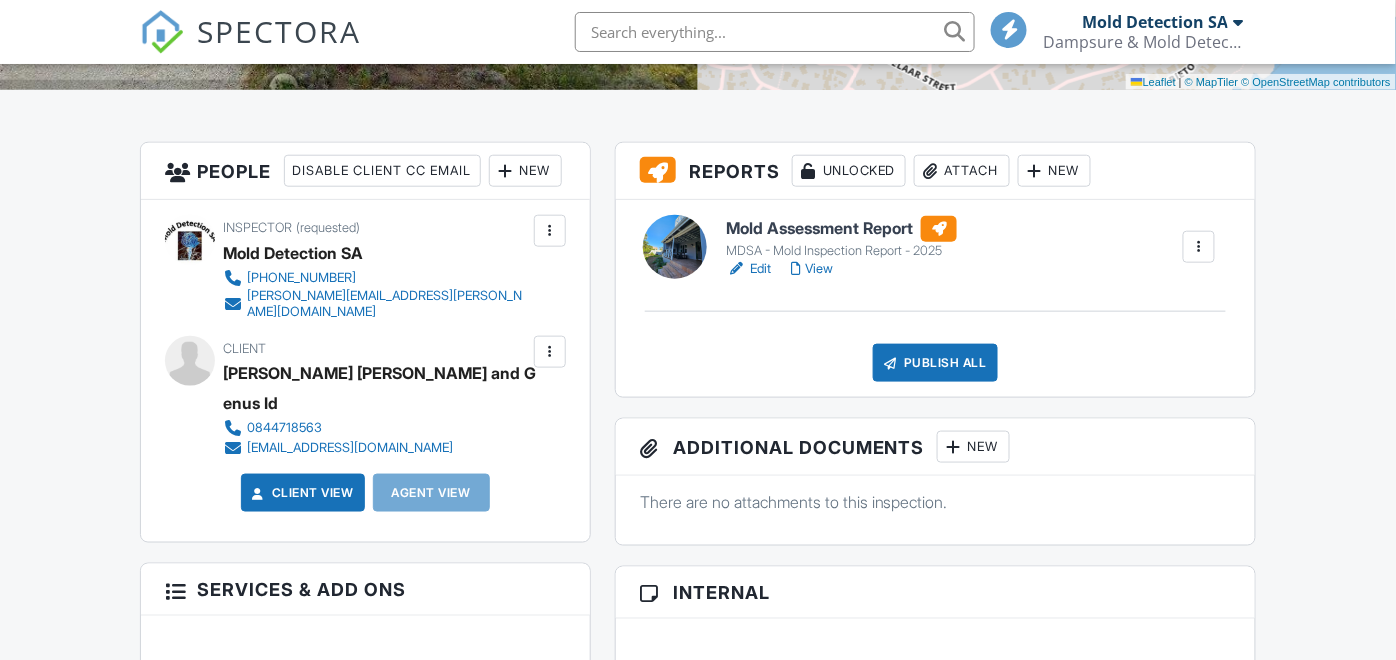click on "Edit" at bounding box center (748, 269) 